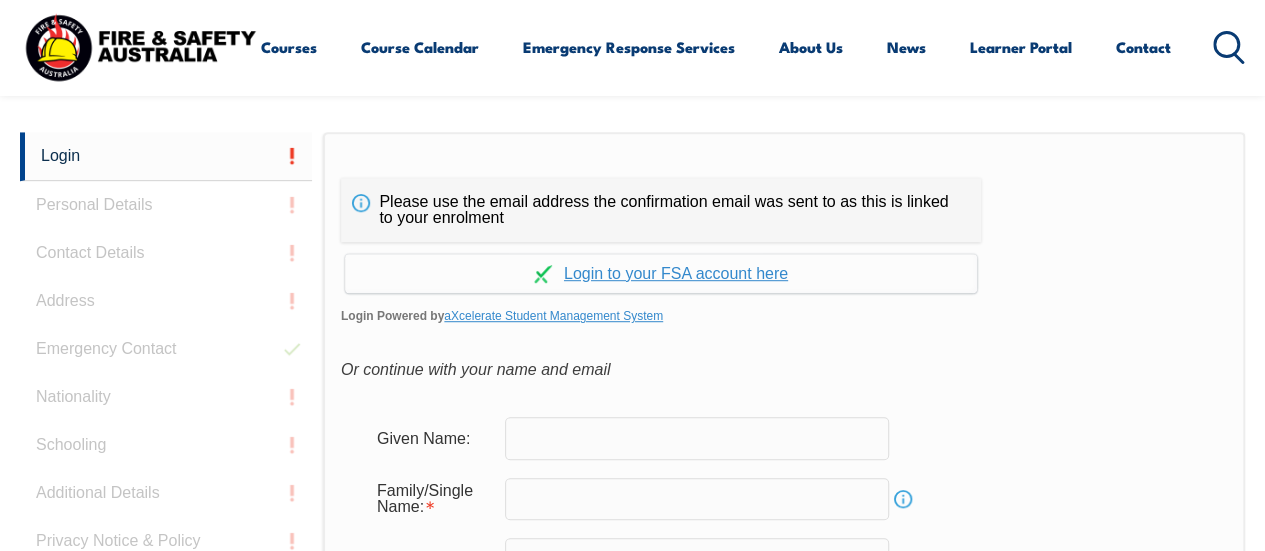 scroll, scrollTop: 473, scrollLeft: 0, axis: vertical 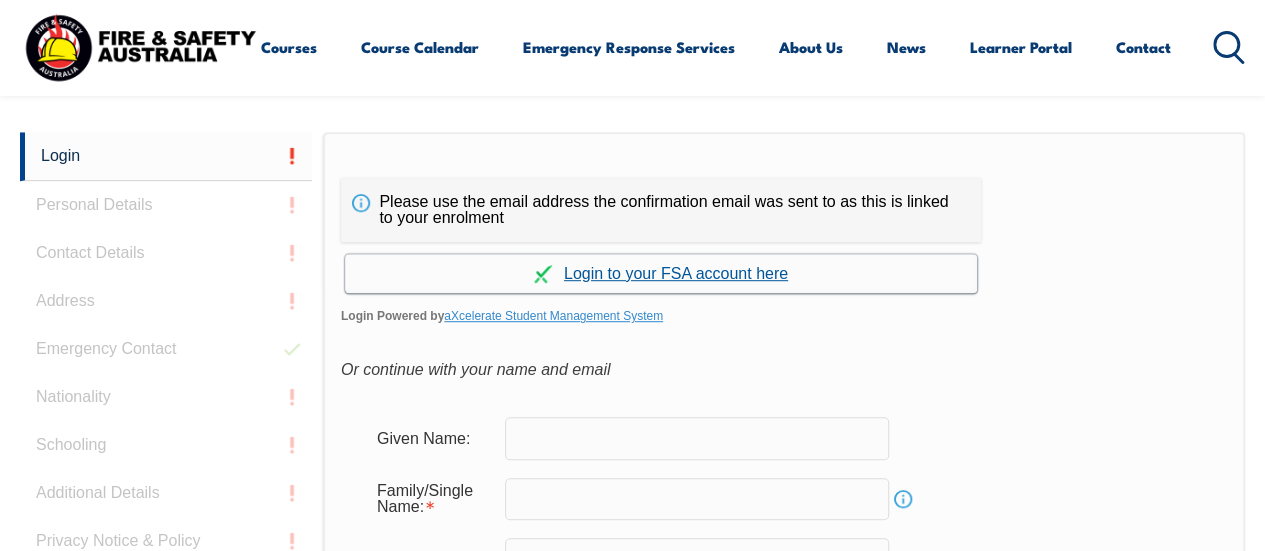 click on "Continue with aXcelerate" at bounding box center [661, 273] 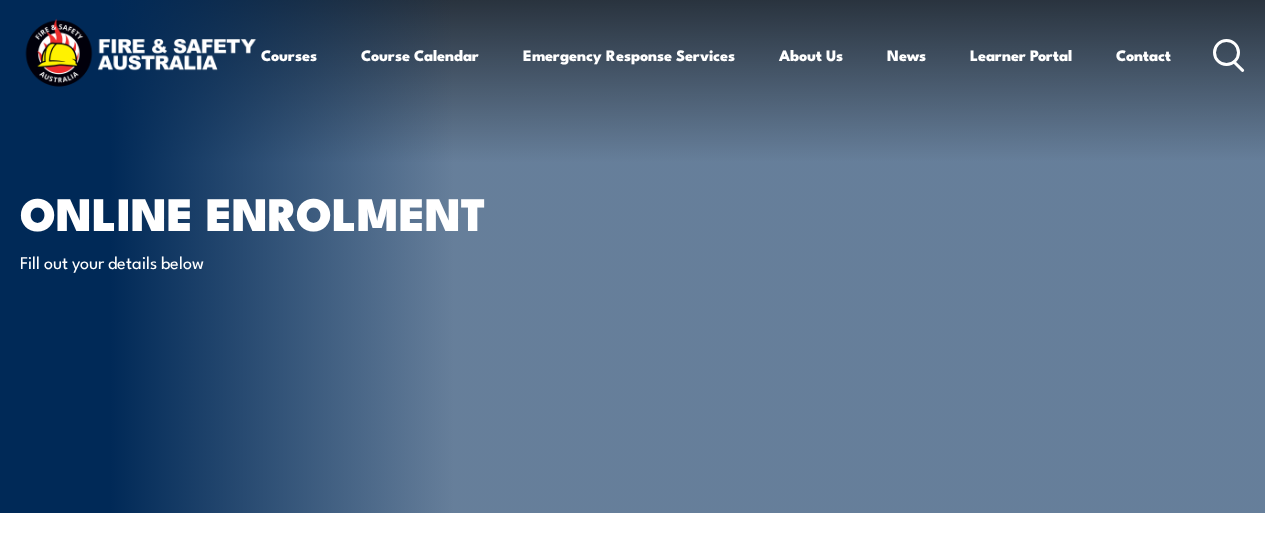 scroll, scrollTop: 0, scrollLeft: 0, axis: both 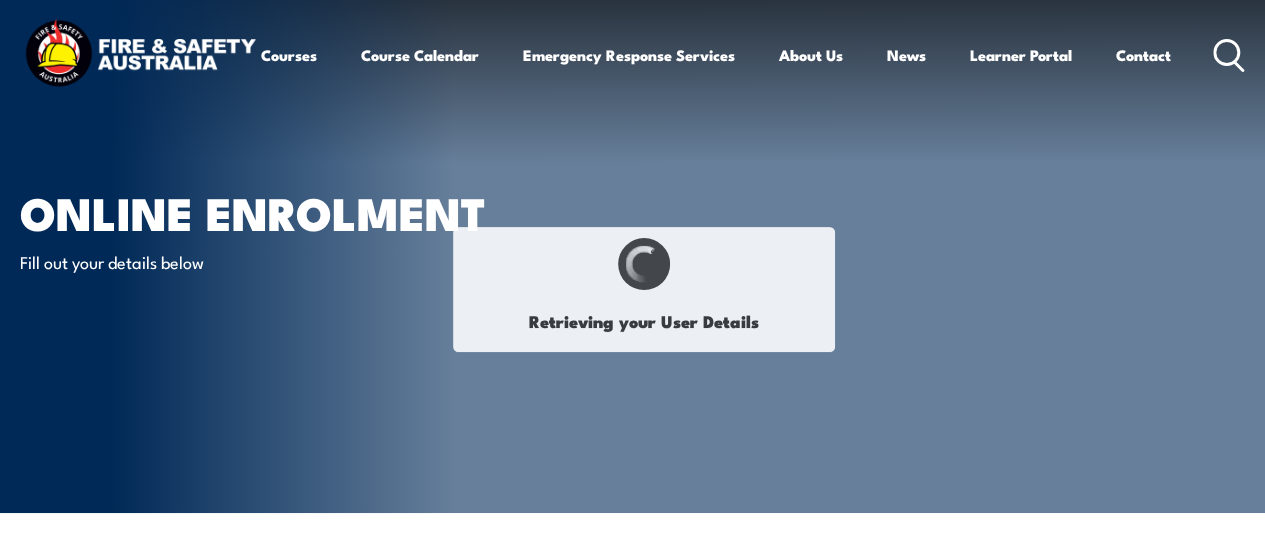 type on "[PERSON_NAME]" 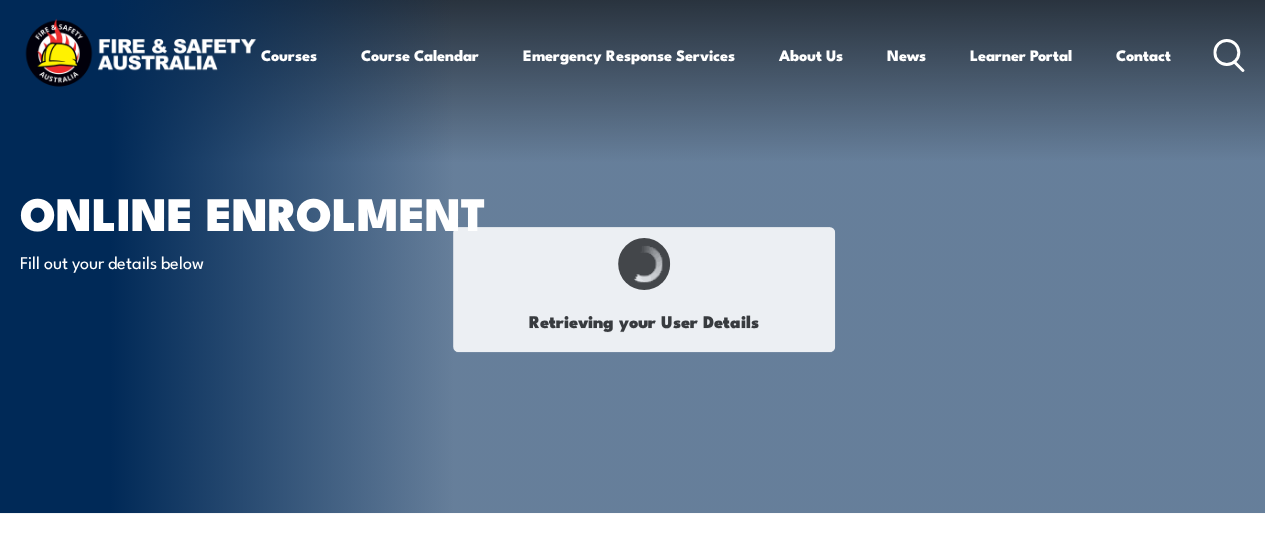 type on "Sobiecki" 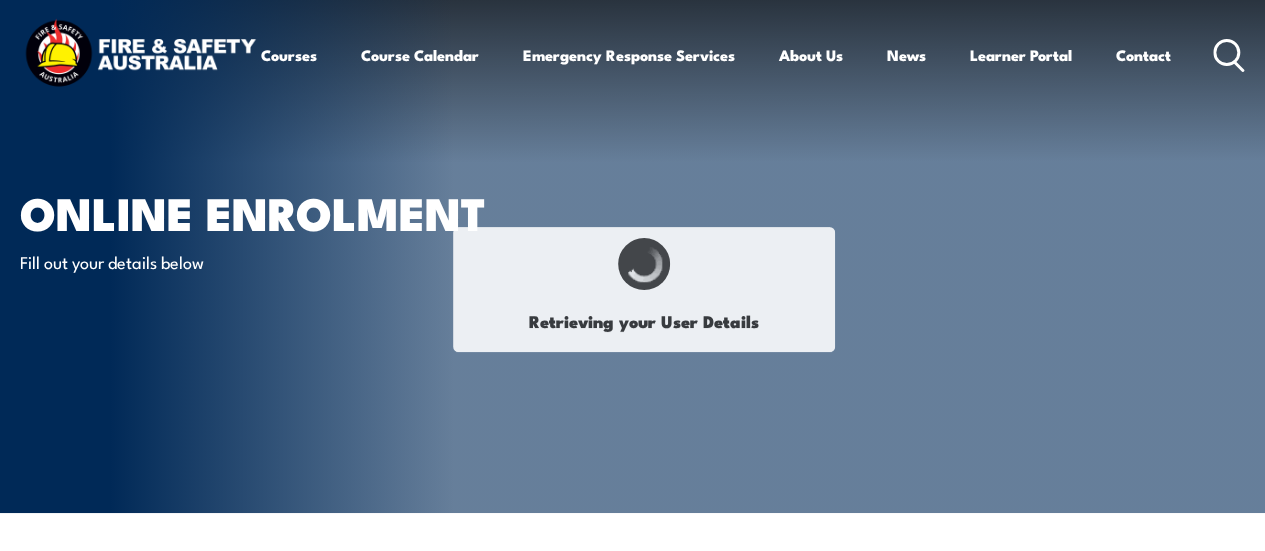 type on "TVM29WRJJ3" 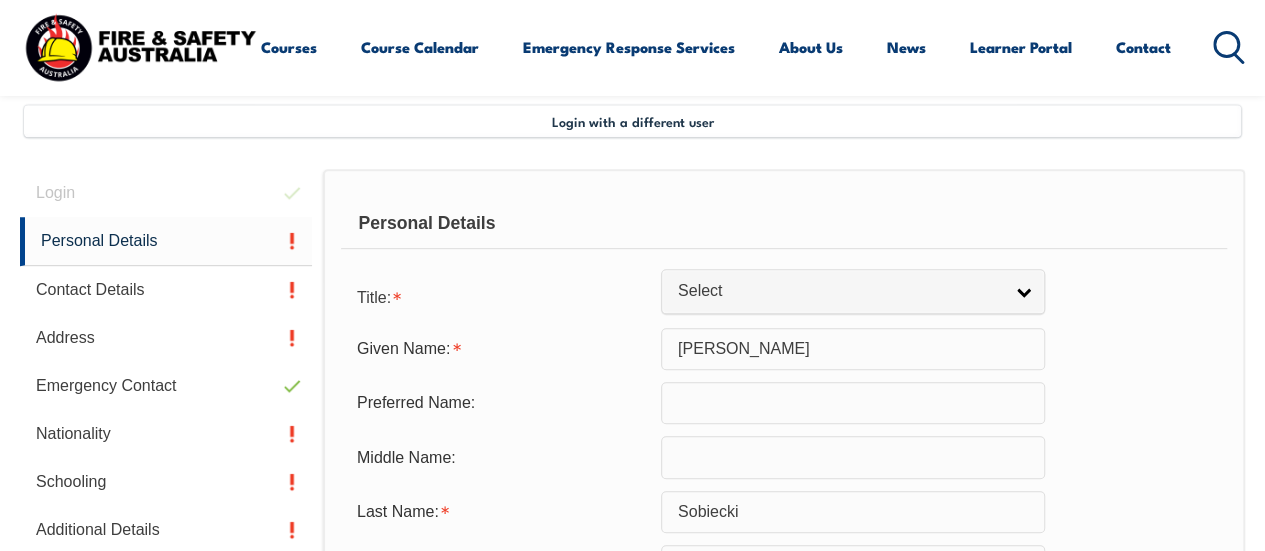 scroll, scrollTop: 485, scrollLeft: 0, axis: vertical 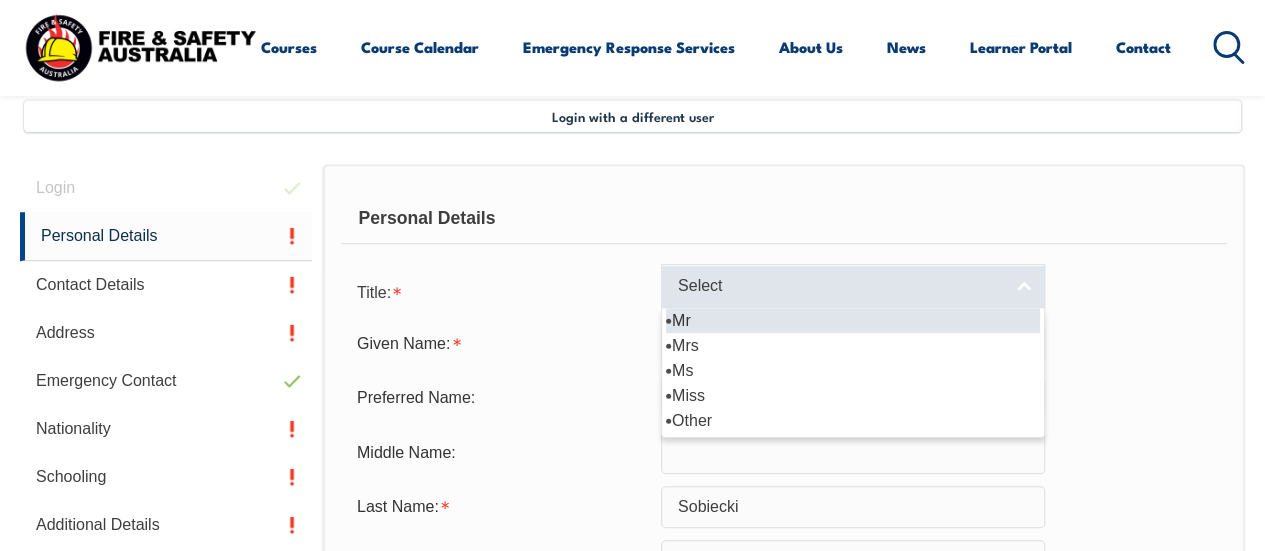 click on "Select" at bounding box center [853, 286] 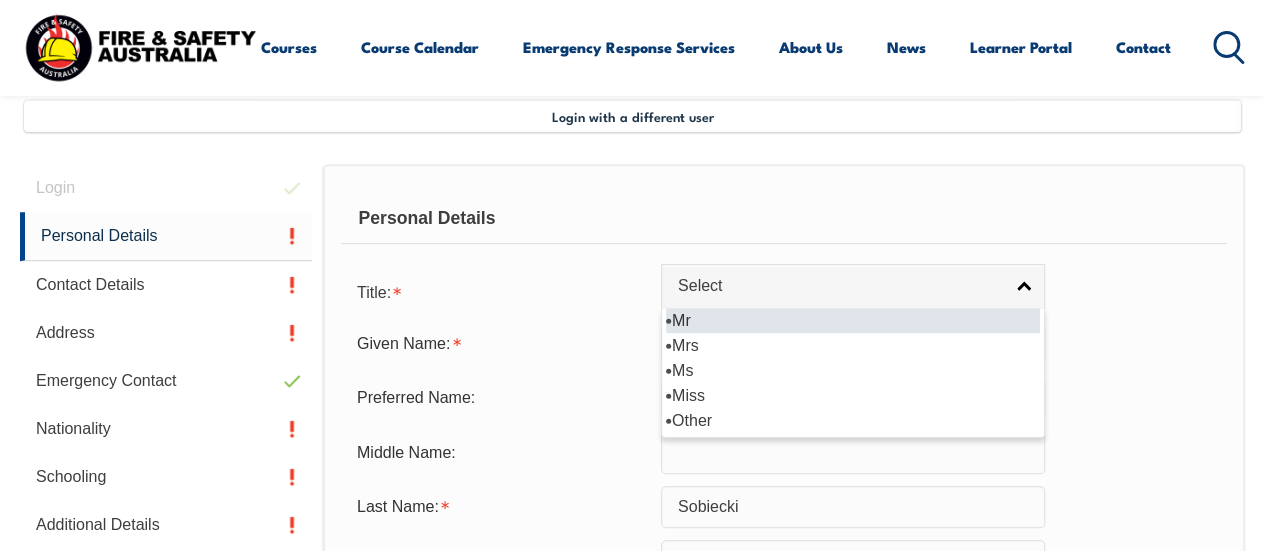 click on "Mr" at bounding box center [853, 320] 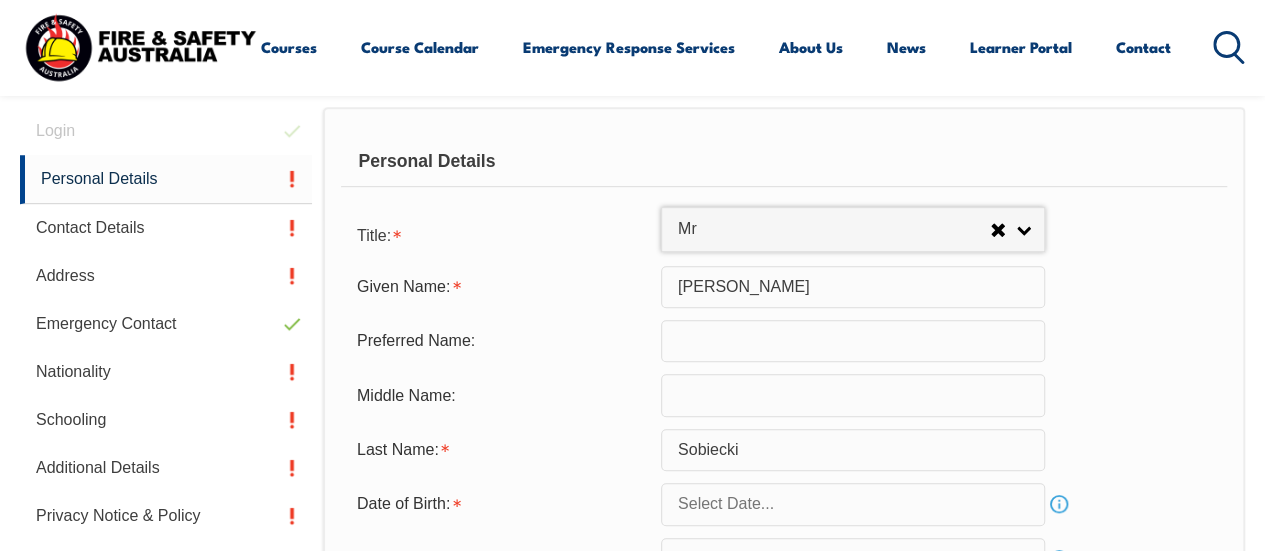 scroll, scrollTop: 585, scrollLeft: 0, axis: vertical 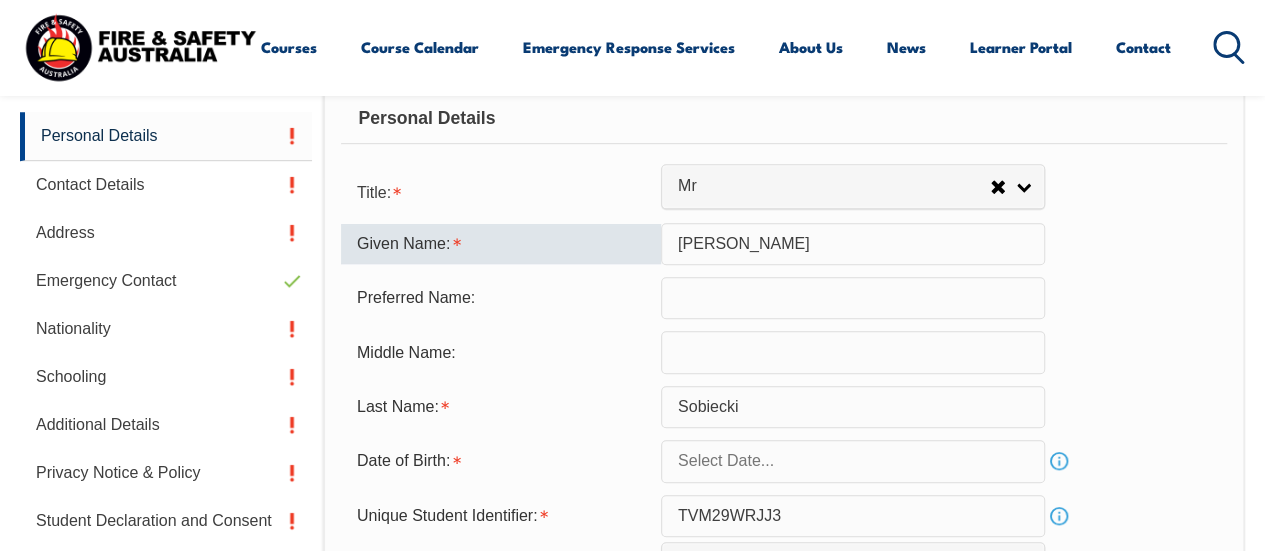 drag, startPoint x: 724, startPoint y: 243, endPoint x: 704, endPoint y: 241, distance: 20.09975 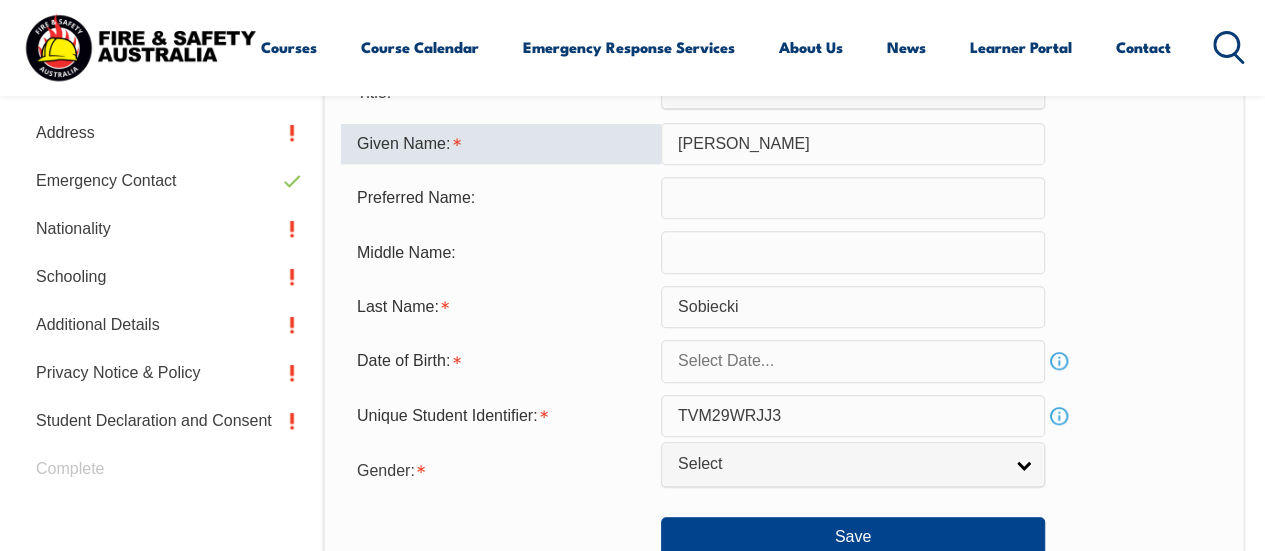 scroll, scrollTop: 585, scrollLeft: 0, axis: vertical 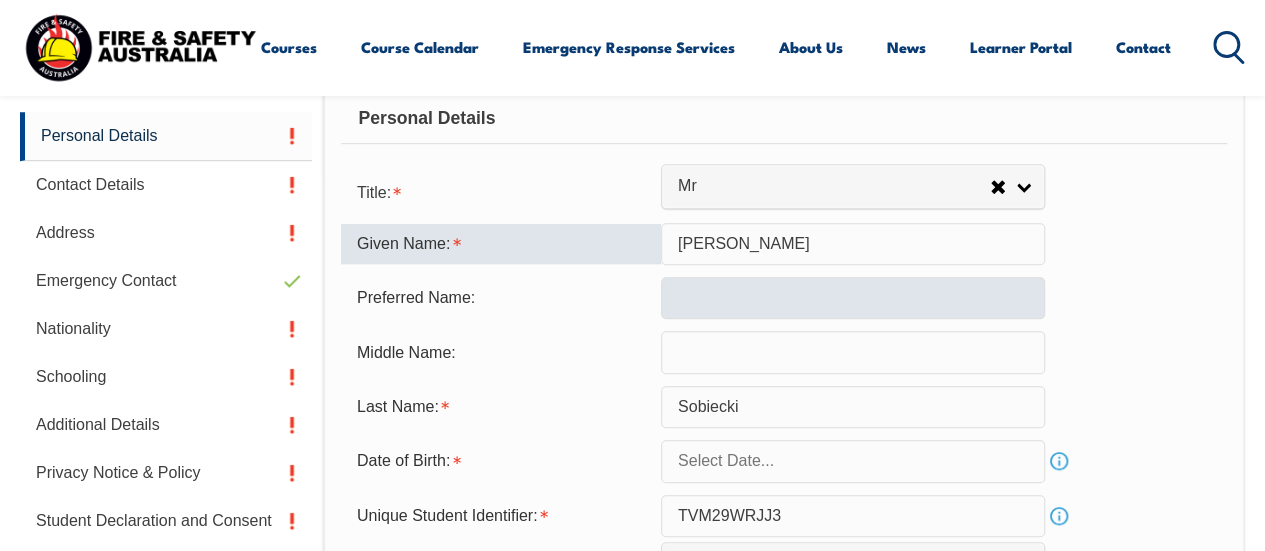 type on "[PERSON_NAME]" 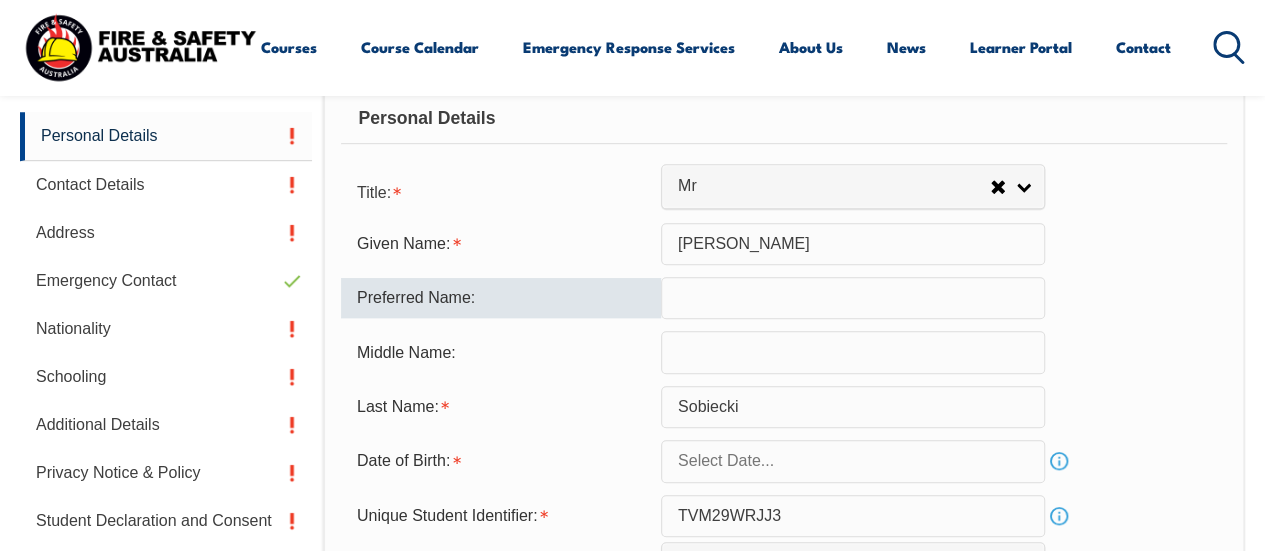 click at bounding box center (853, 298) 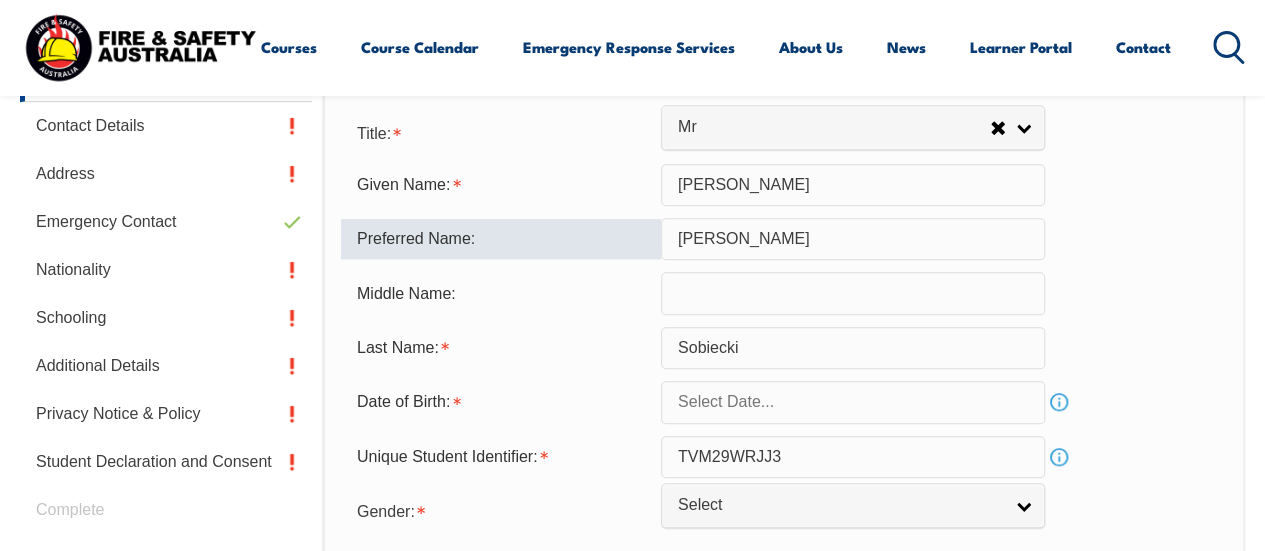 scroll, scrollTop: 685, scrollLeft: 0, axis: vertical 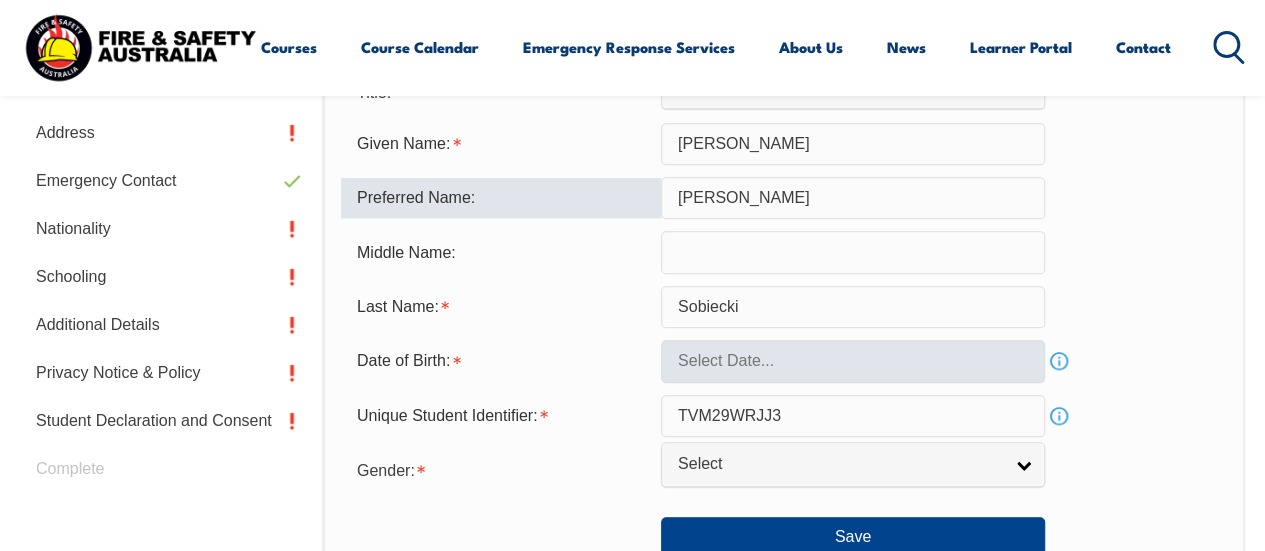 type on "[PERSON_NAME]" 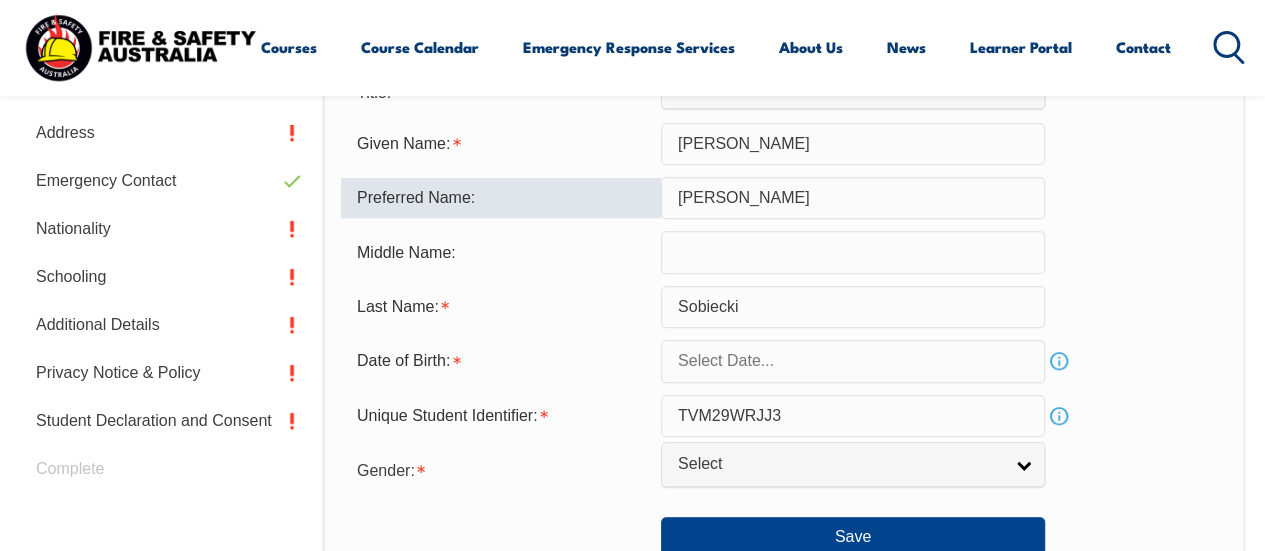 click at bounding box center [853, 361] 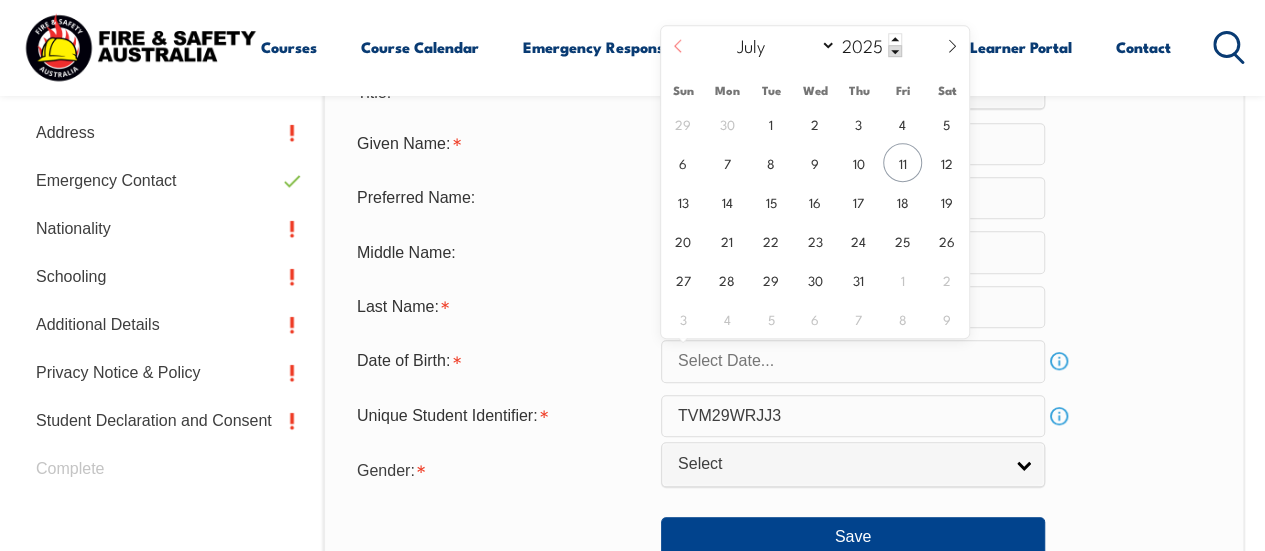click 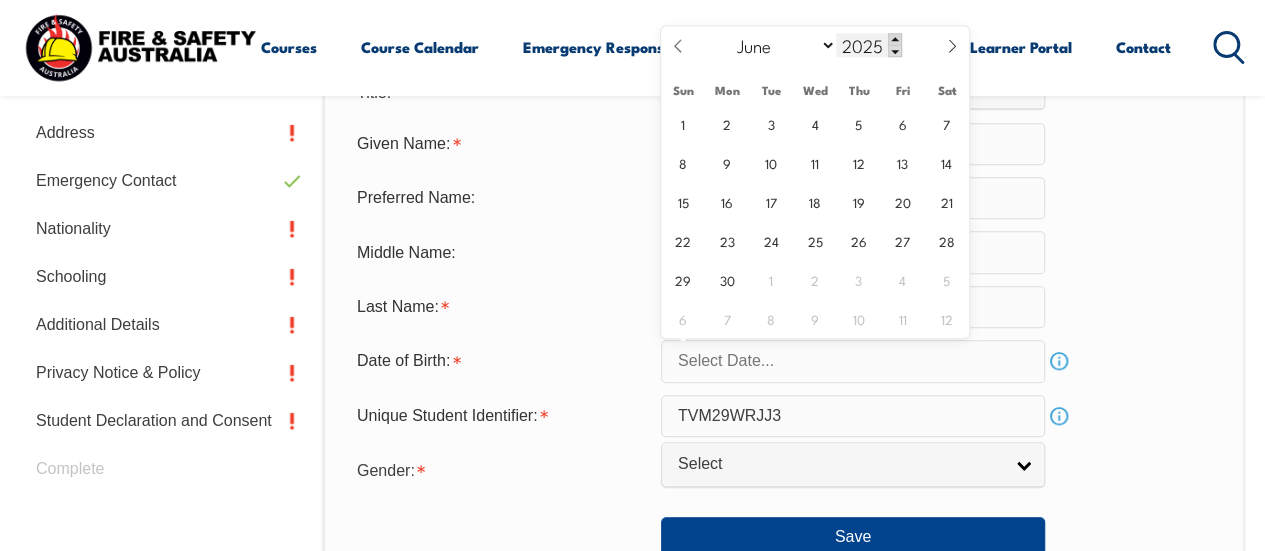 click at bounding box center [895, 39] 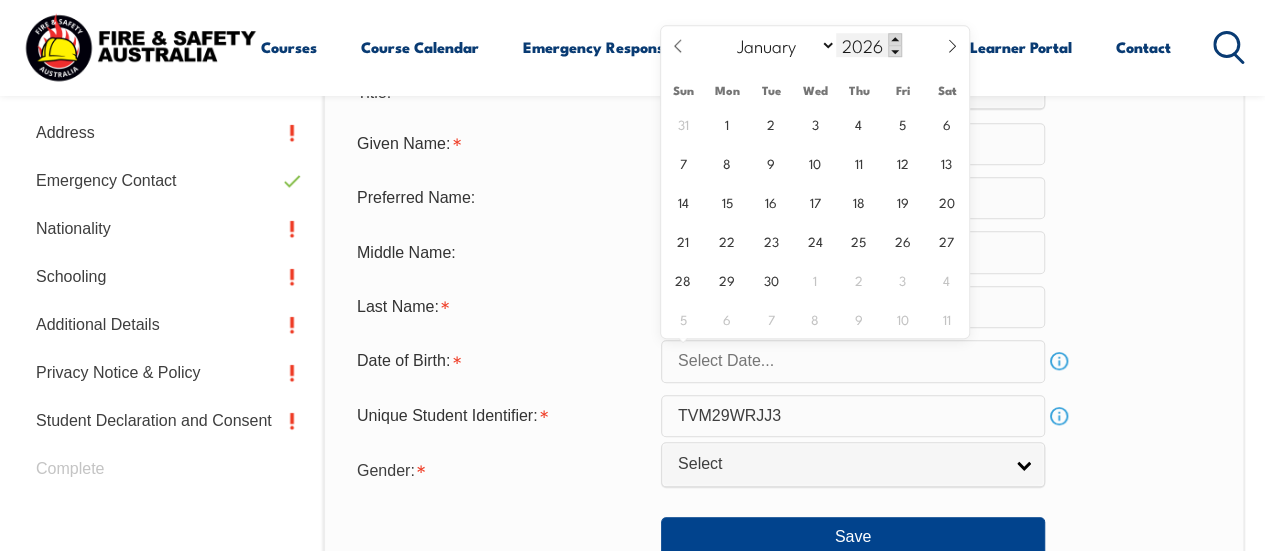 click at bounding box center [895, 39] 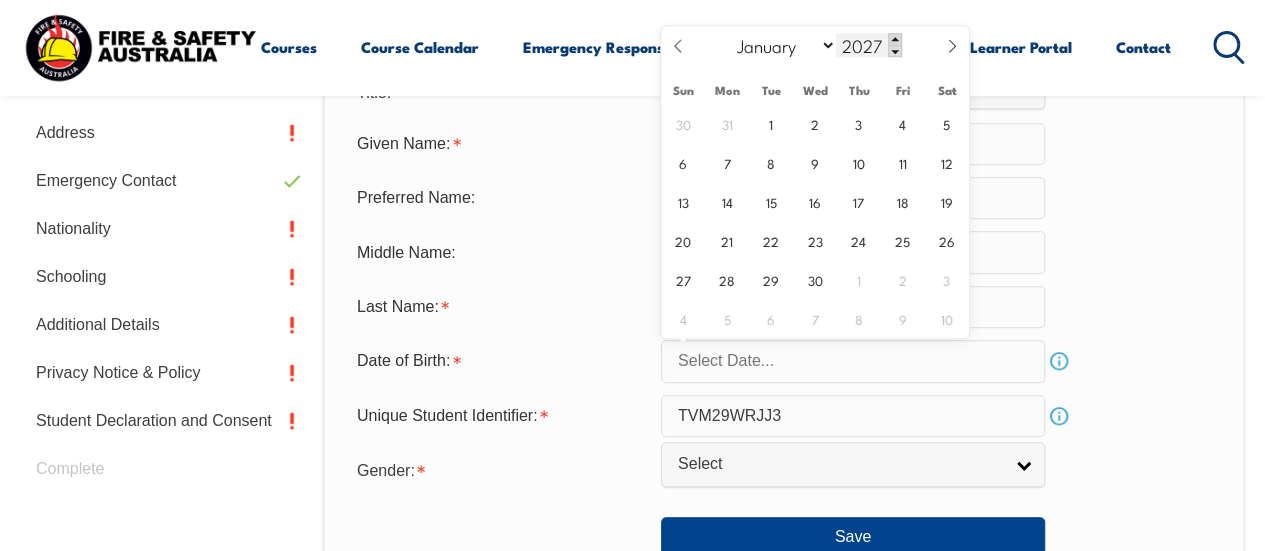 click at bounding box center [895, 39] 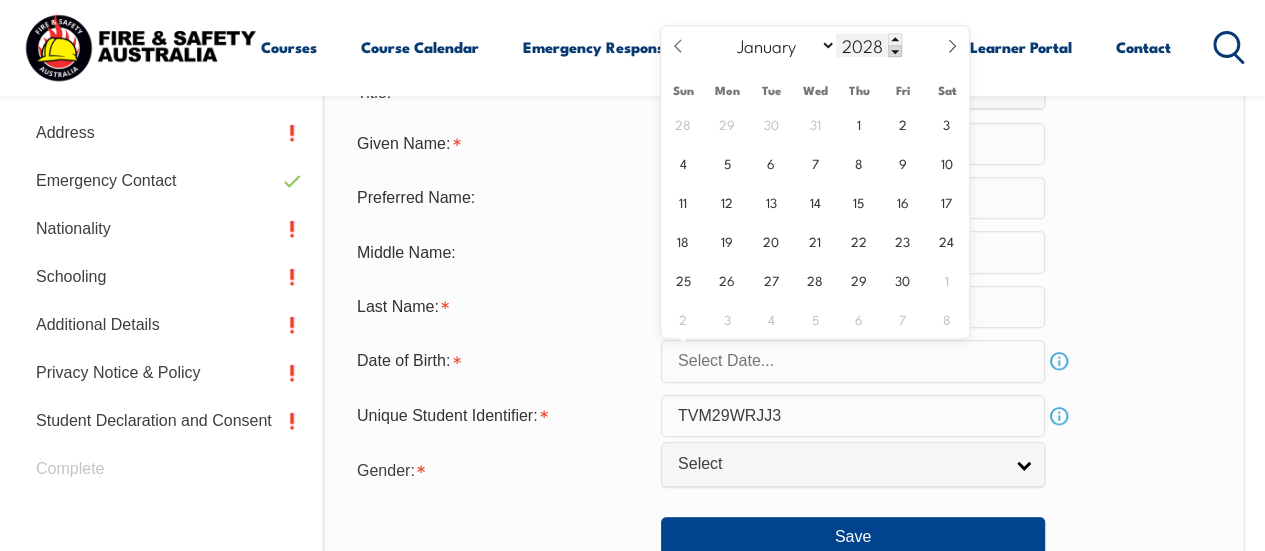 click at bounding box center [895, 51] 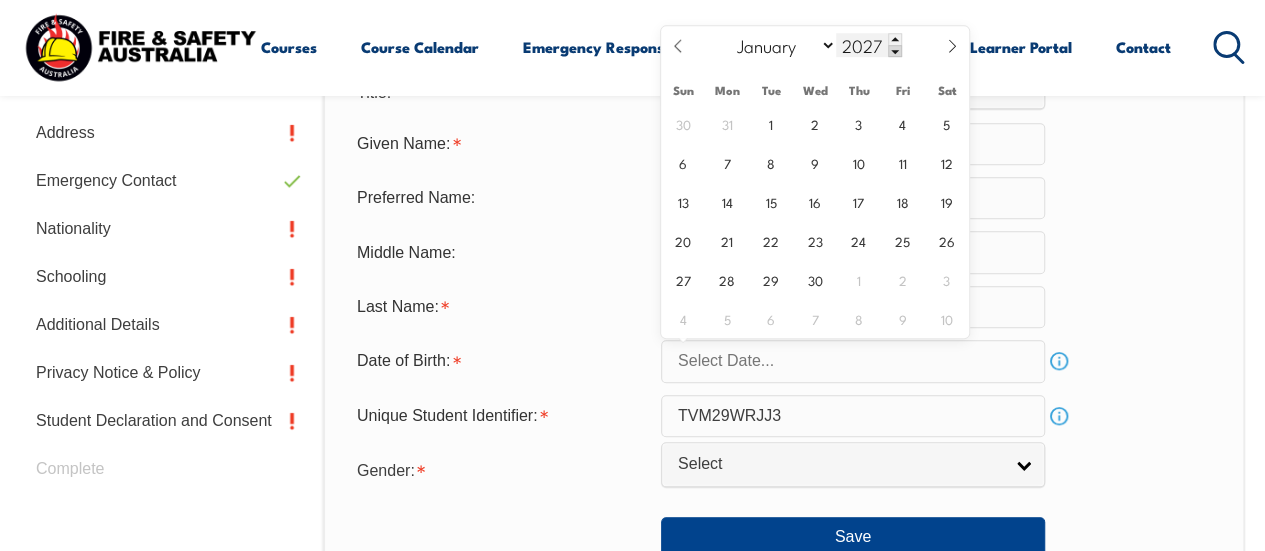 click at bounding box center (895, 51) 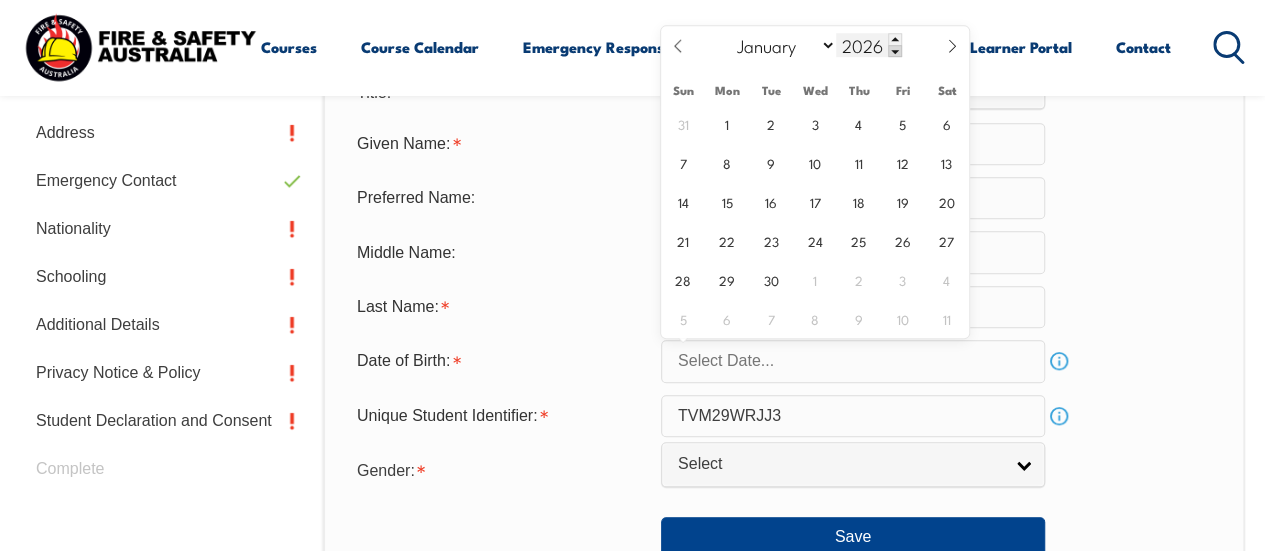 click at bounding box center [895, 51] 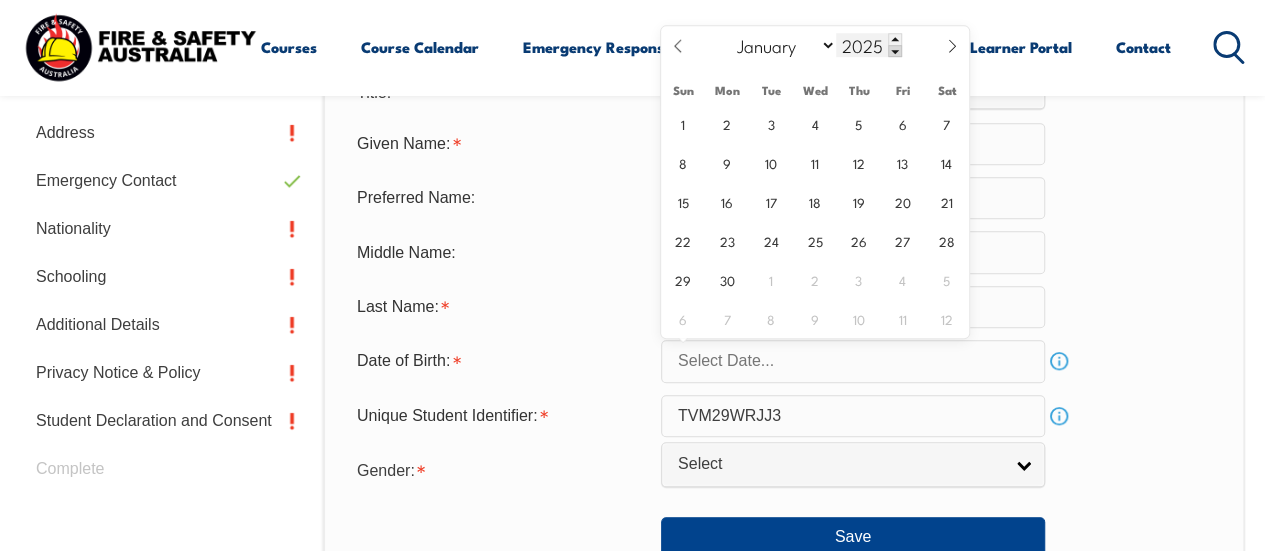 click at bounding box center (895, 51) 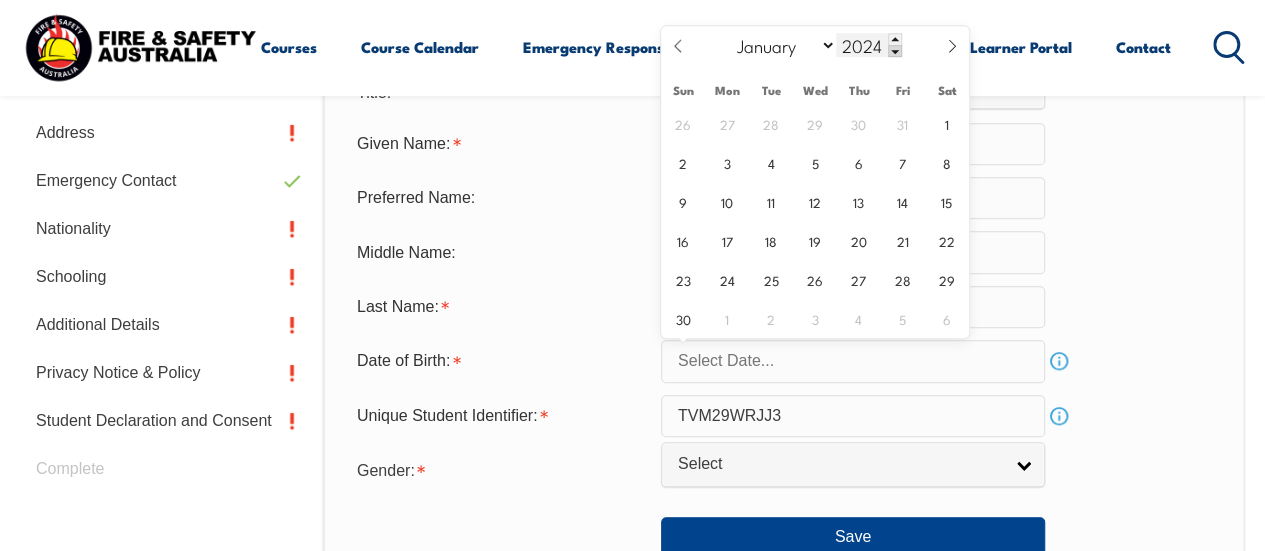 click at bounding box center [895, 51] 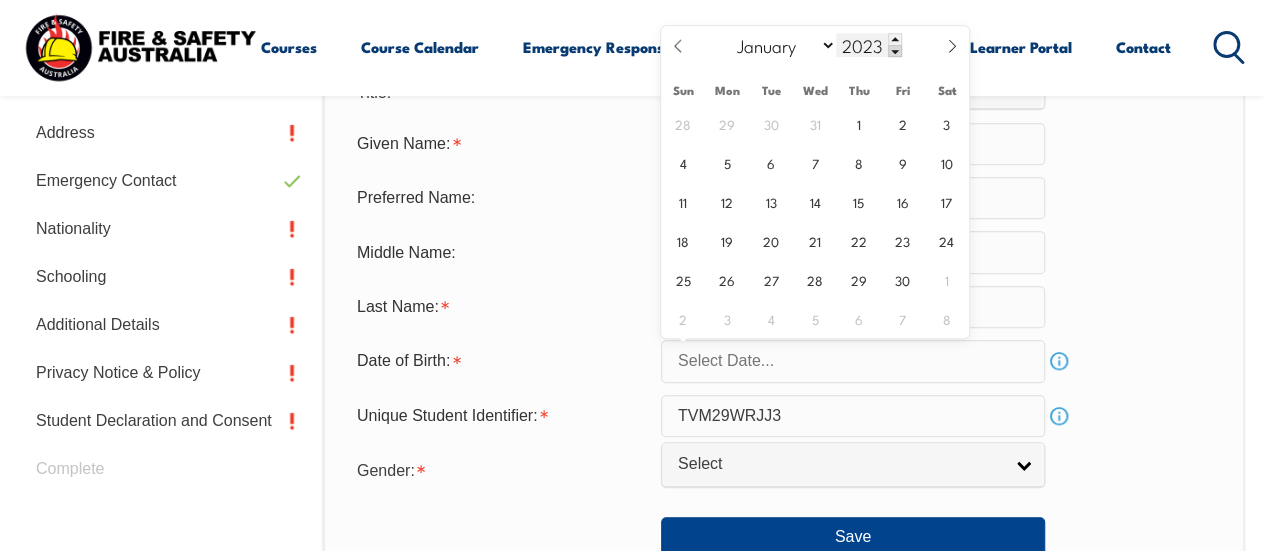 click at bounding box center (895, 51) 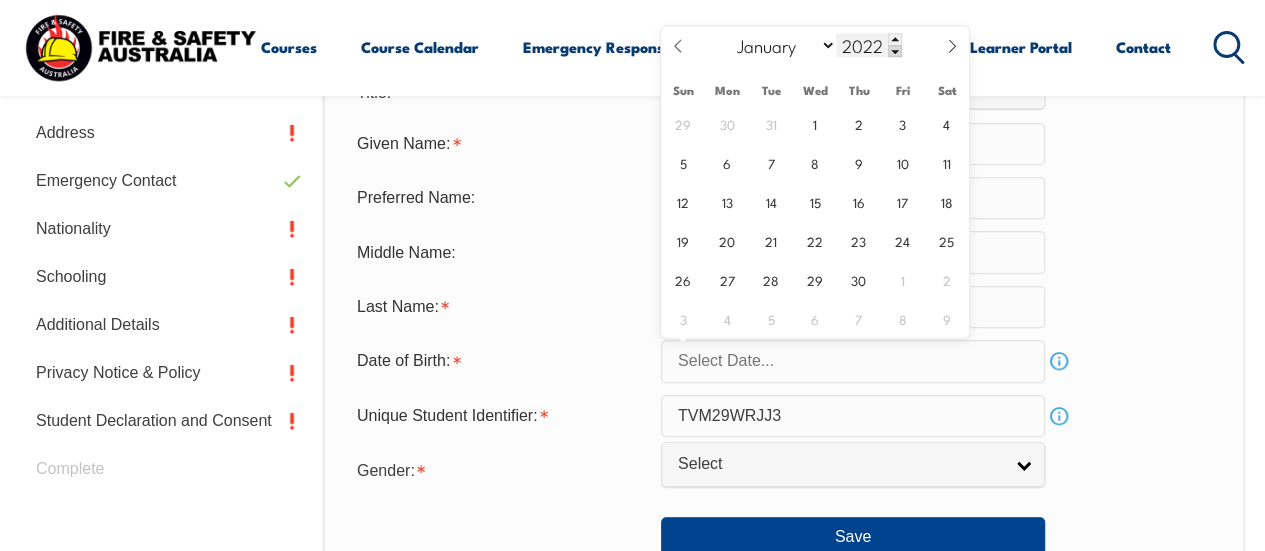 click at bounding box center (895, 51) 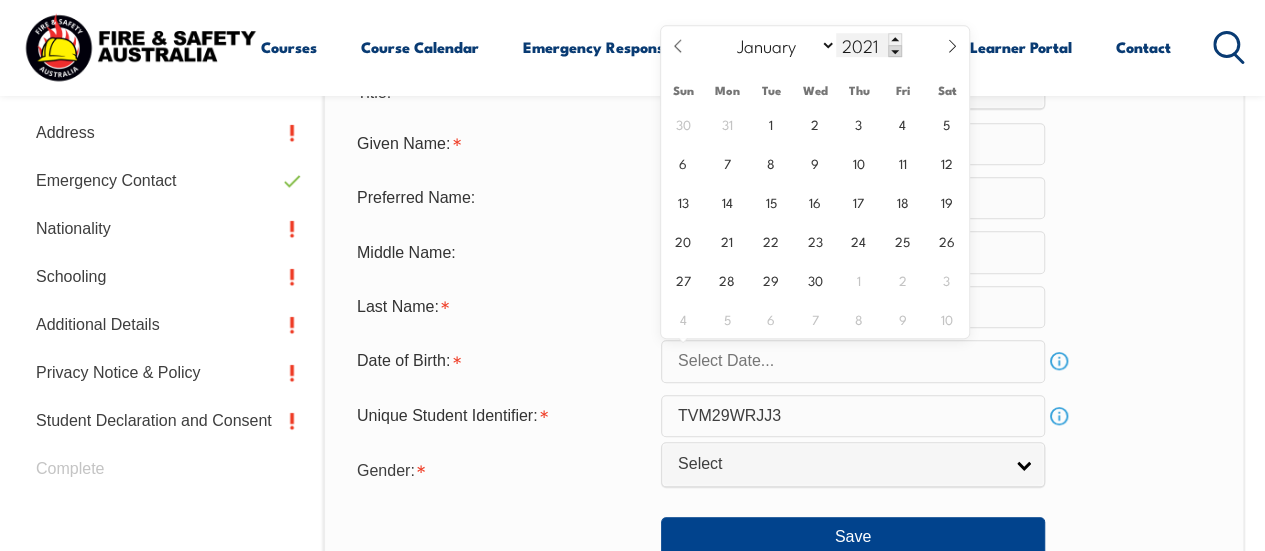 click at bounding box center [895, 51] 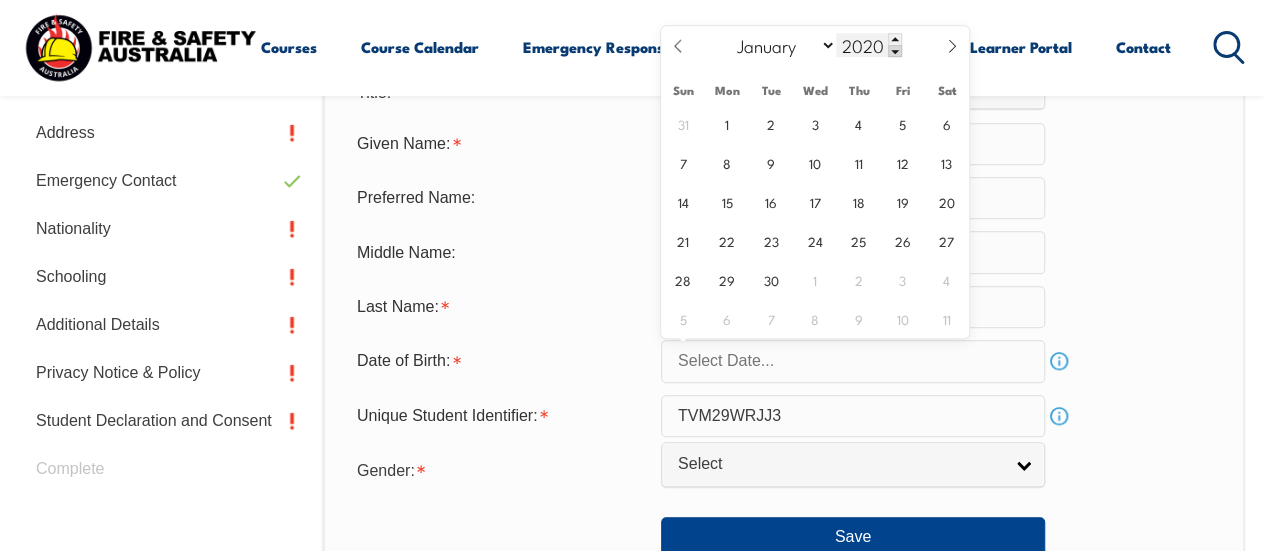 click at bounding box center (895, 51) 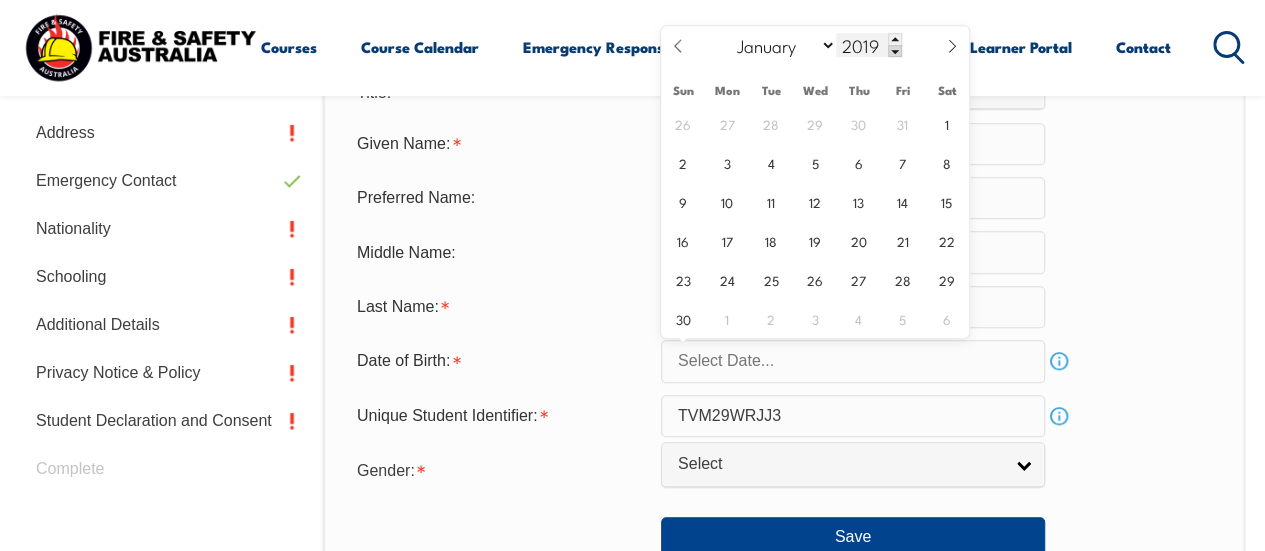 click at bounding box center [895, 51] 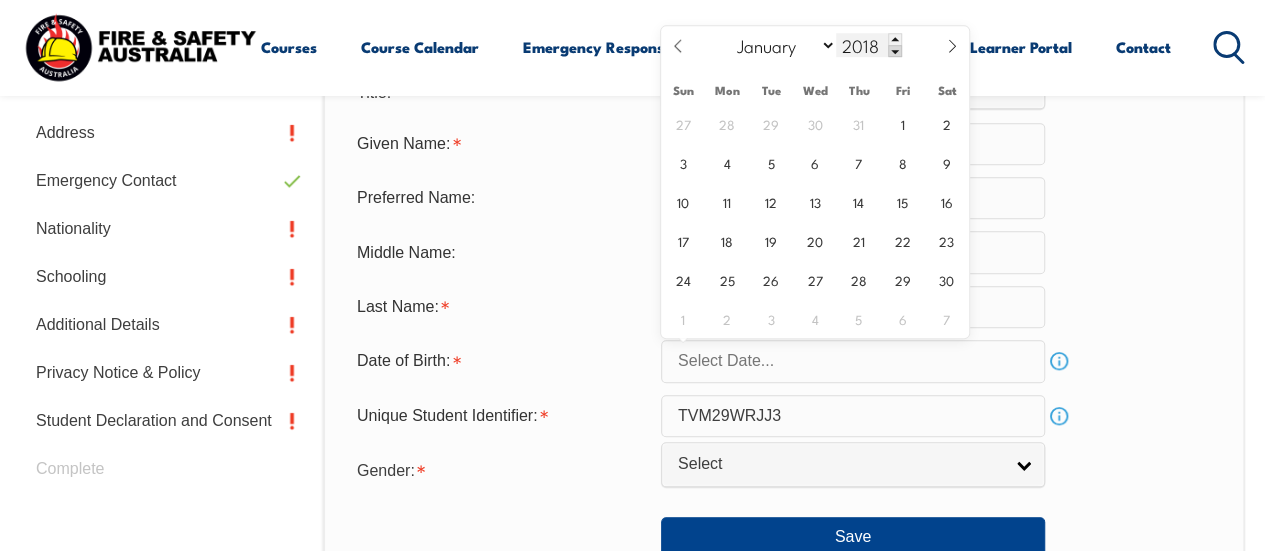 click at bounding box center (895, 51) 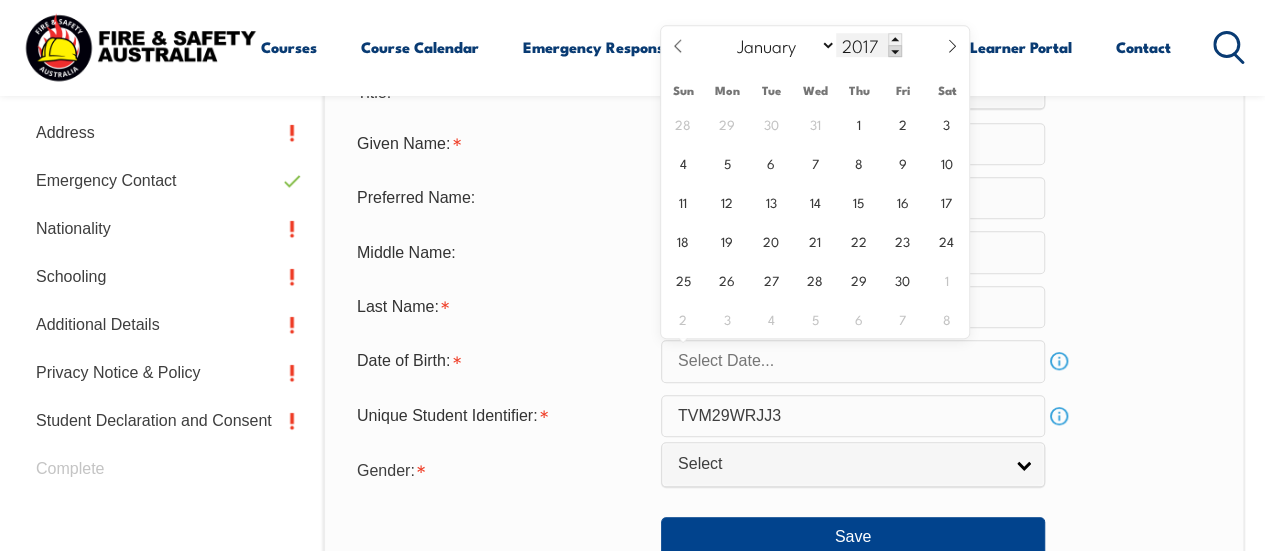 click at bounding box center [895, 51] 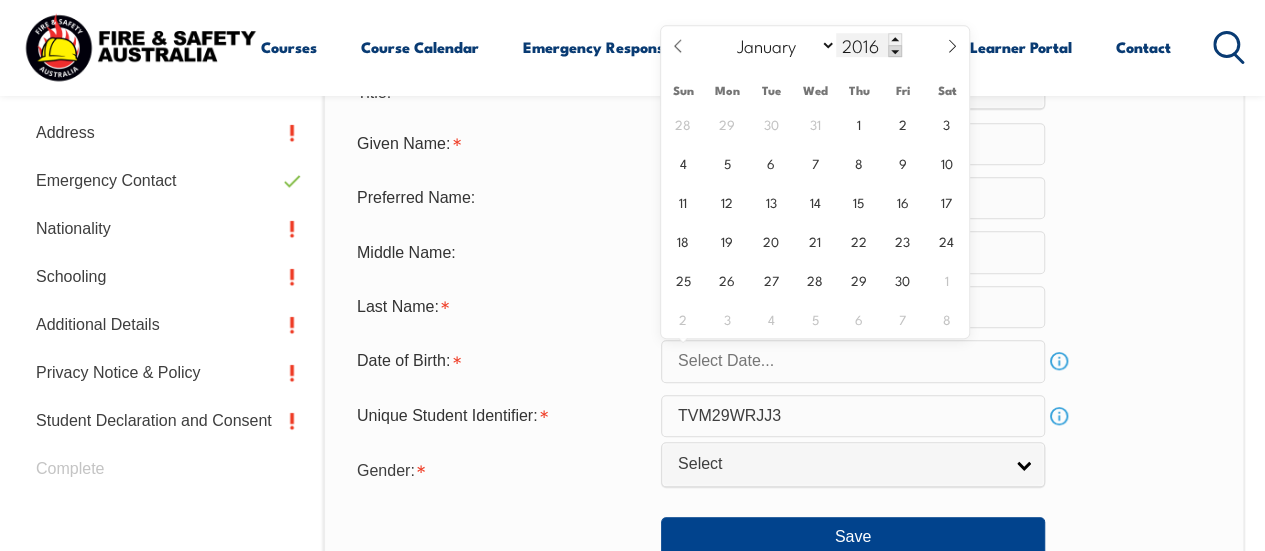 click at bounding box center [895, 51] 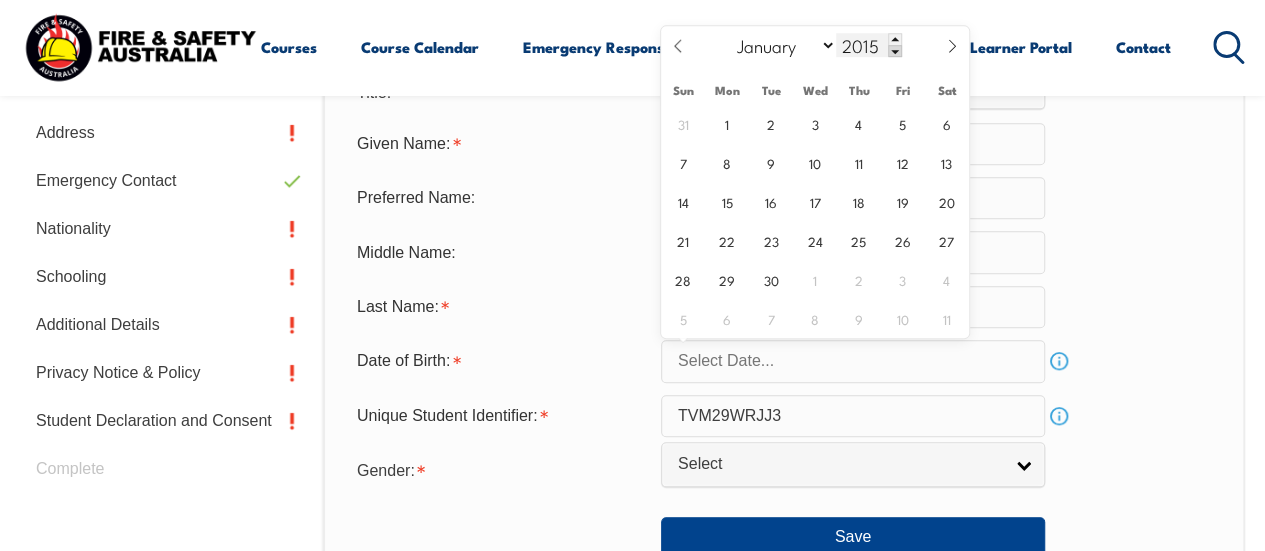 click at bounding box center [895, 51] 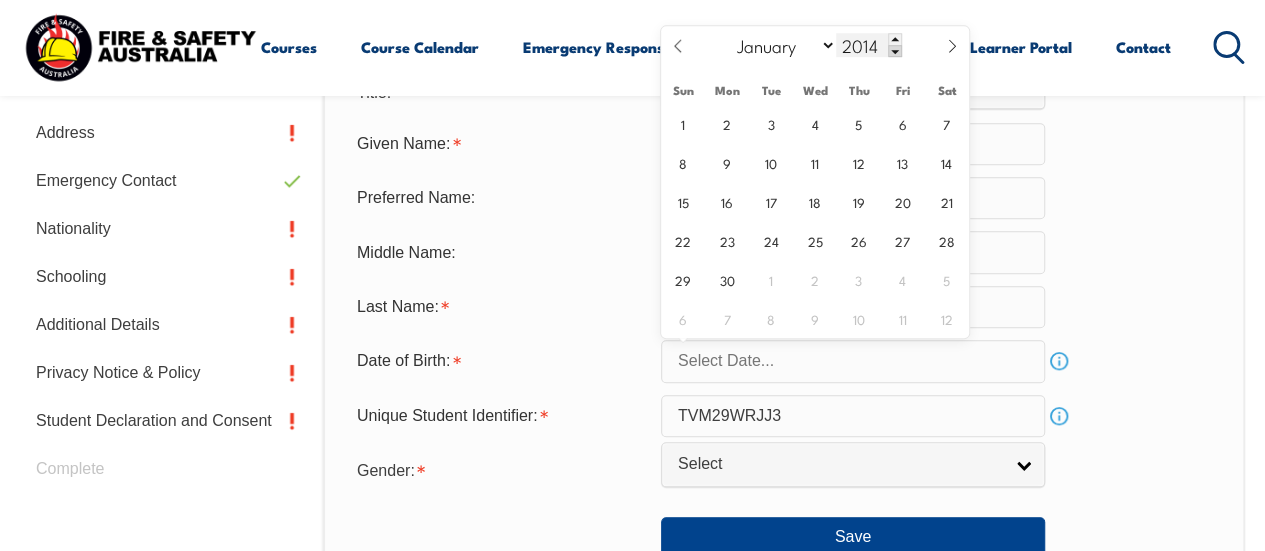 click at bounding box center (895, 51) 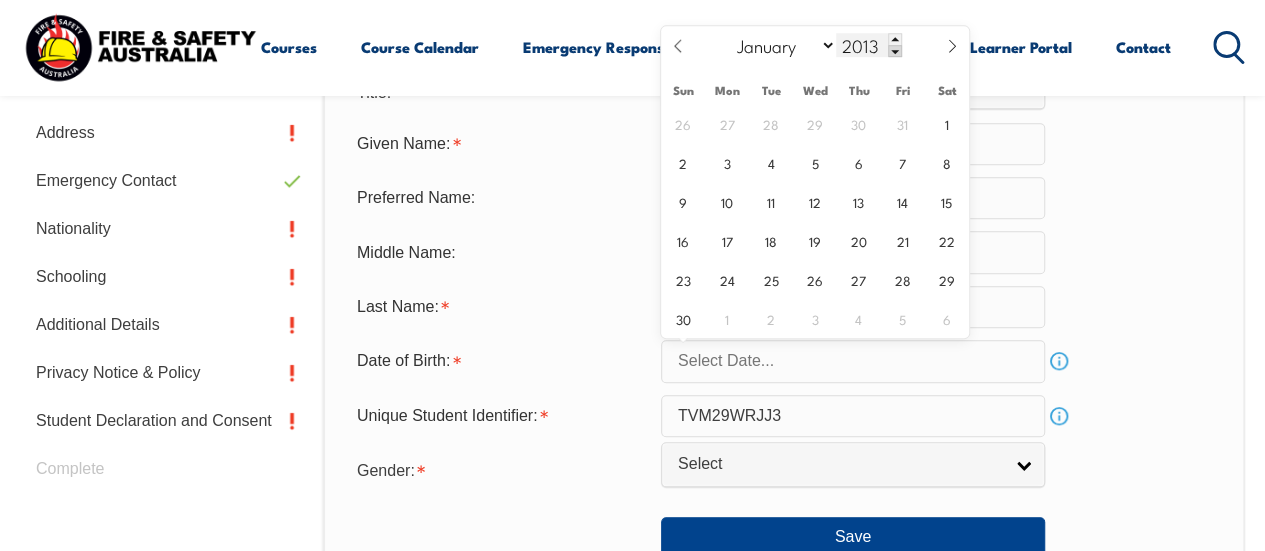 click at bounding box center (895, 51) 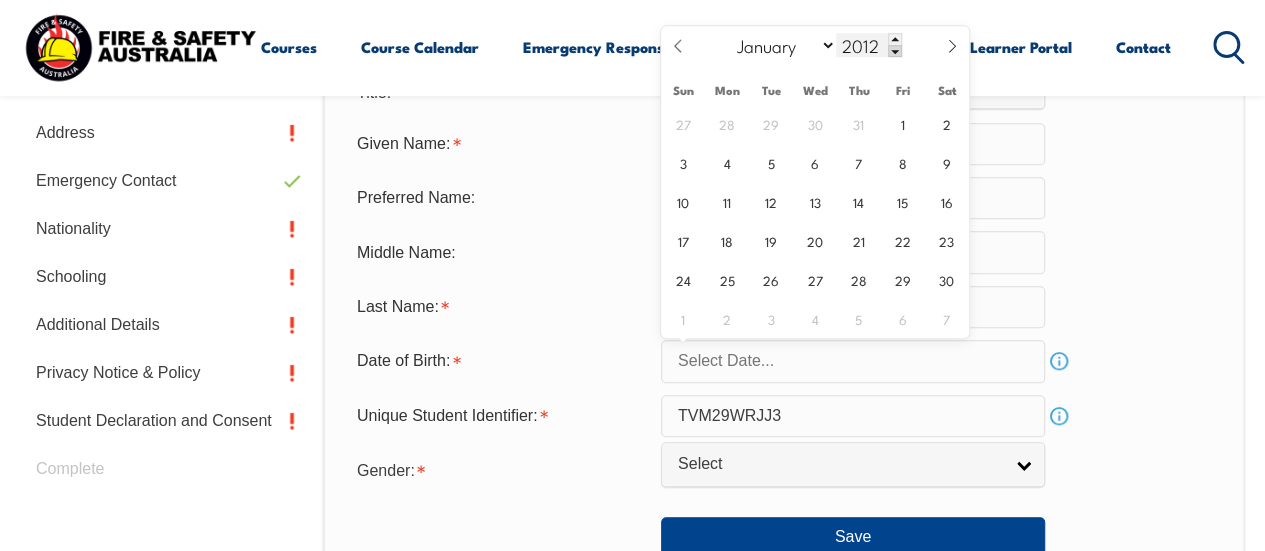 click at bounding box center [895, 51] 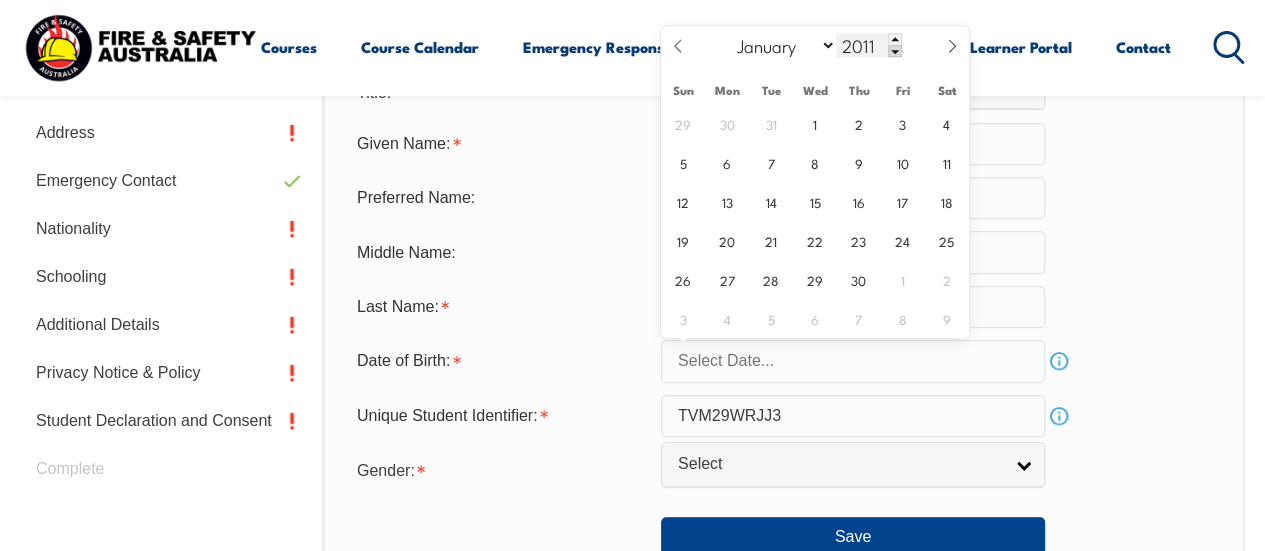 click at bounding box center (895, 51) 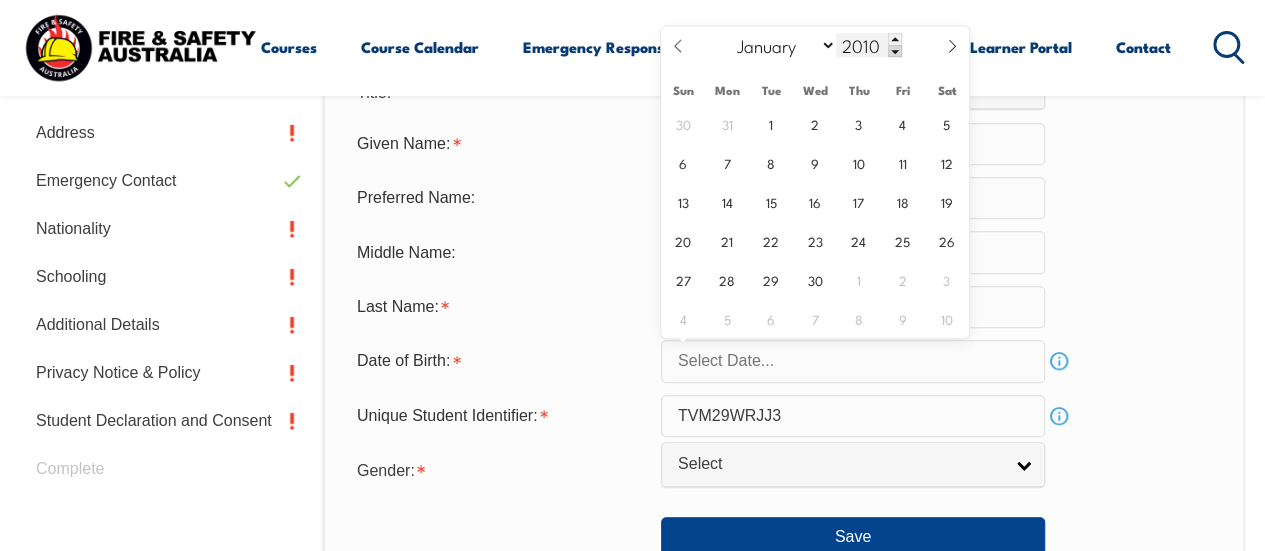 click at bounding box center (895, 51) 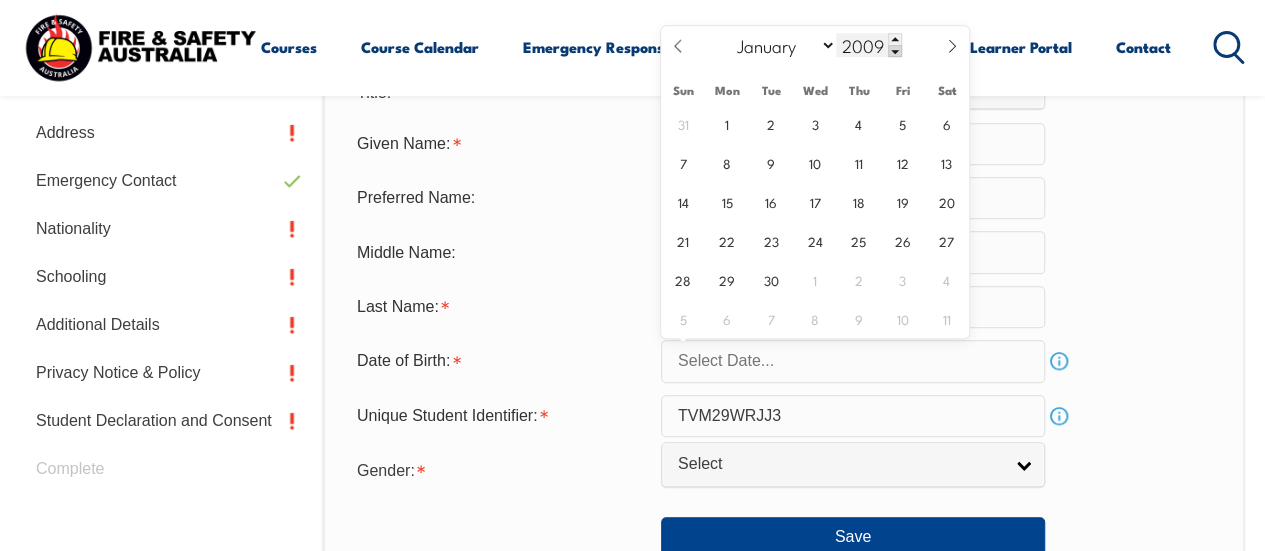 click at bounding box center [895, 51] 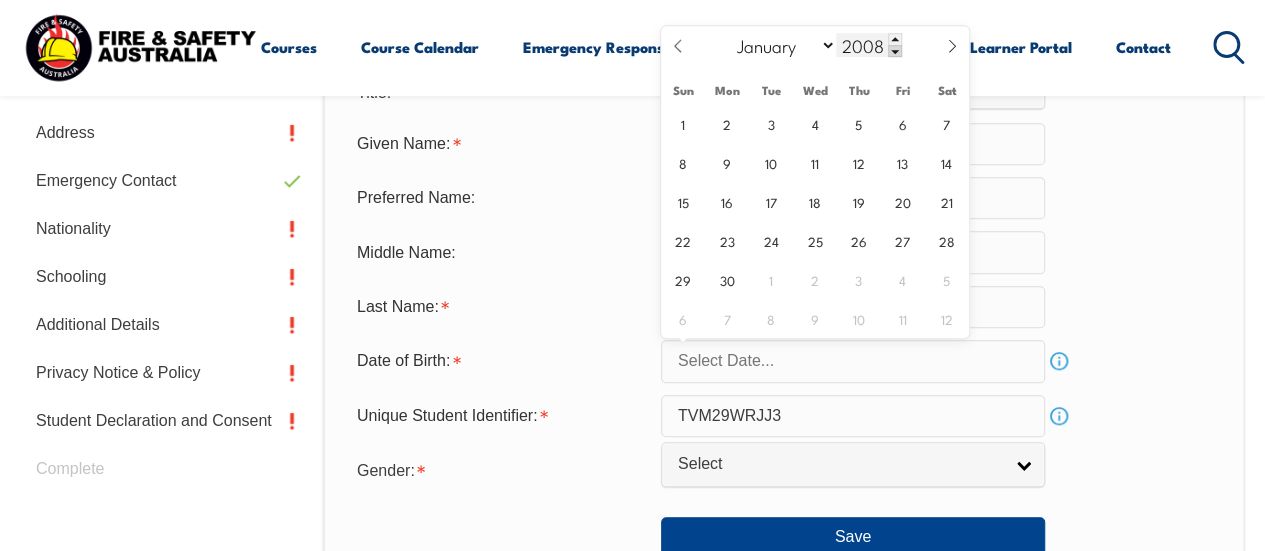 click at bounding box center (895, 51) 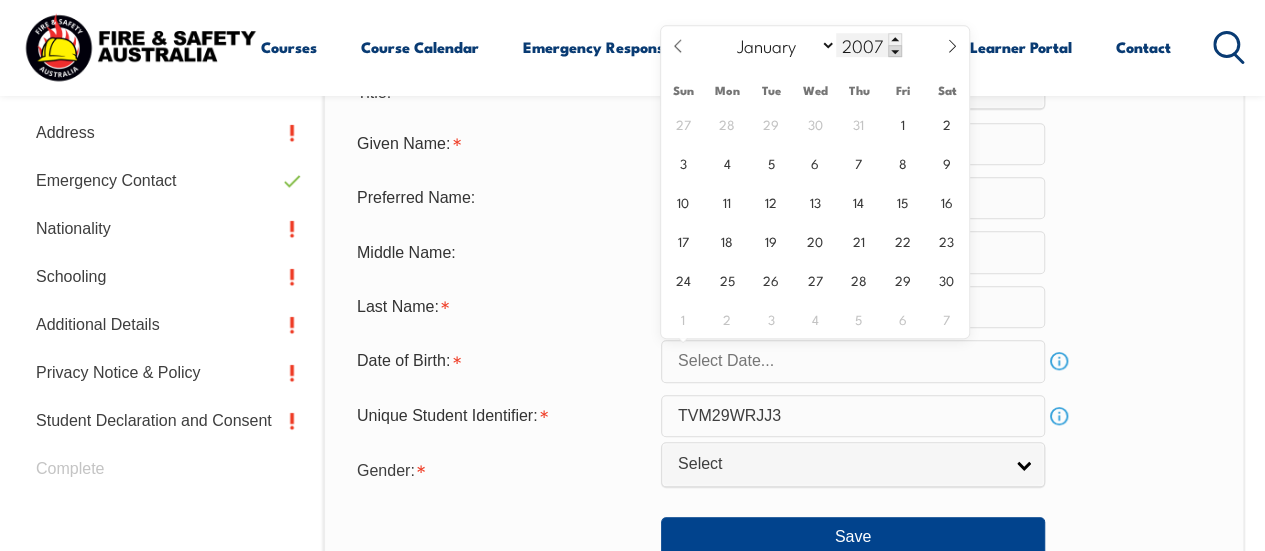 click at bounding box center [895, 51] 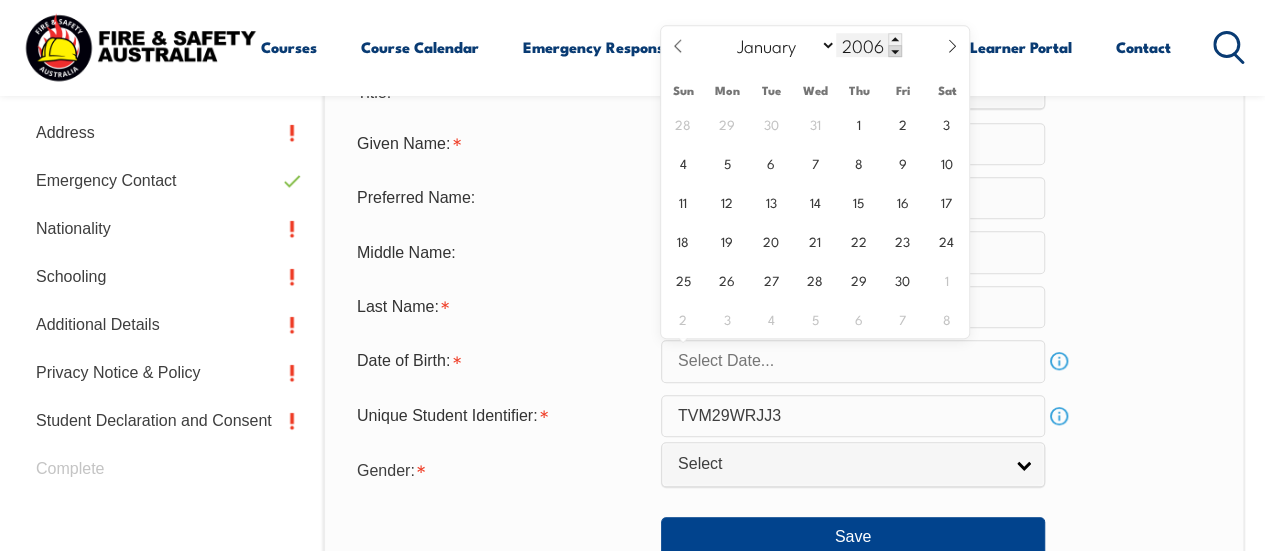 click at bounding box center [895, 51] 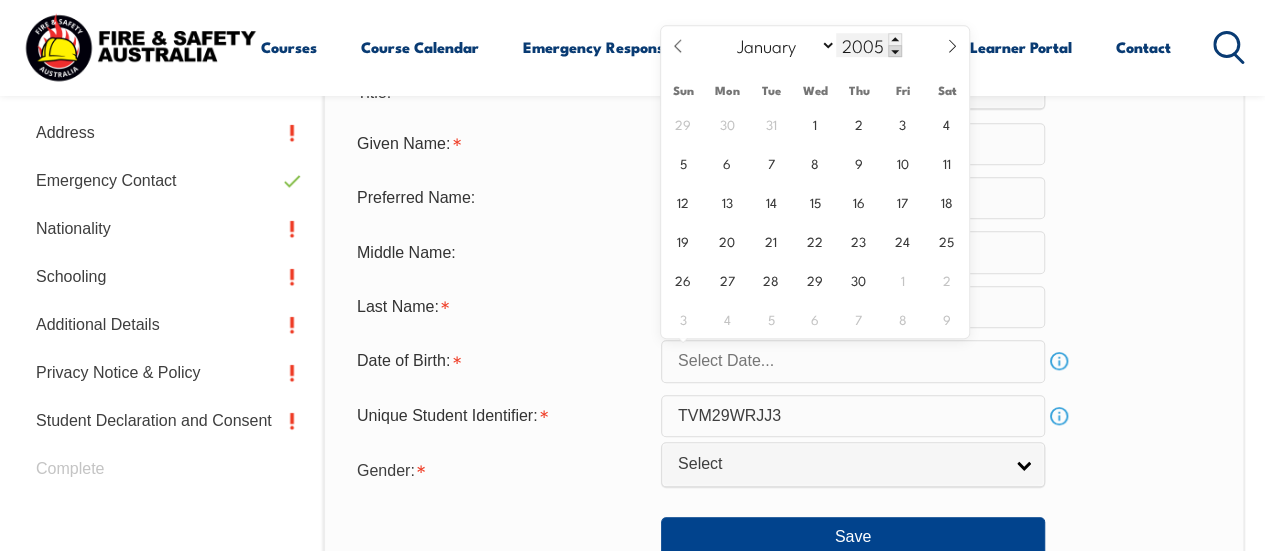 click at bounding box center (895, 51) 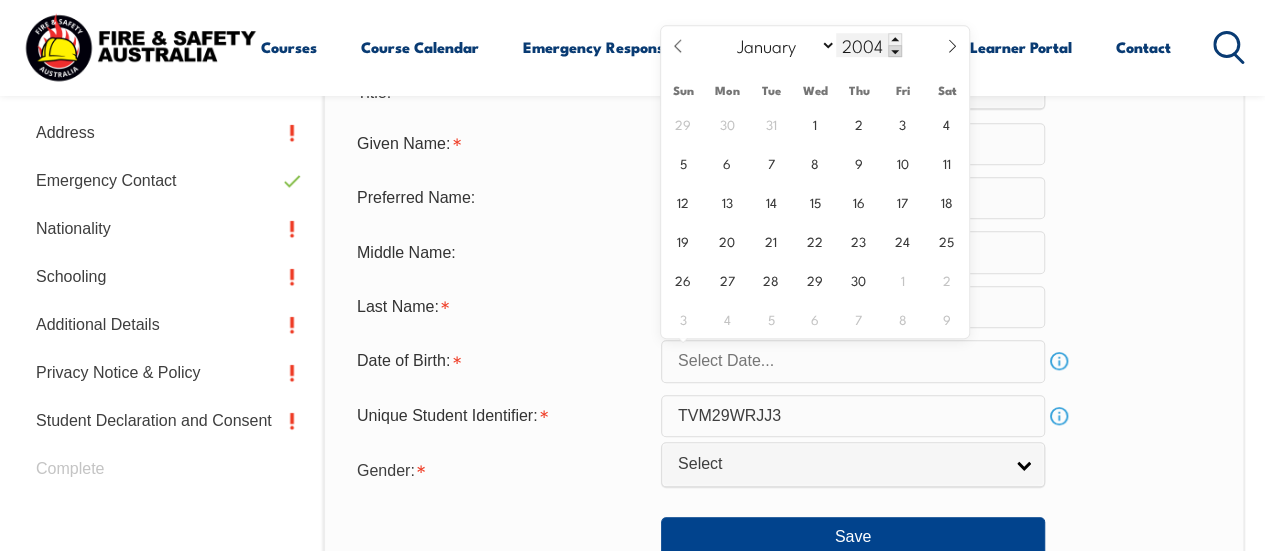 click at bounding box center (895, 51) 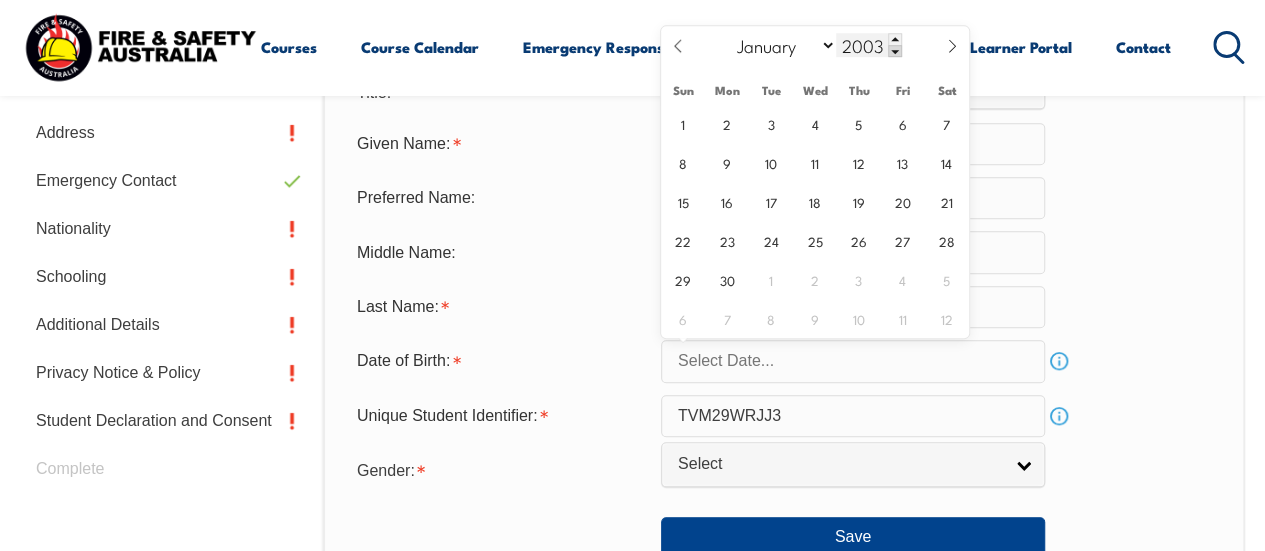 click at bounding box center (895, 51) 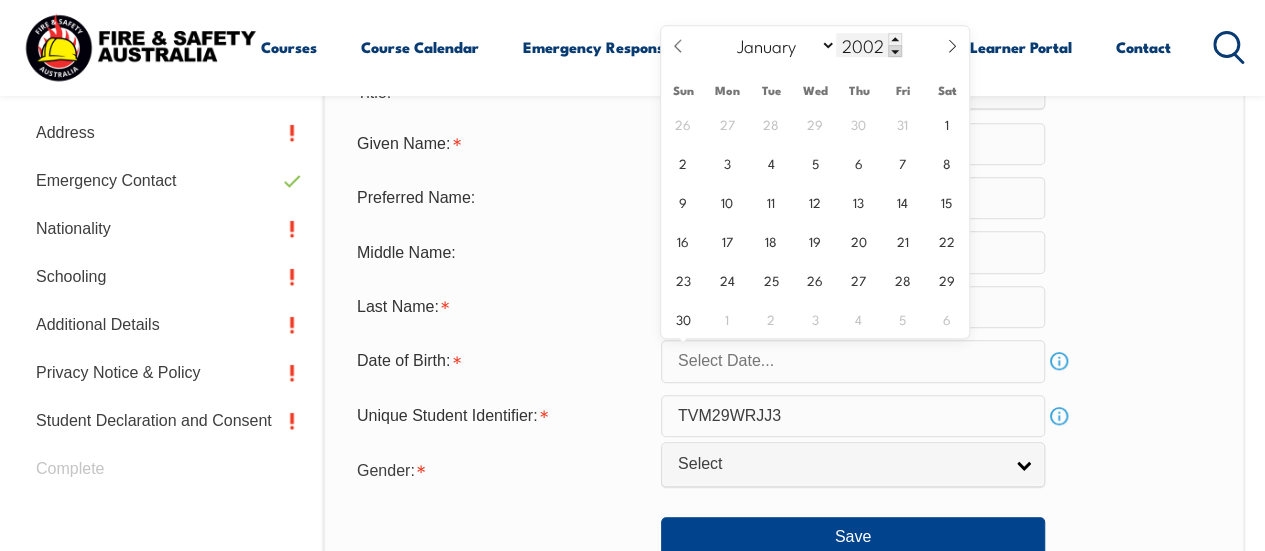 click at bounding box center [895, 51] 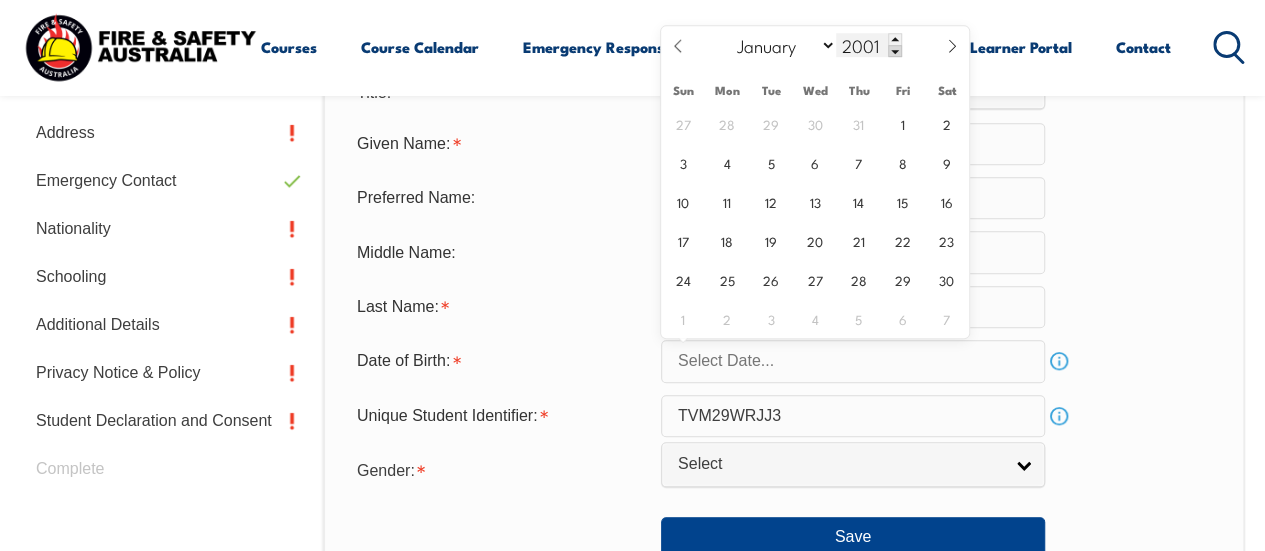 click at bounding box center (895, 51) 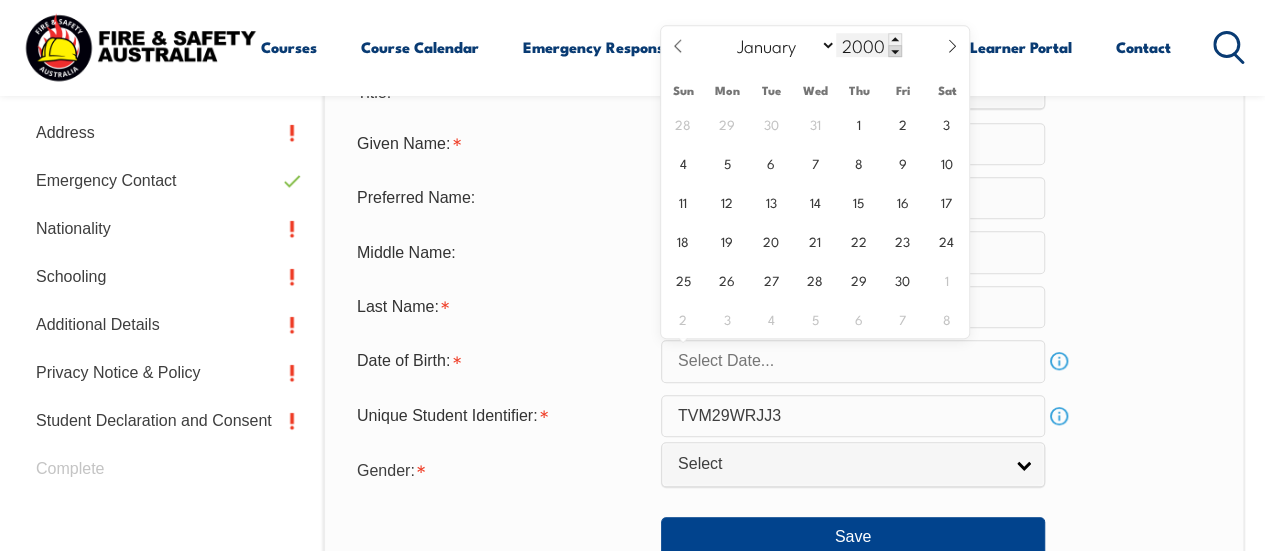 click at bounding box center (895, 51) 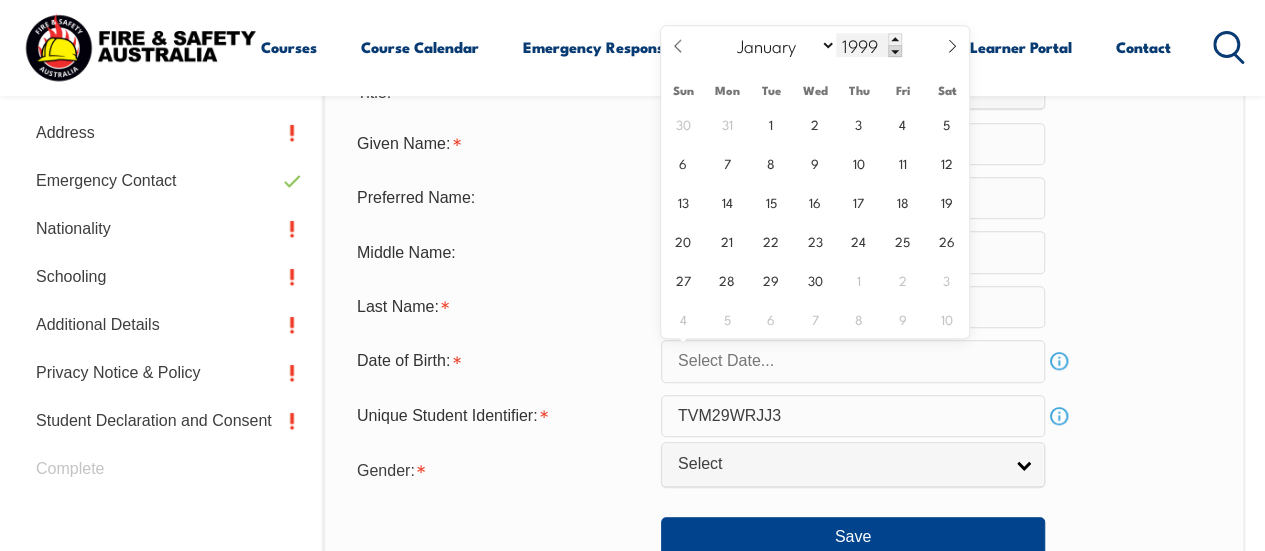 click at bounding box center (895, 51) 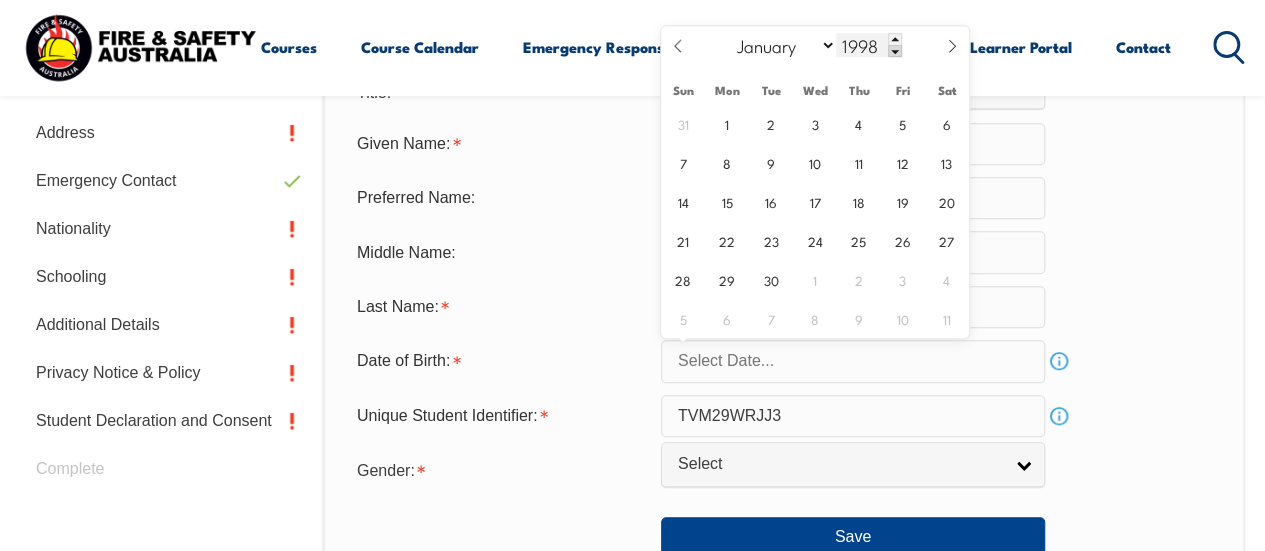 click at bounding box center [895, 51] 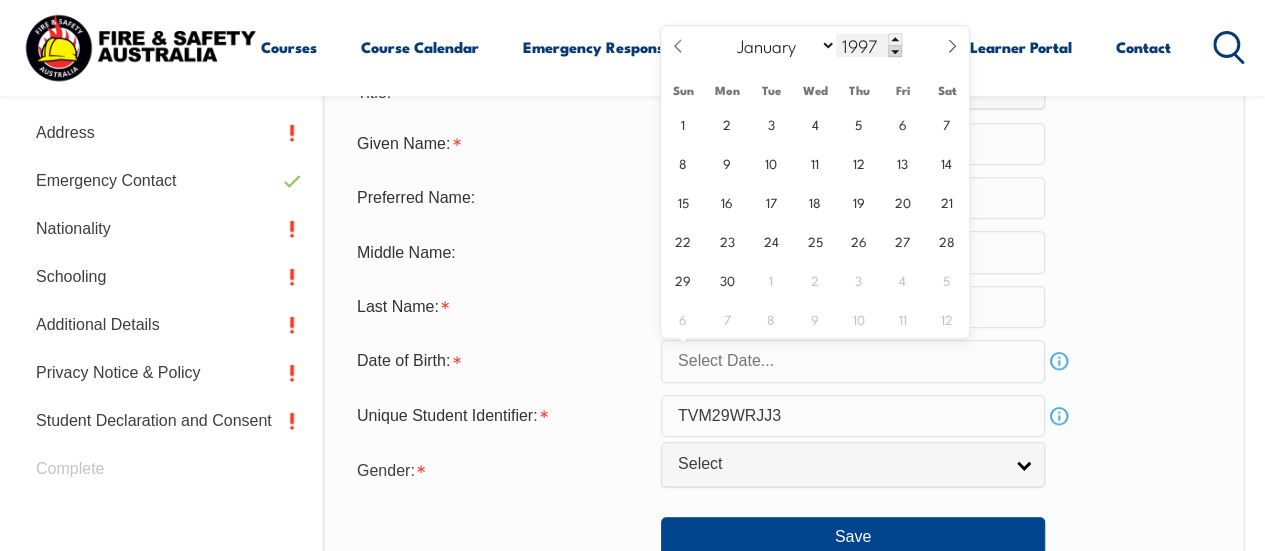 click at bounding box center [895, 51] 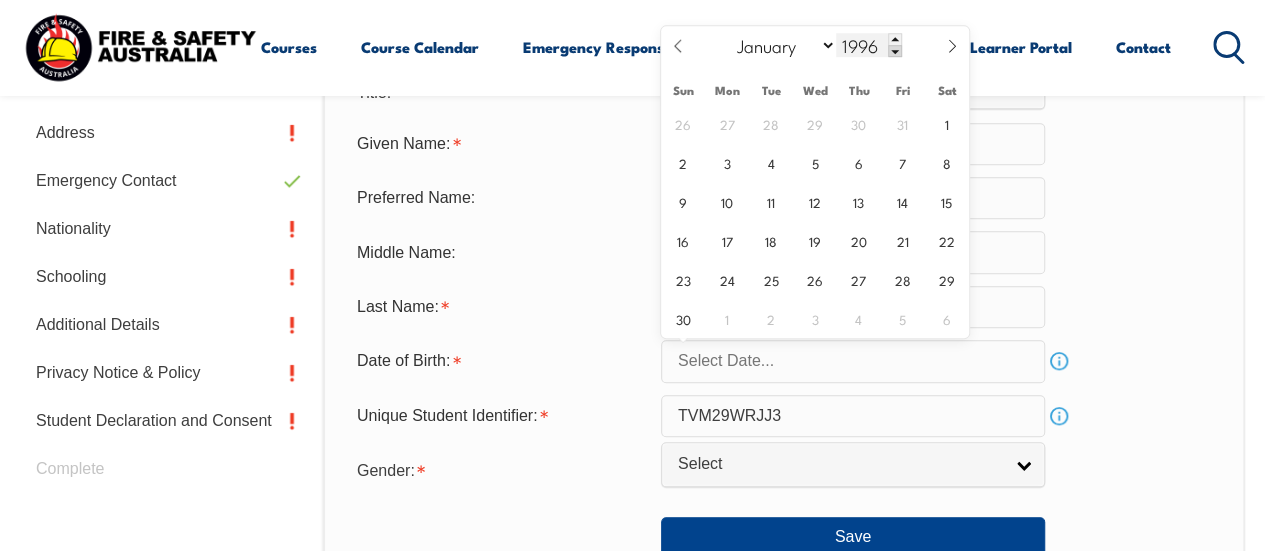 click at bounding box center (895, 51) 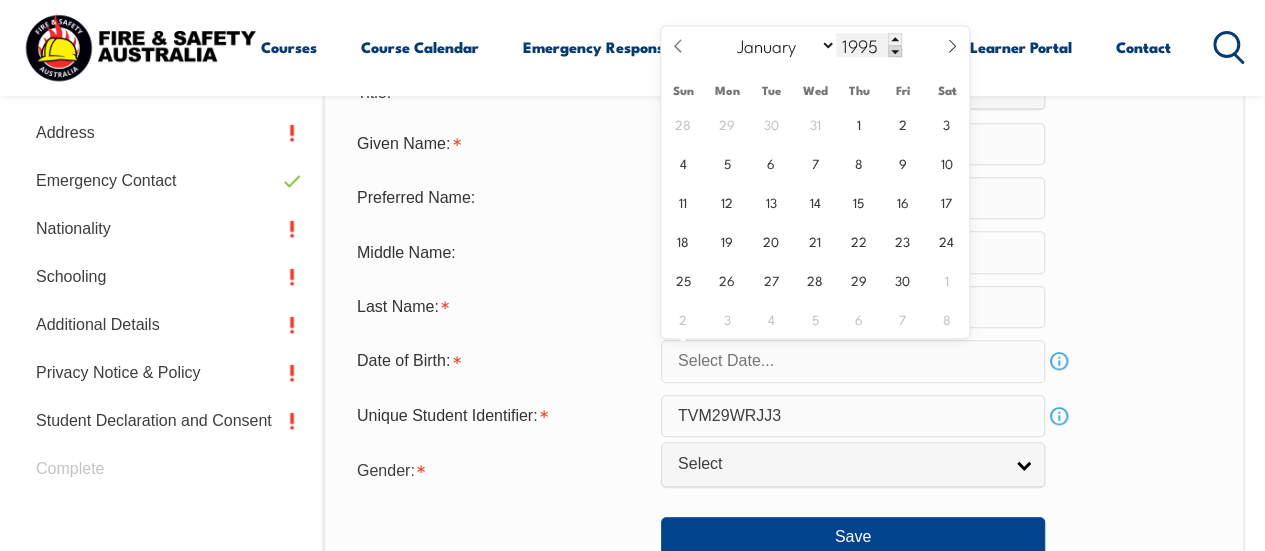 click at bounding box center [895, 51] 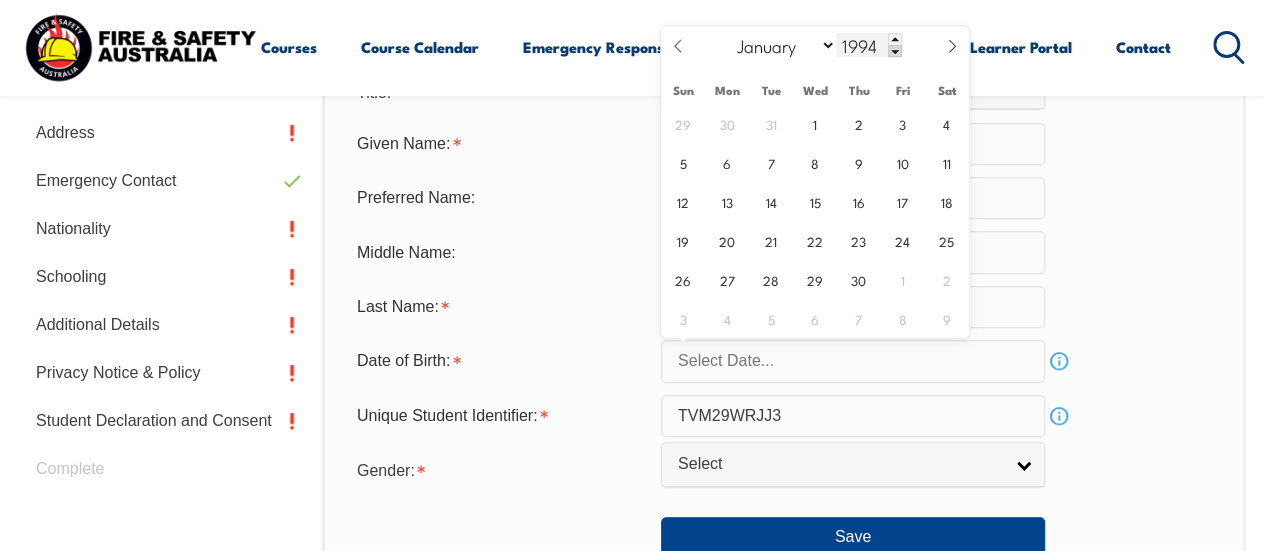 click at bounding box center (895, 51) 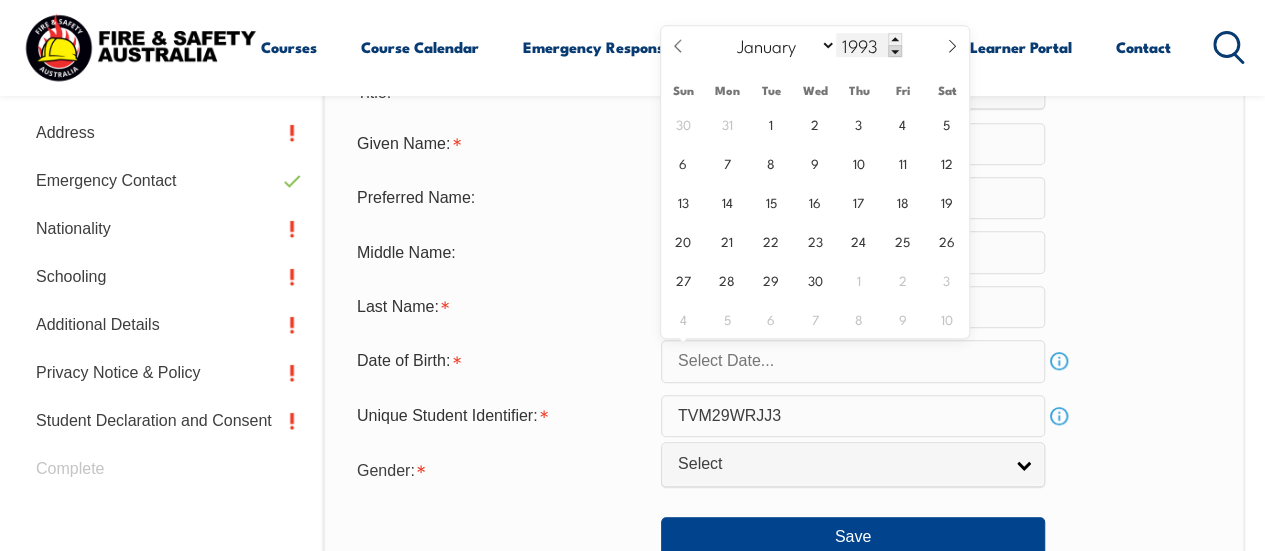 click at bounding box center [895, 51] 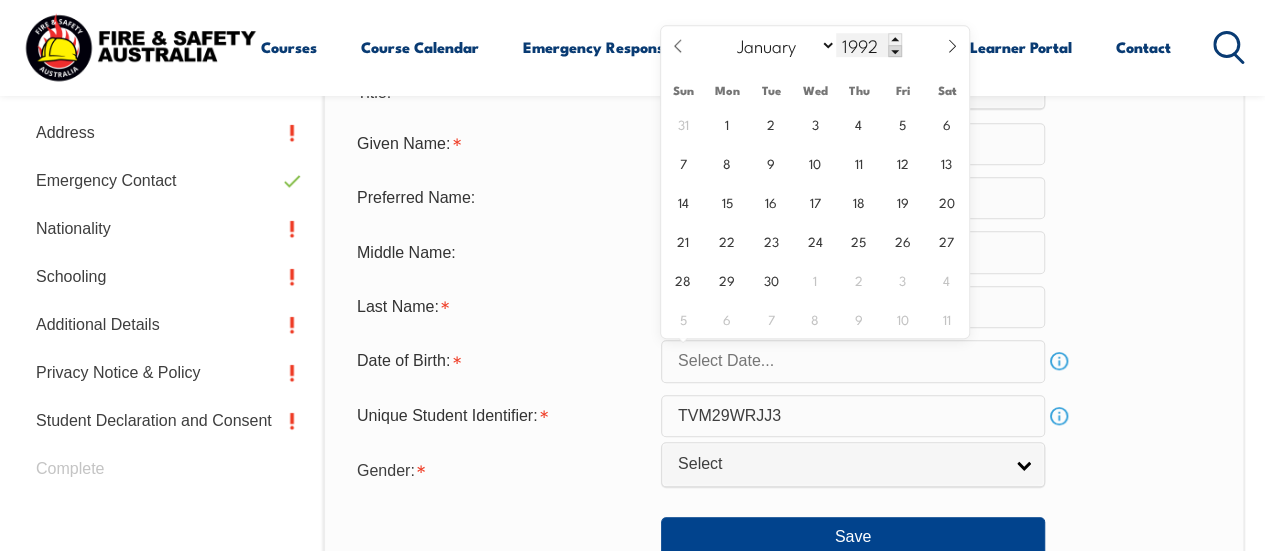 click at bounding box center (895, 51) 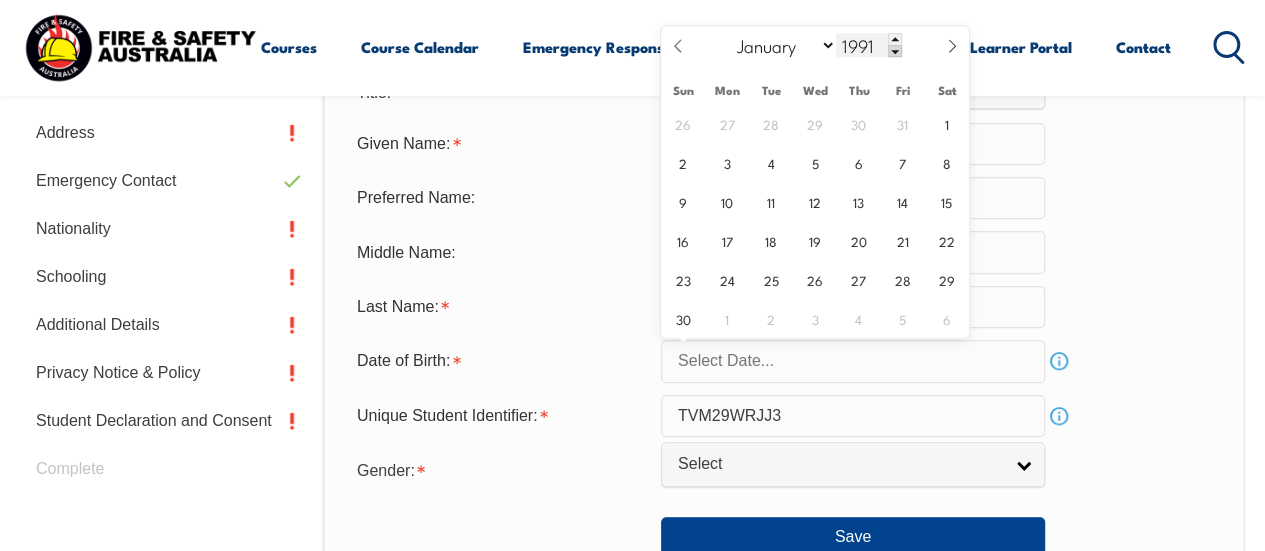 click at bounding box center (895, 51) 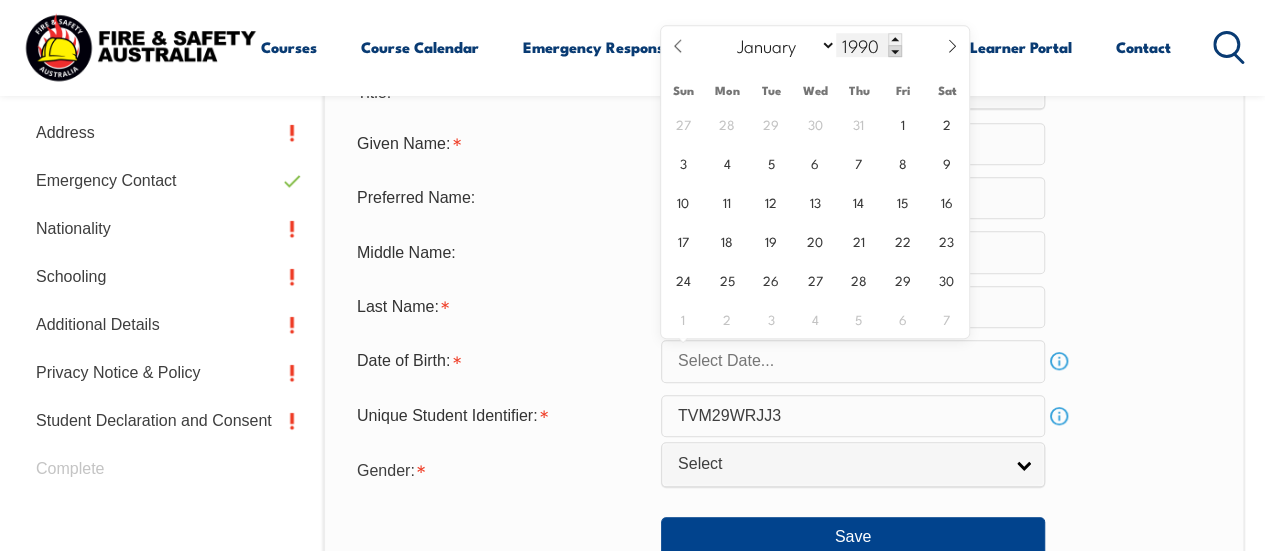 click at bounding box center [895, 51] 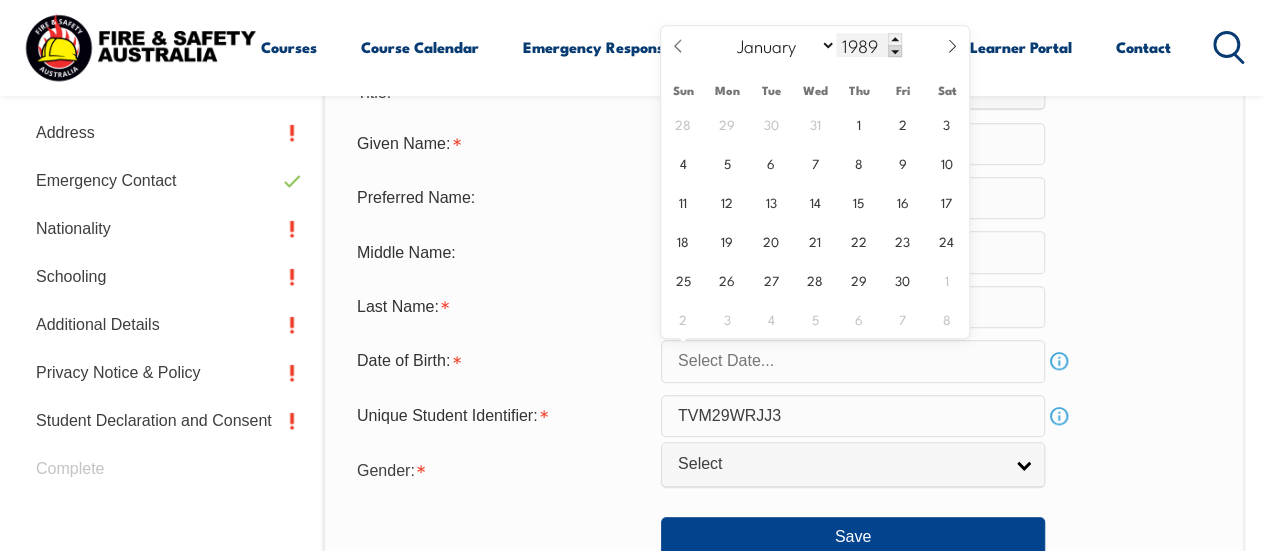 click at bounding box center [895, 51] 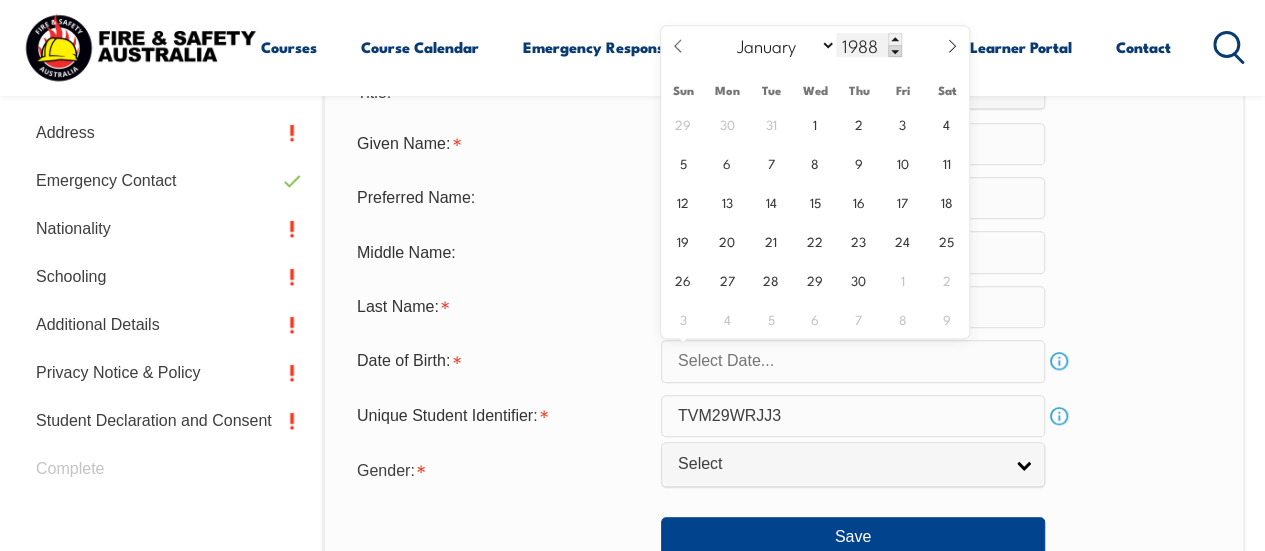 click at bounding box center [895, 51] 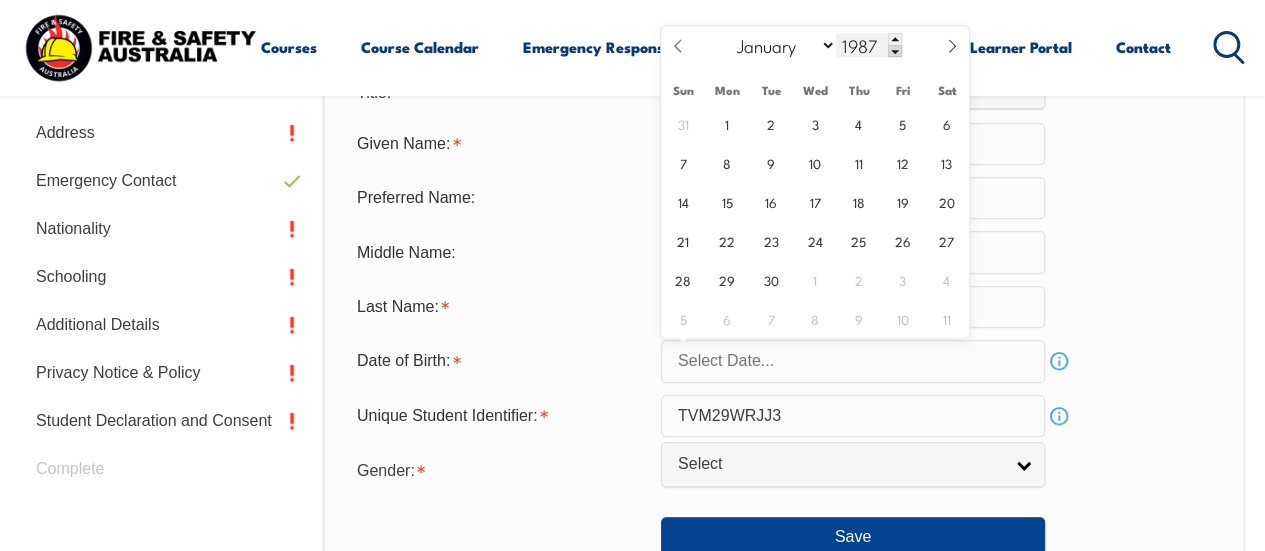 click at bounding box center [895, 51] 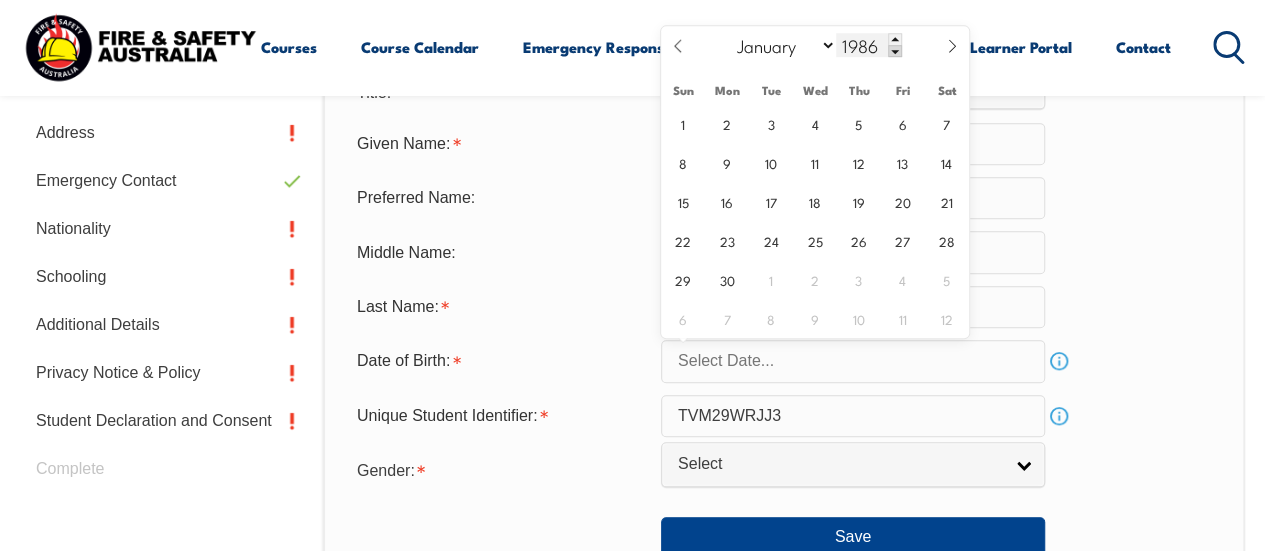 click at bounding box center (895, 51) 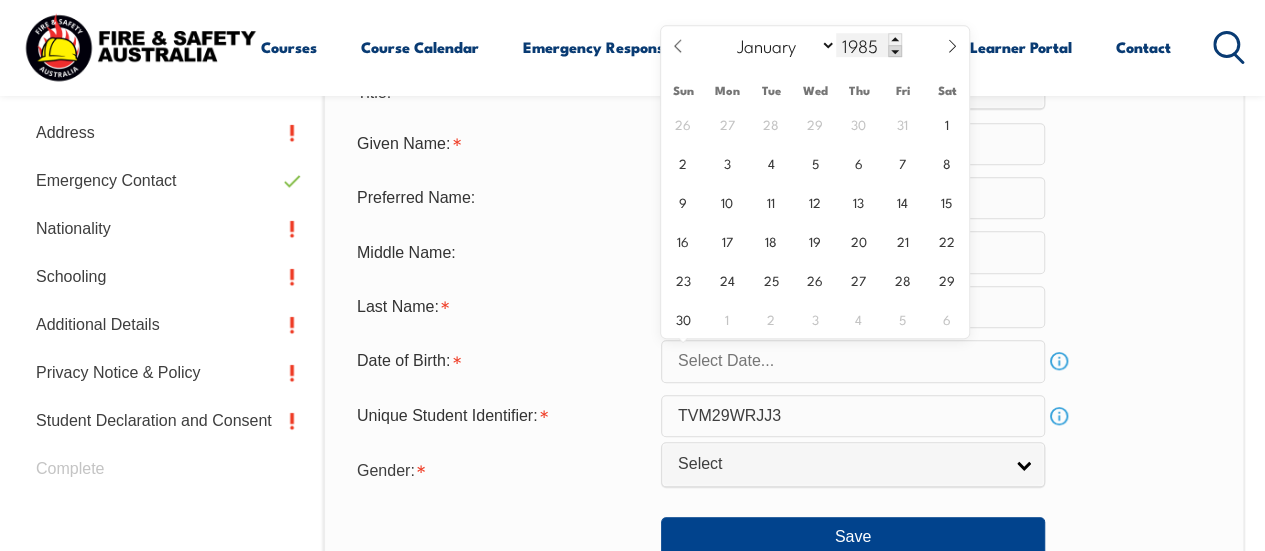 click at bounding box center (895, 51) 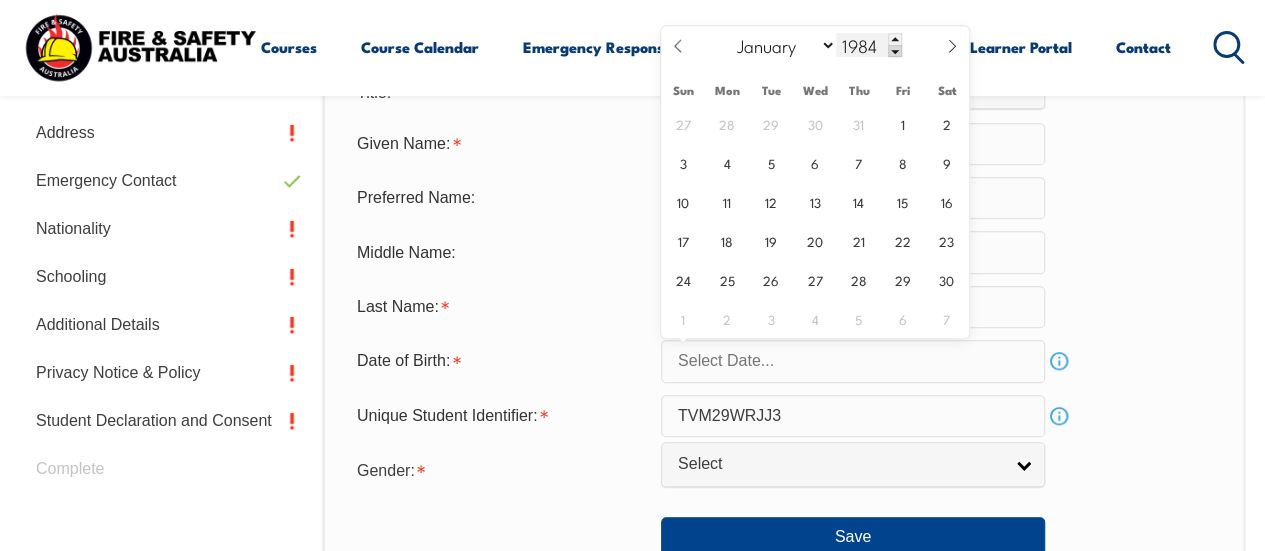 click at bounding box center (895, 51) 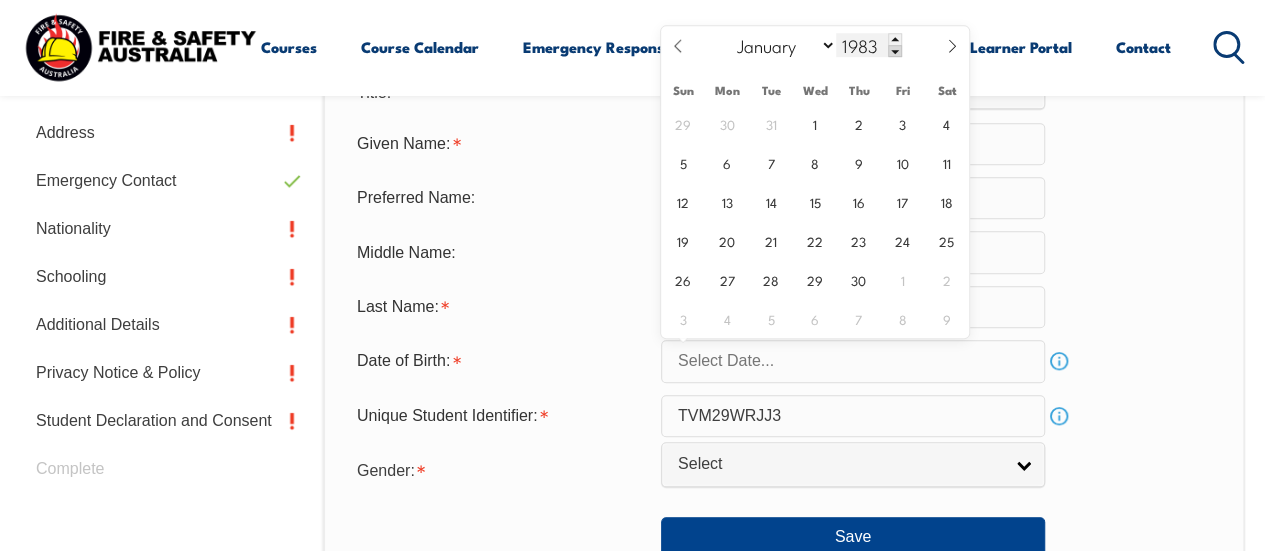 click at bounding box center [895, 51] 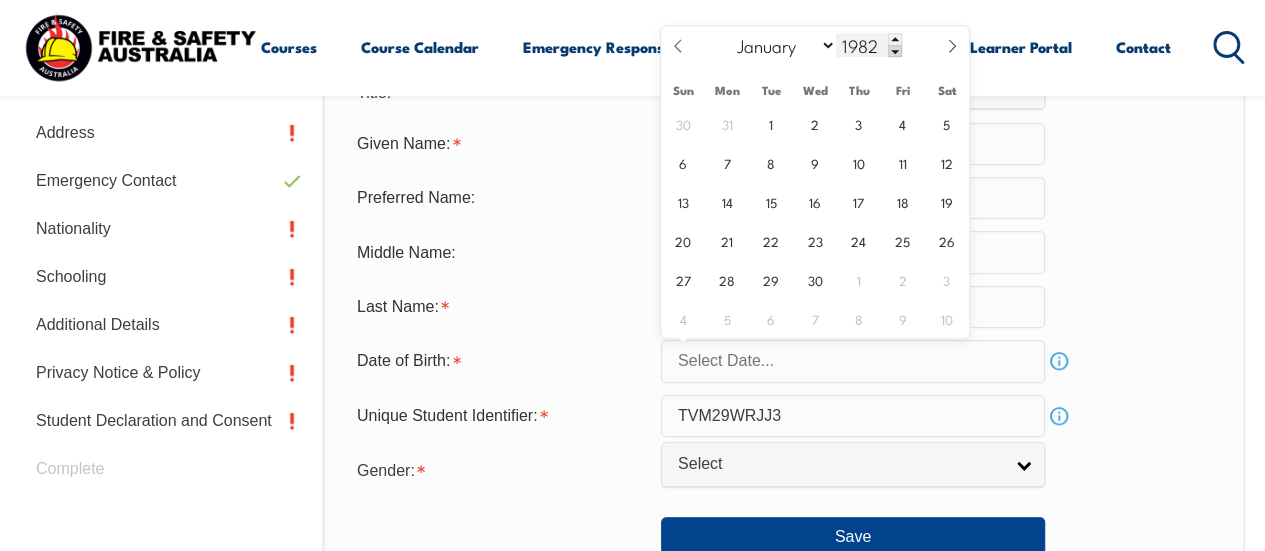 click at bounding box center [895, 51] 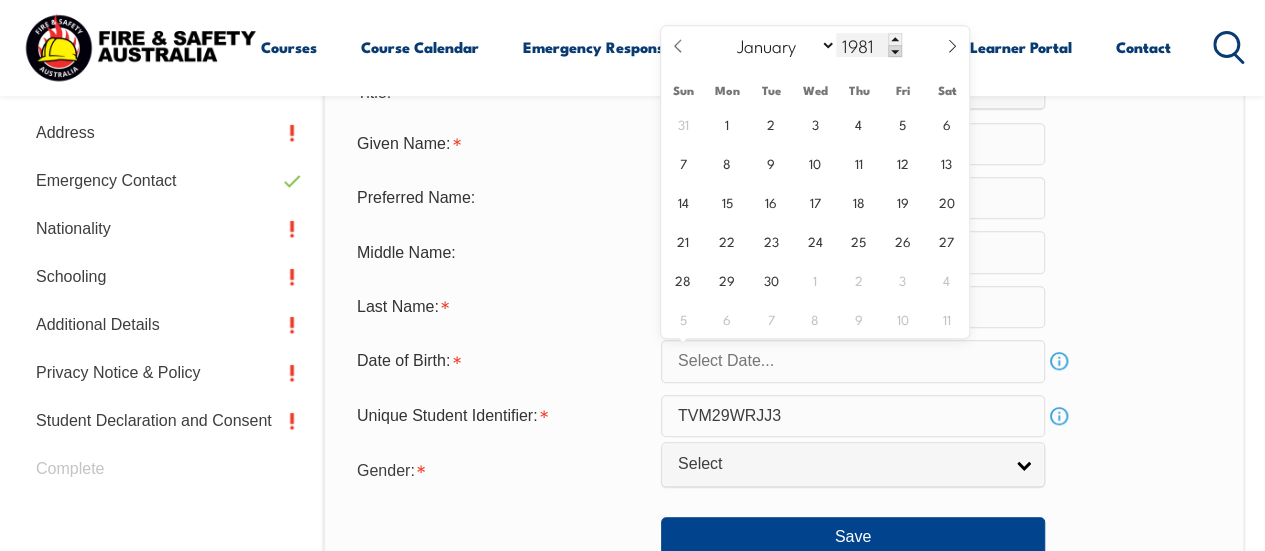 click at bounding box center [895, 51] 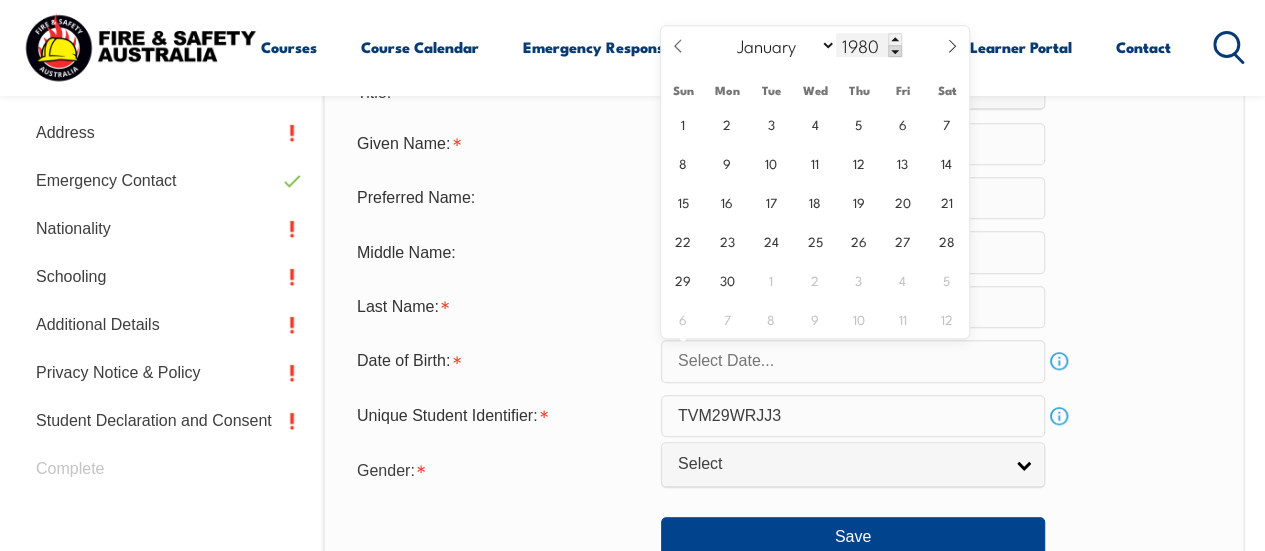 click at bounding box center [895, 51] 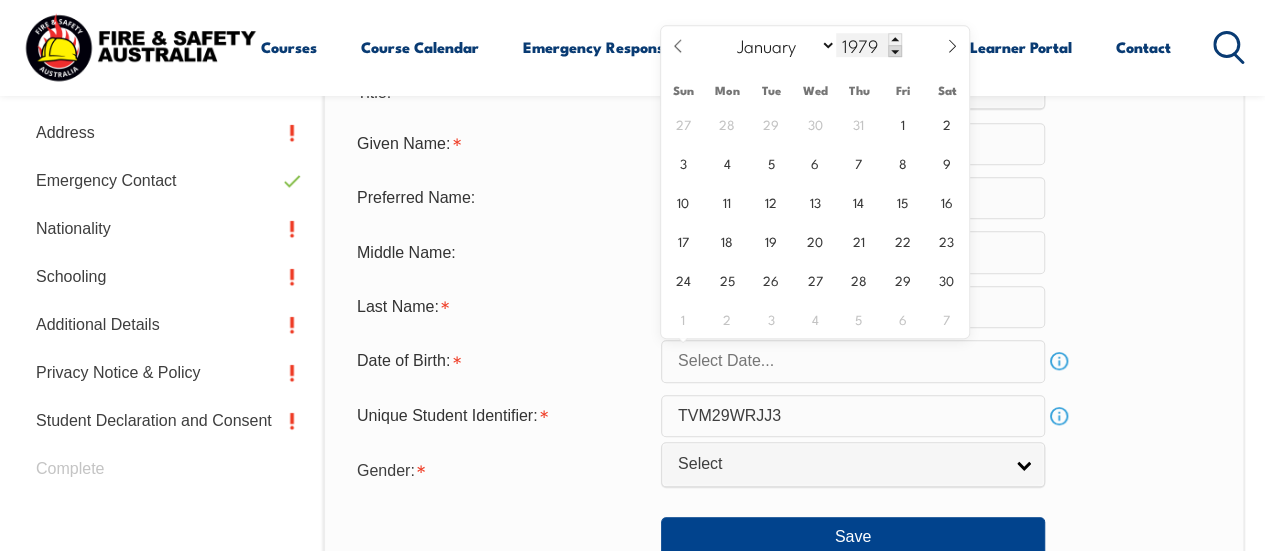 click at bounding box center (895, 51) 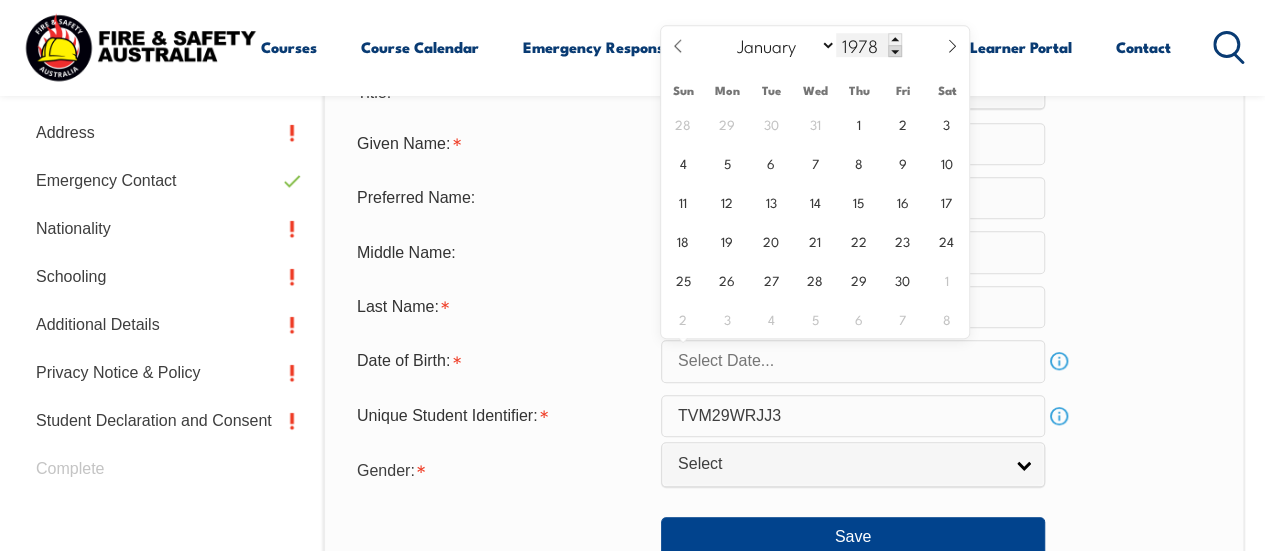 click at bounding box center [895, 51] 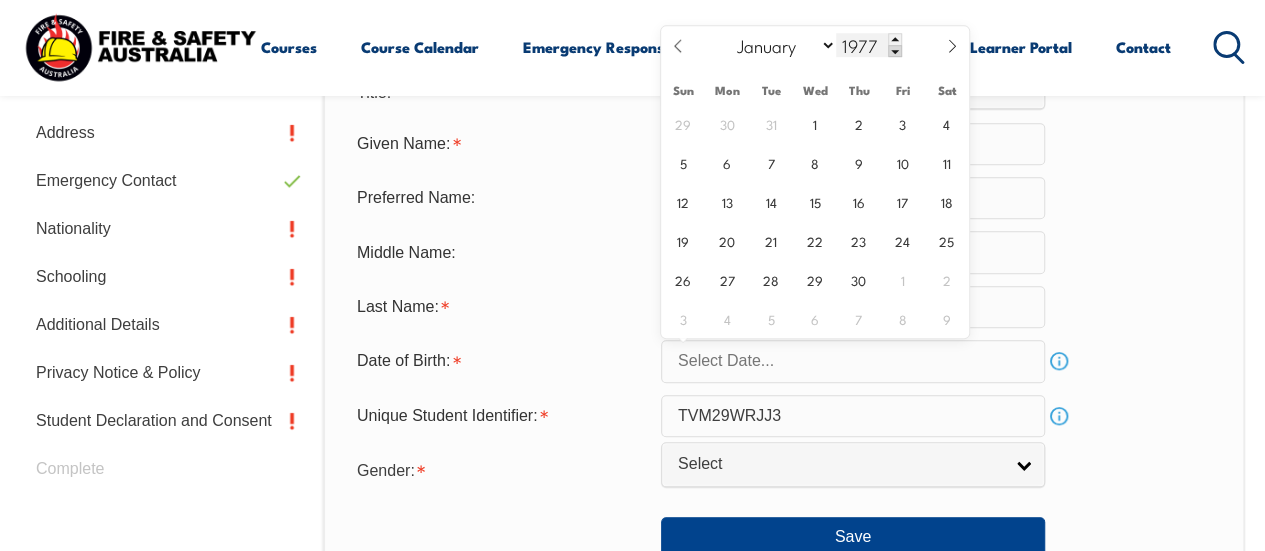 click at bounding box center [895, 51] 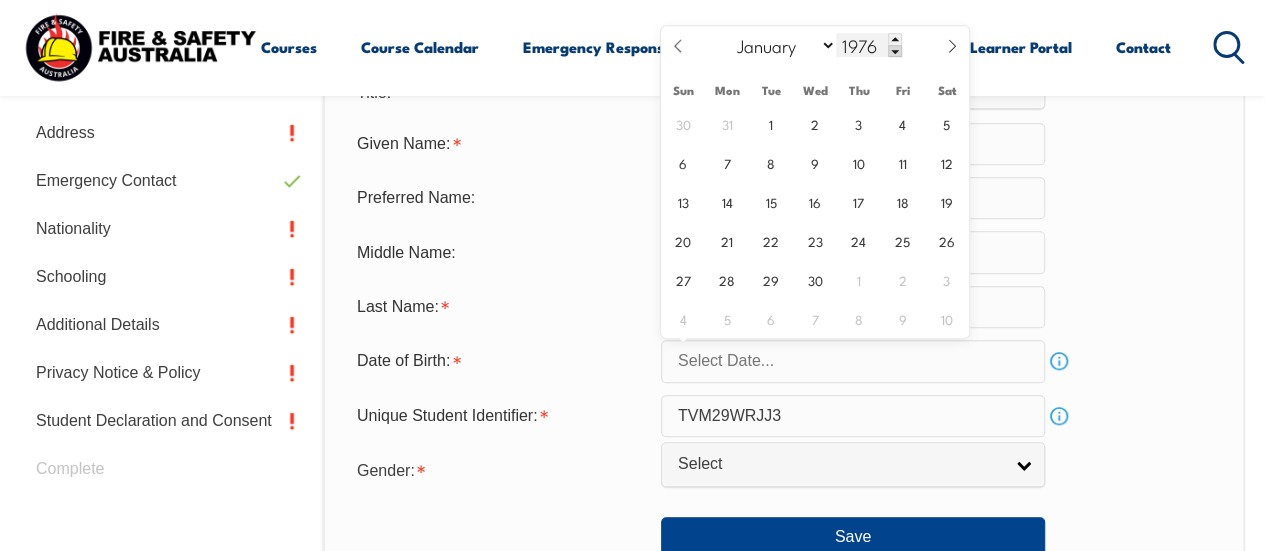 click at bounding box center [895, 51] 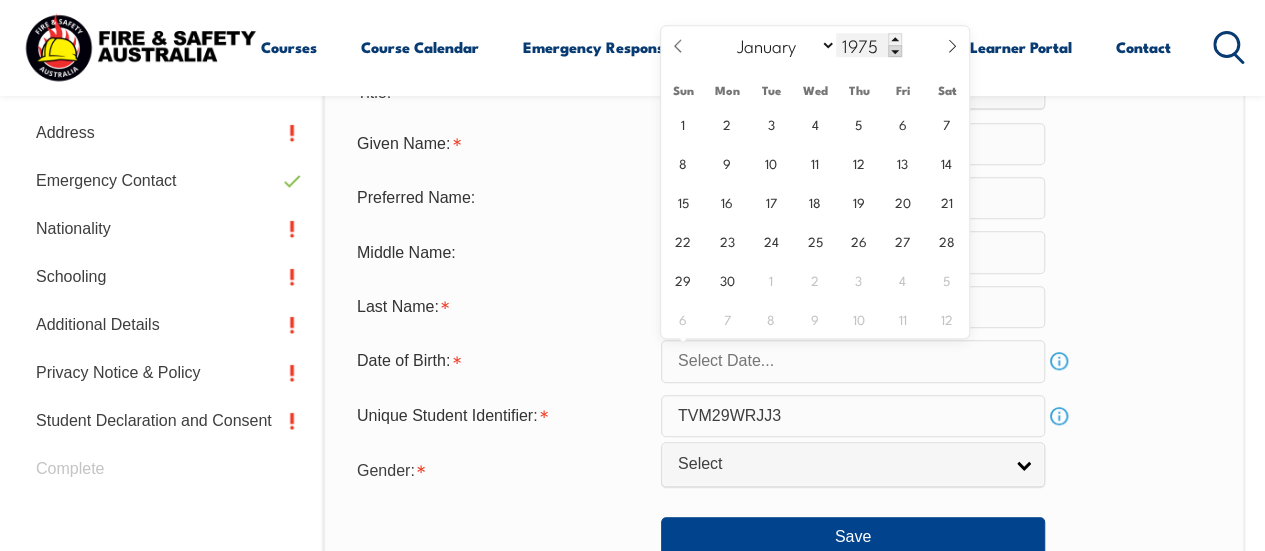 click at bounding box center (895, 51) 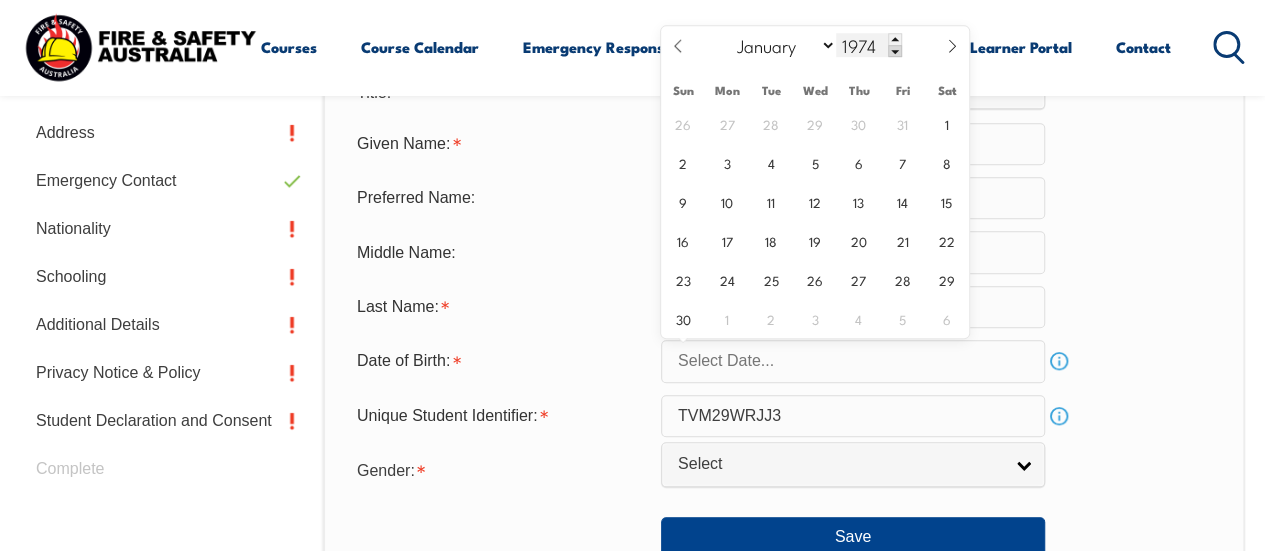click at bounding box center (895, 51) 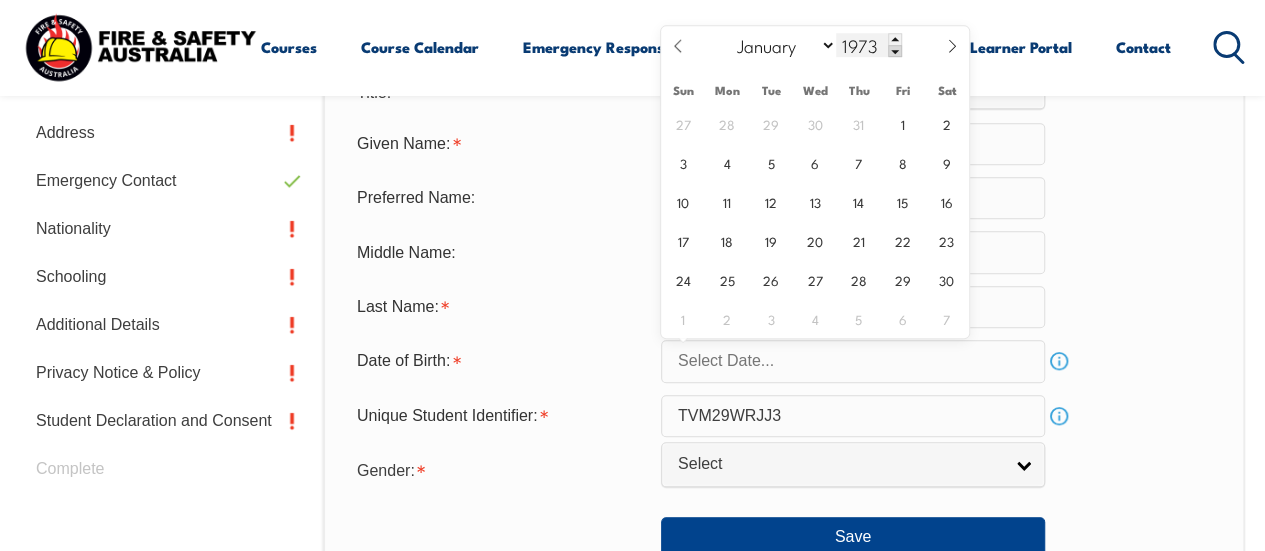 click at bounding box center [895, 51] 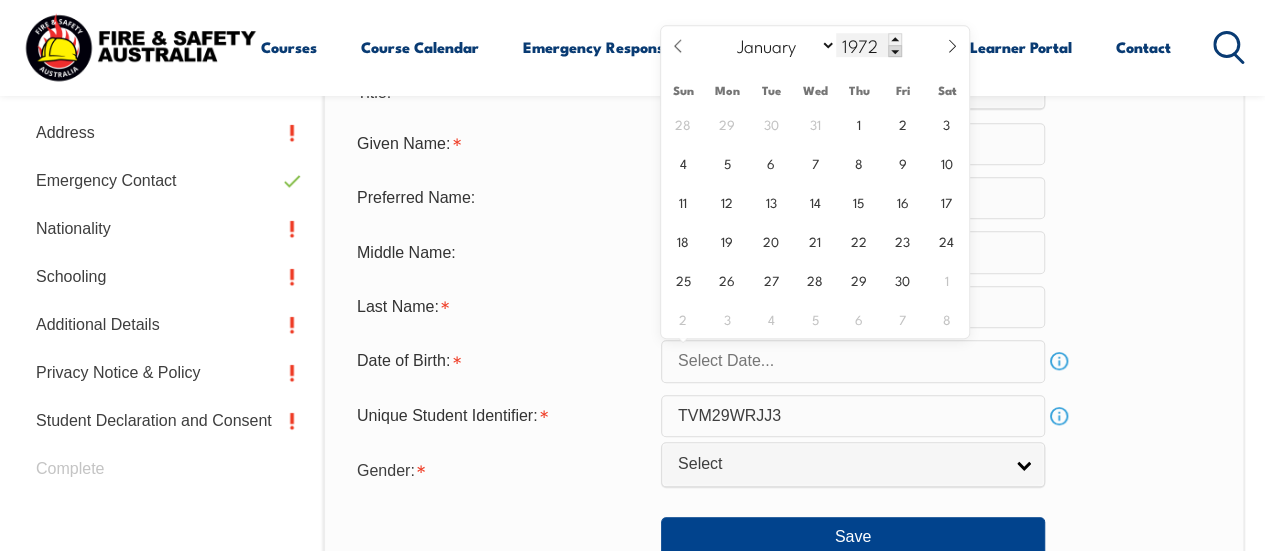 click at bounding box center (895, 51) 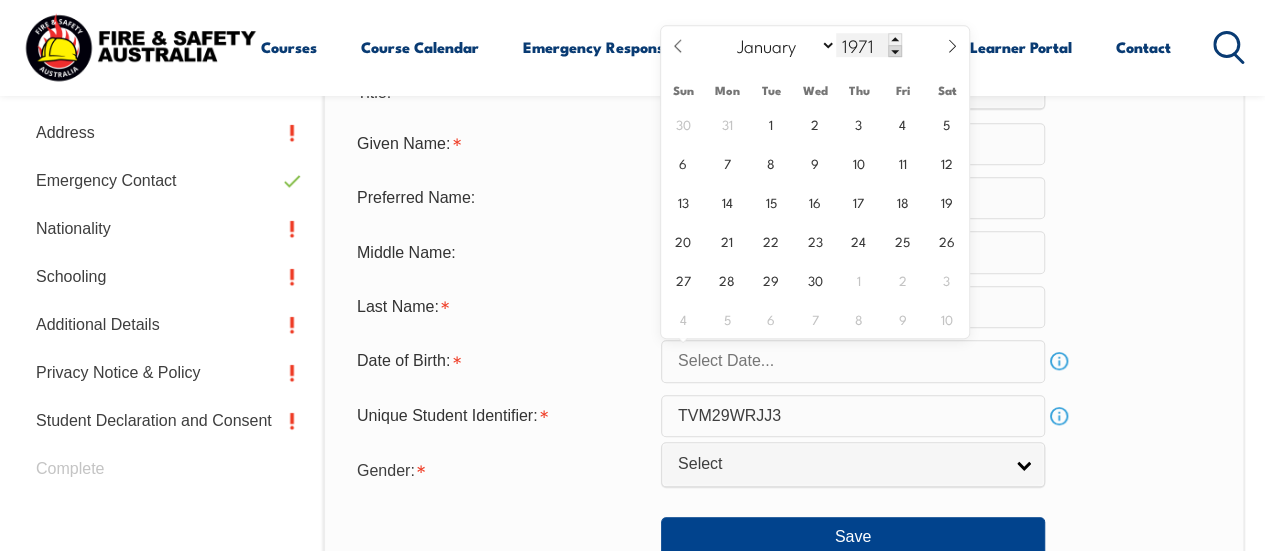 click at bounding box center [895, 51] 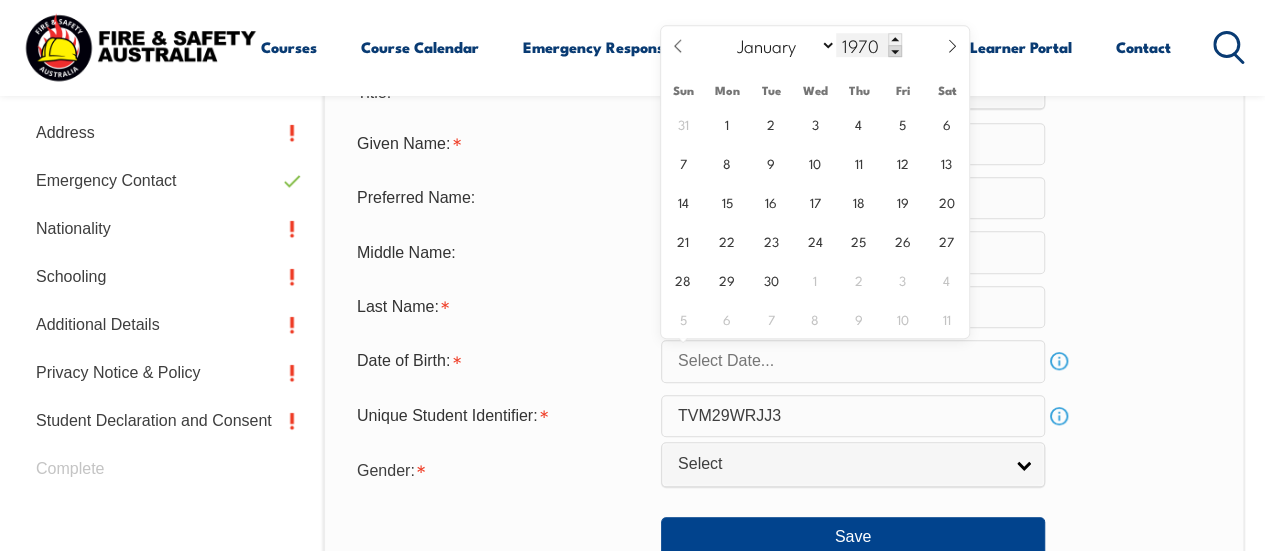 click at bounding box center [895, 51] 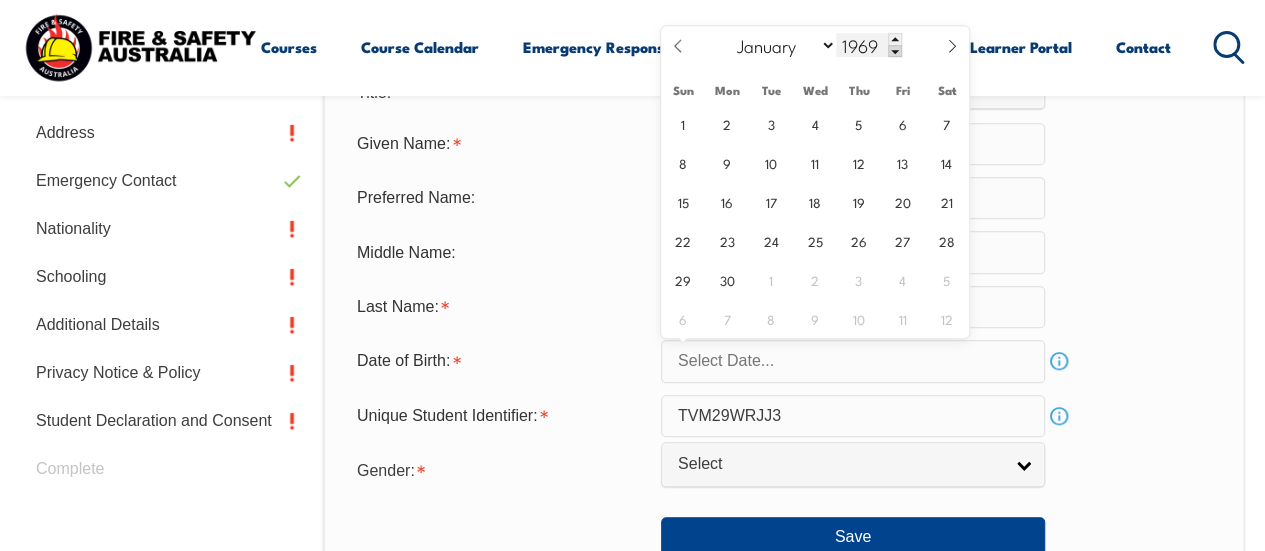 click at bounding box center (895, 51) 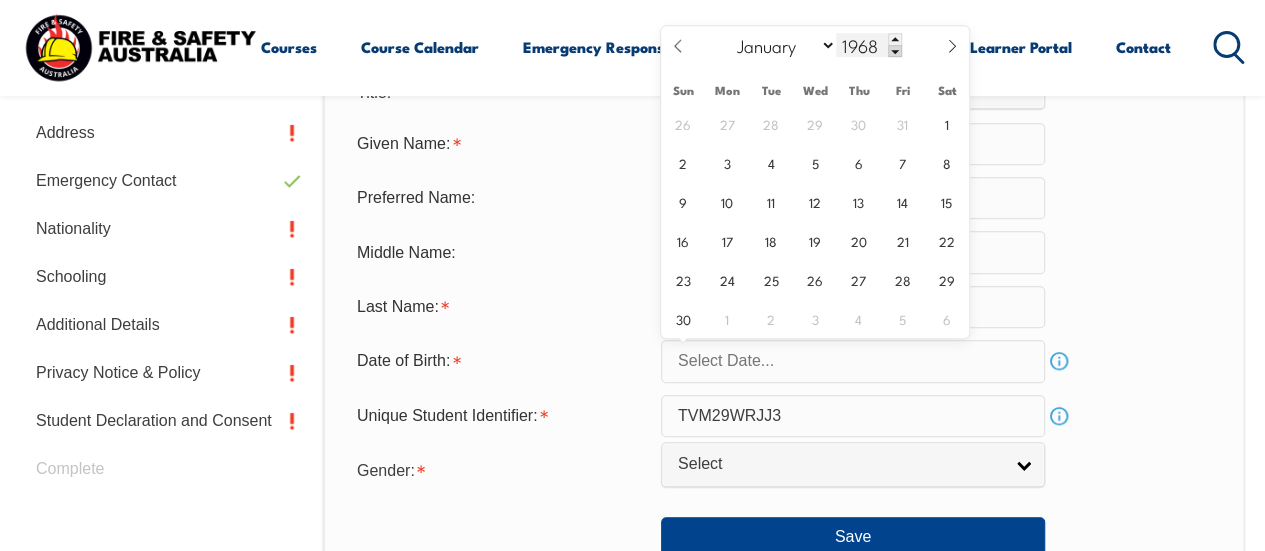 click at bounding box center (895, 51) 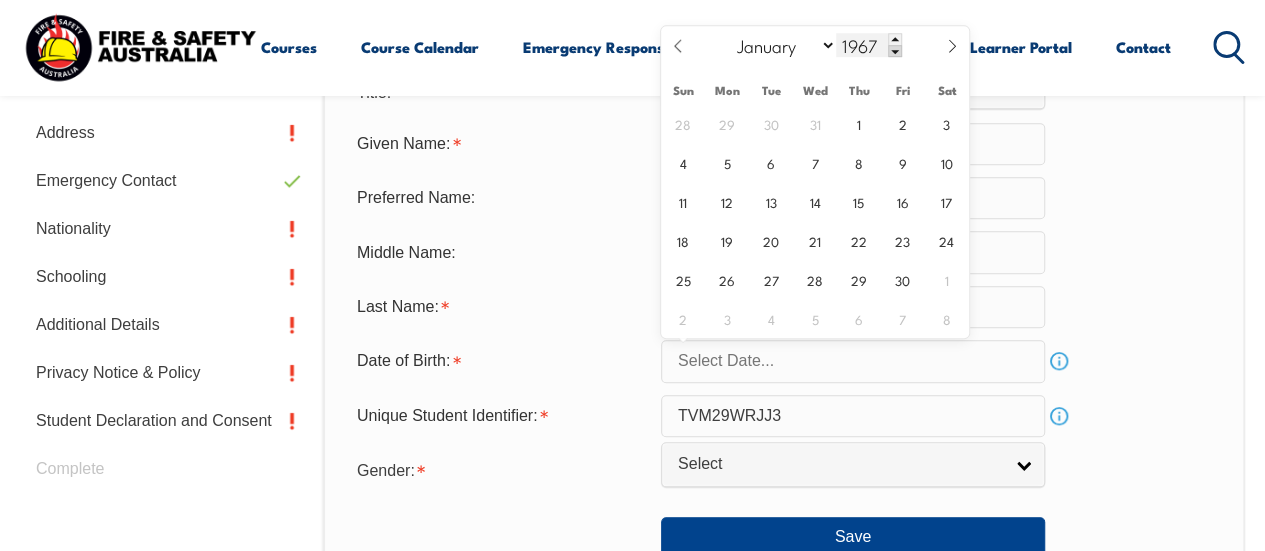 click at bounding box center [895, 51] 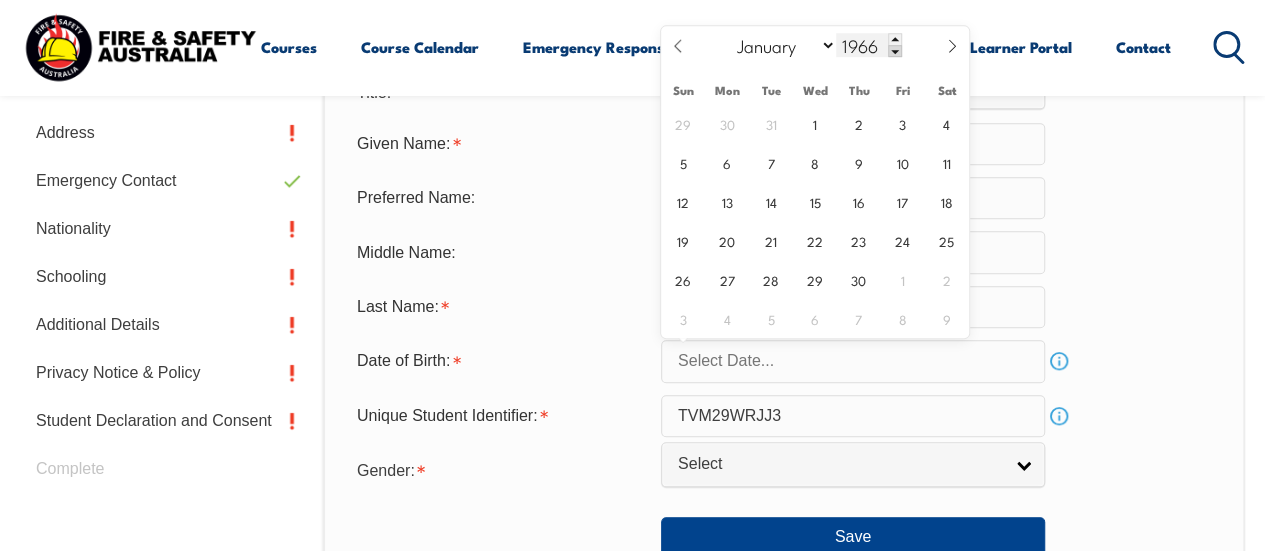 click at bounding box center (895, 51) 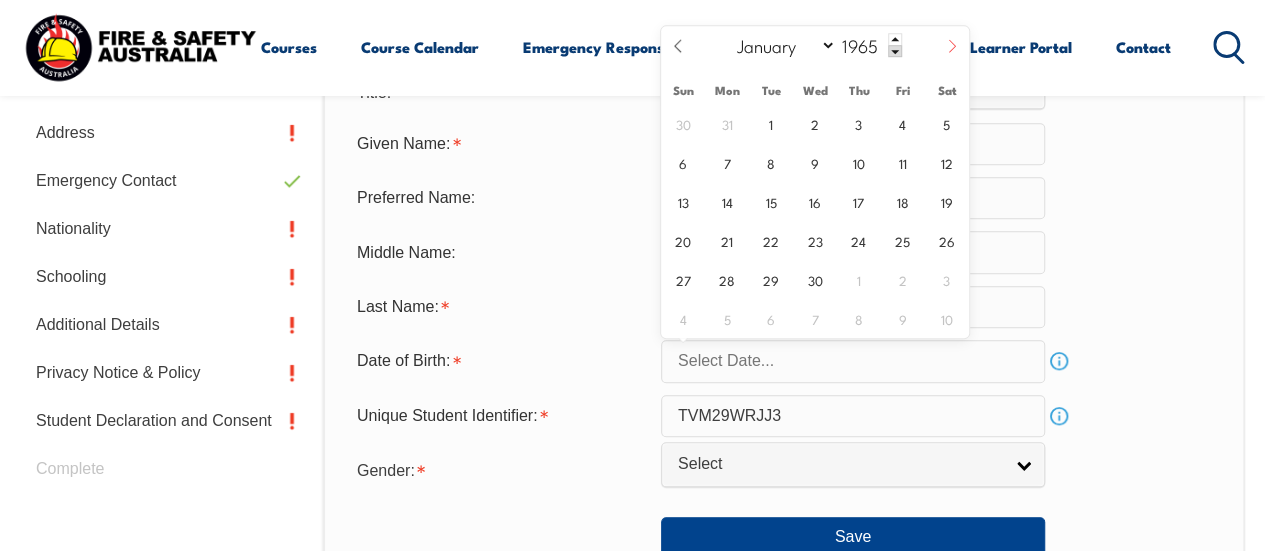 click 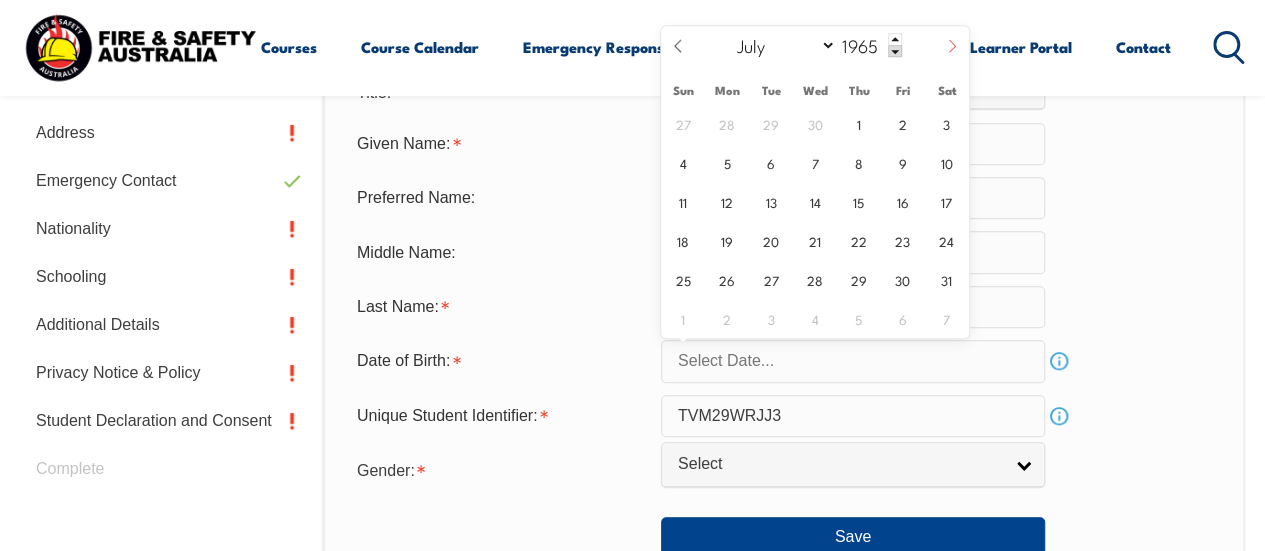 click 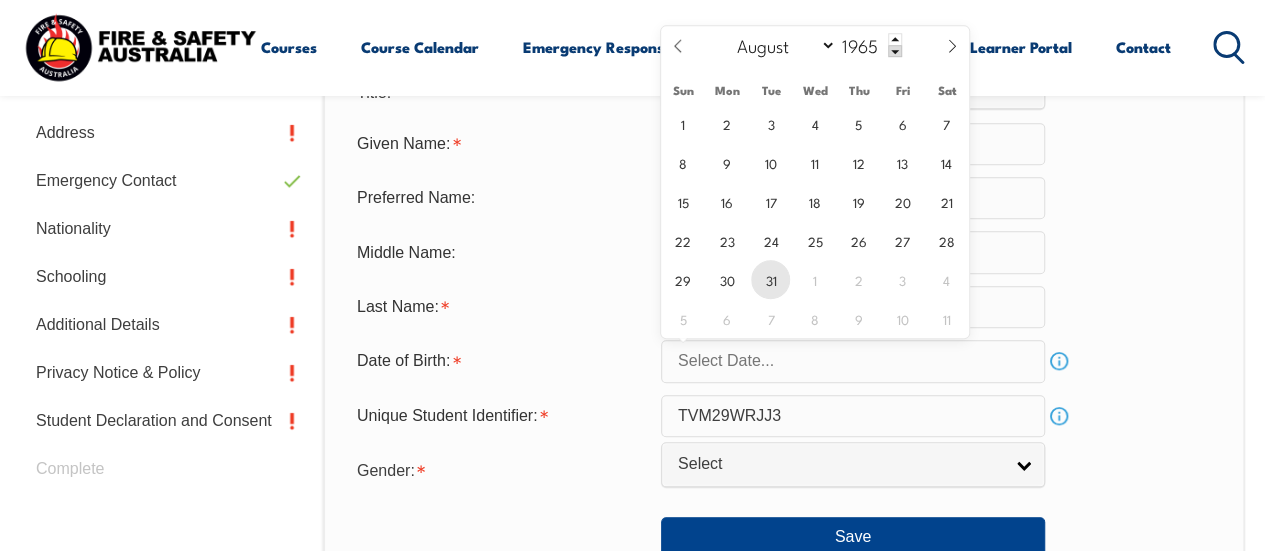 click on "31" at bounding box center (770, 279) 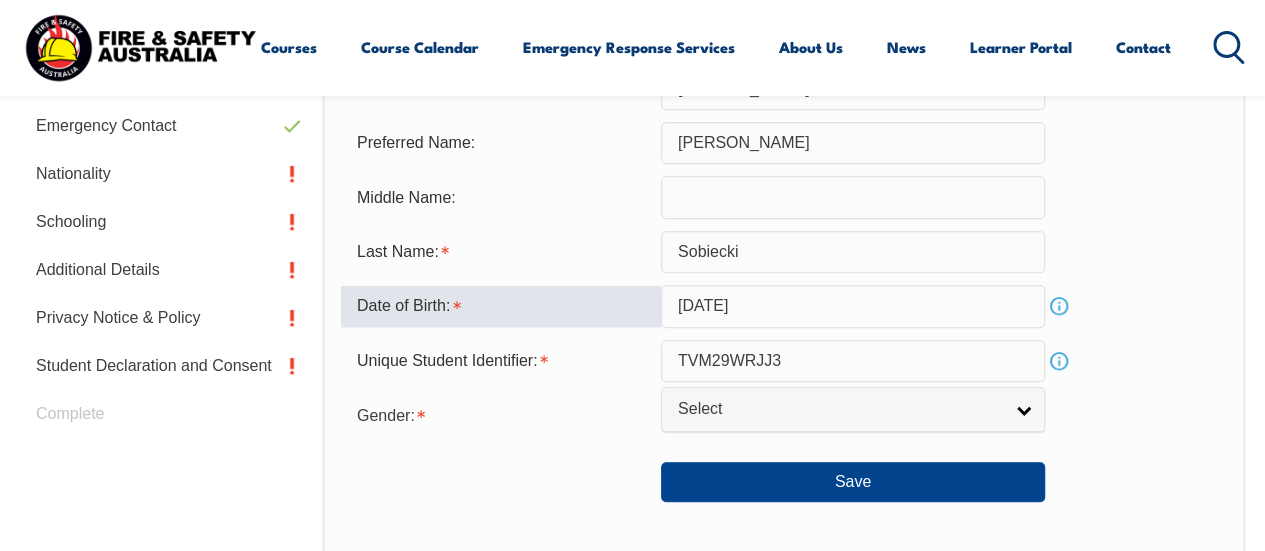 scroll, scrollTop: 785, scrollLeft: 0, axis: vertical 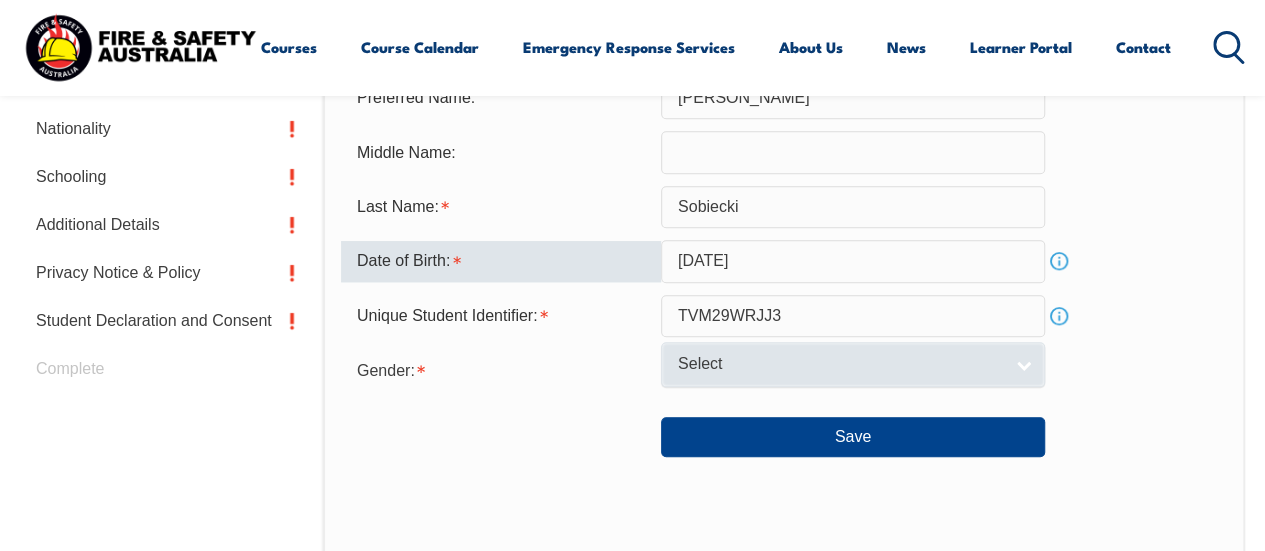 click on "Select" at bounding box center [853, 364] 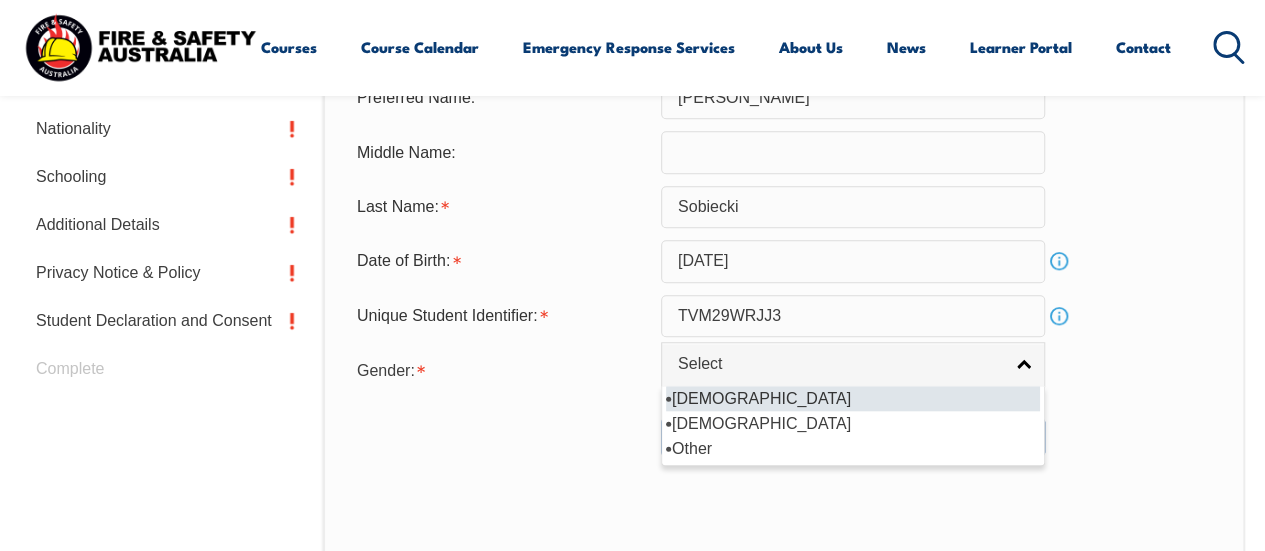 click on "[DEMOGRAPHIC_DATA]" at bounding box center [853, 398] 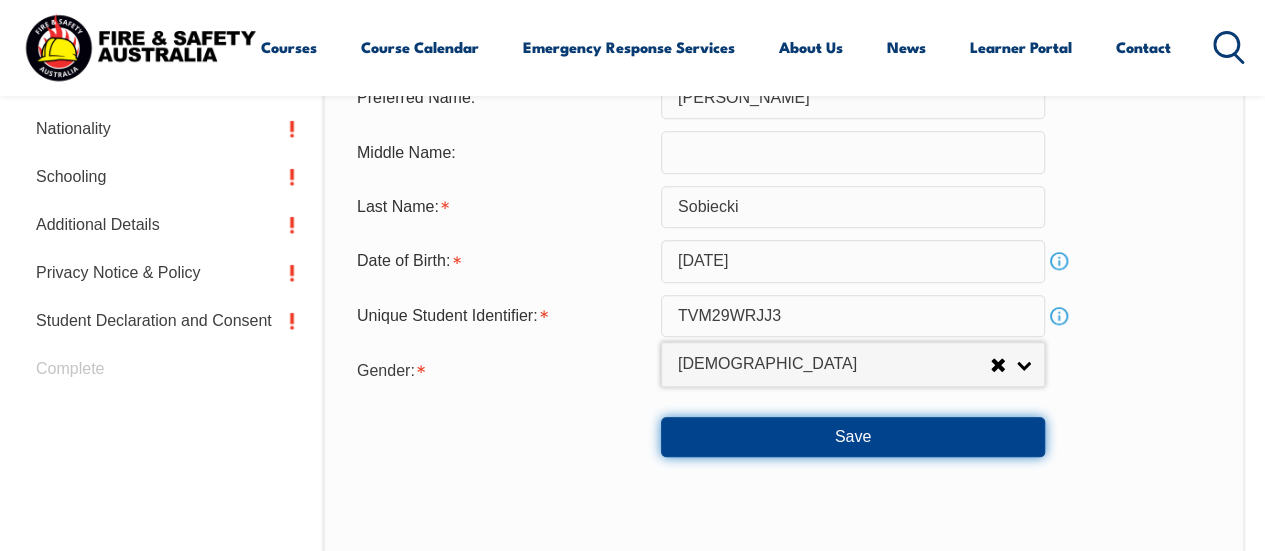click on "Save" at bounding box center (853, 437) 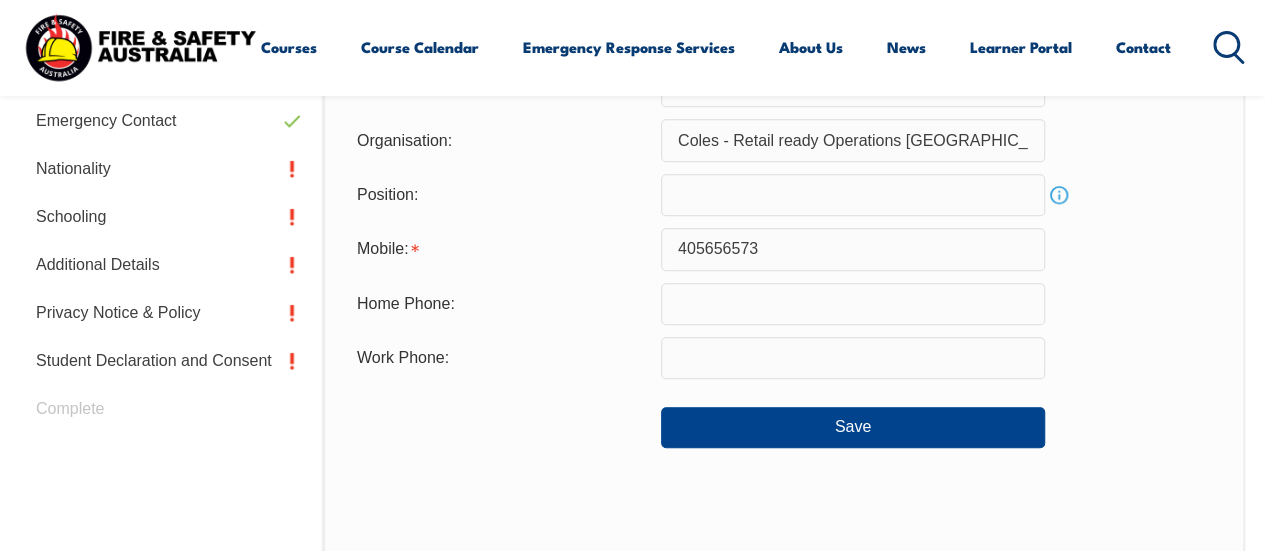 scroll, scrollTop: 785, scrollLeft: 0, axis: vertical 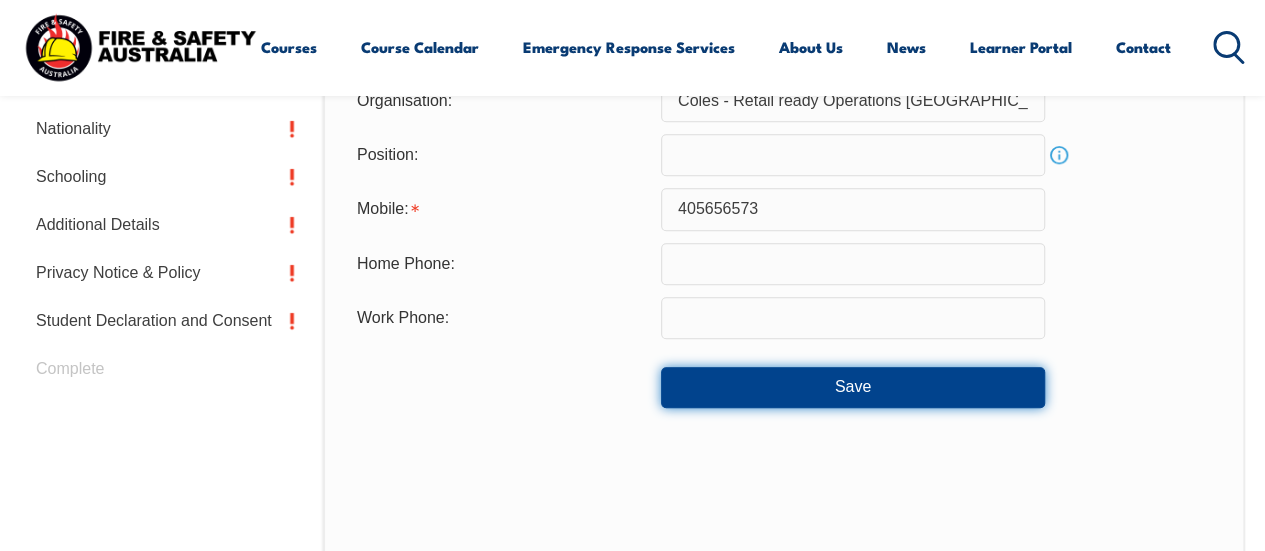 click on "Save" at bounding box center (853, 387) 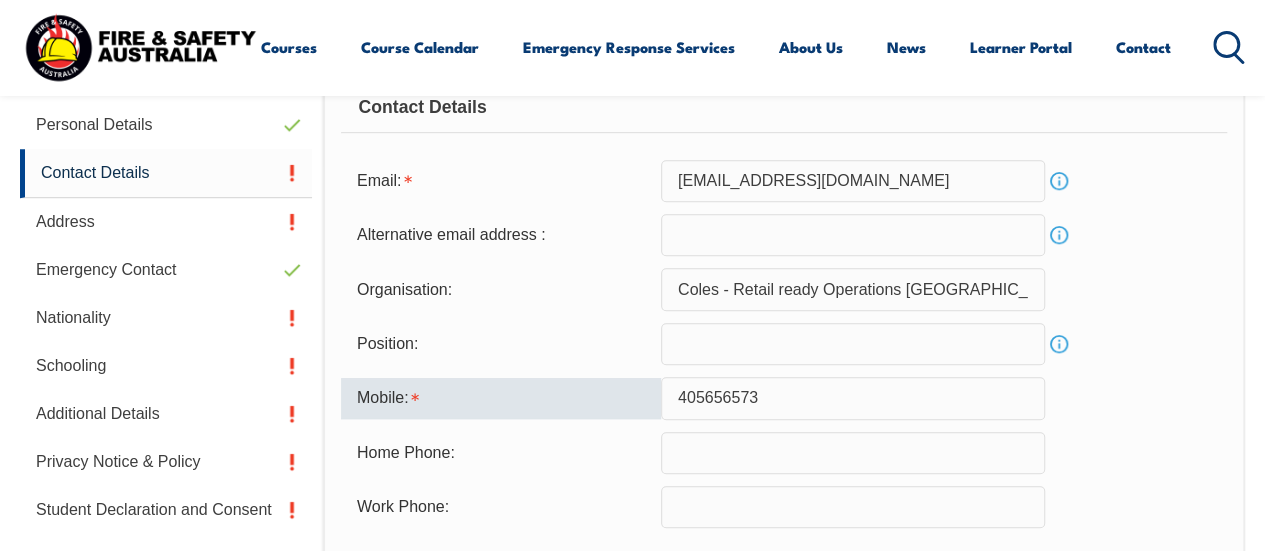 scroll, scrollTop: 572, scrollLeft: 0, axis: vertical 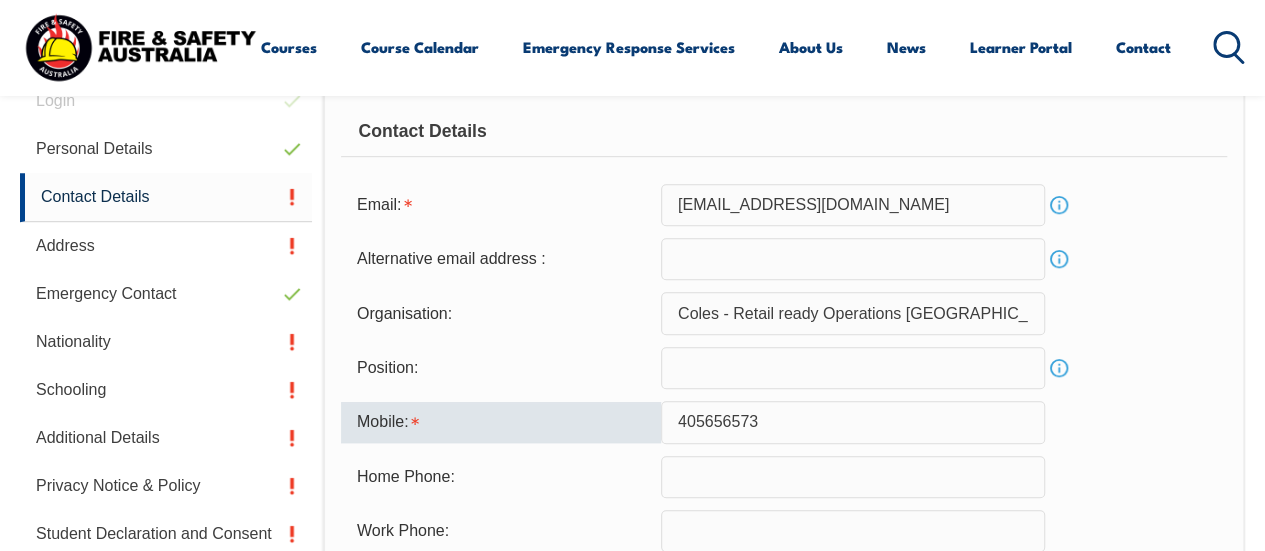 click on "405656573" at bounding box center [853, 422] 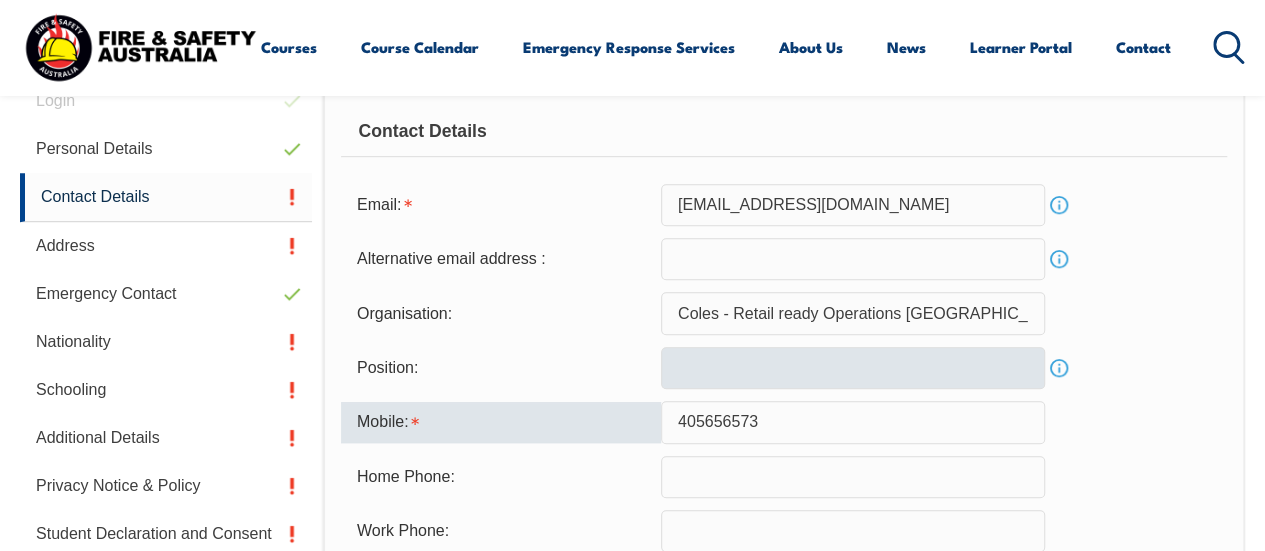 type on "0405656573" 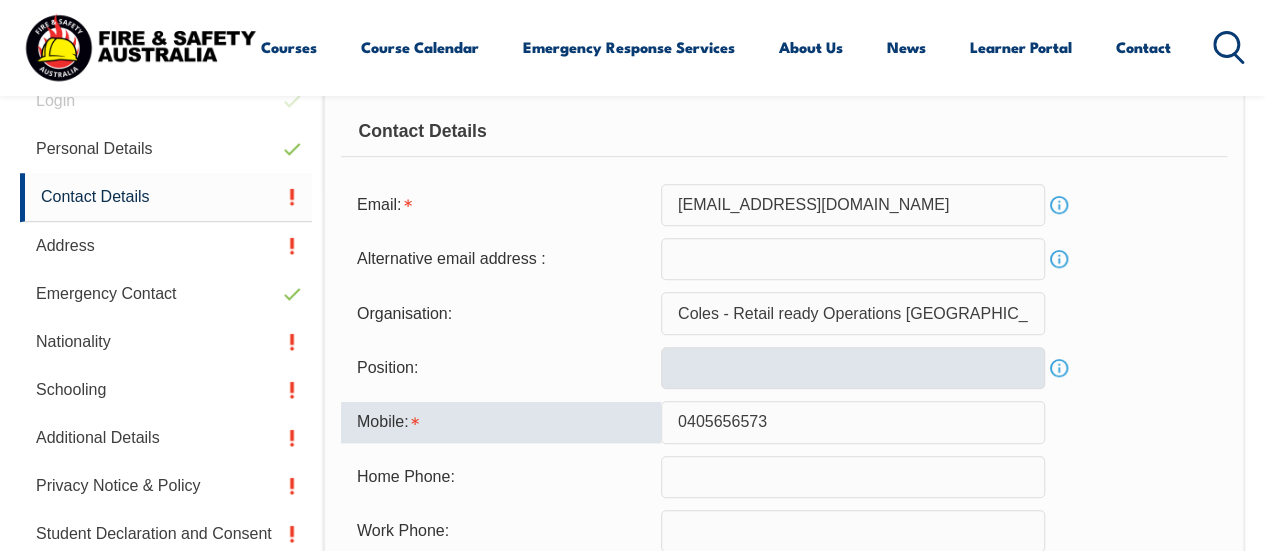 type on "[EMAIL_ADDRESS][DOMAIN_NAME]" 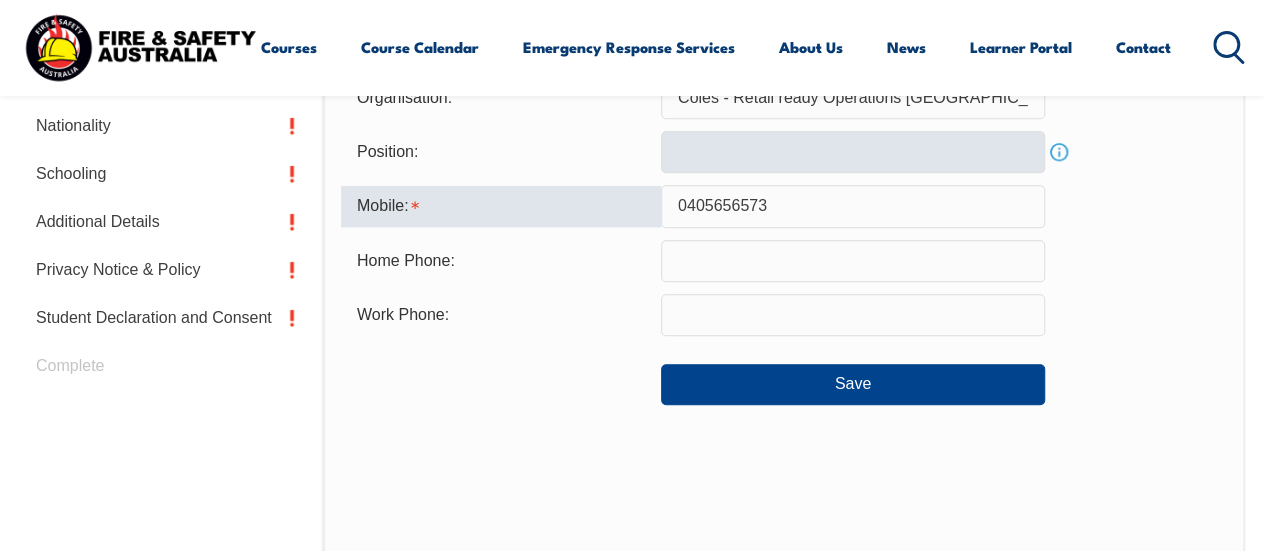 scroll, scrollTop: 872, scrollLeft: 0, axis: vertical 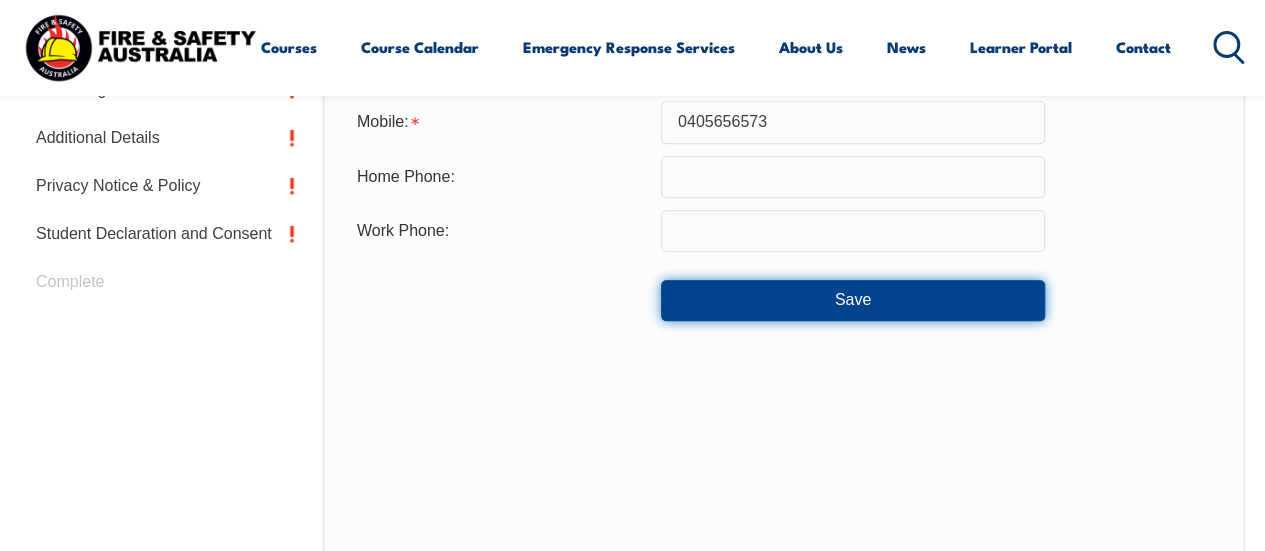 click on "Save" at bounding box center (853, 300) 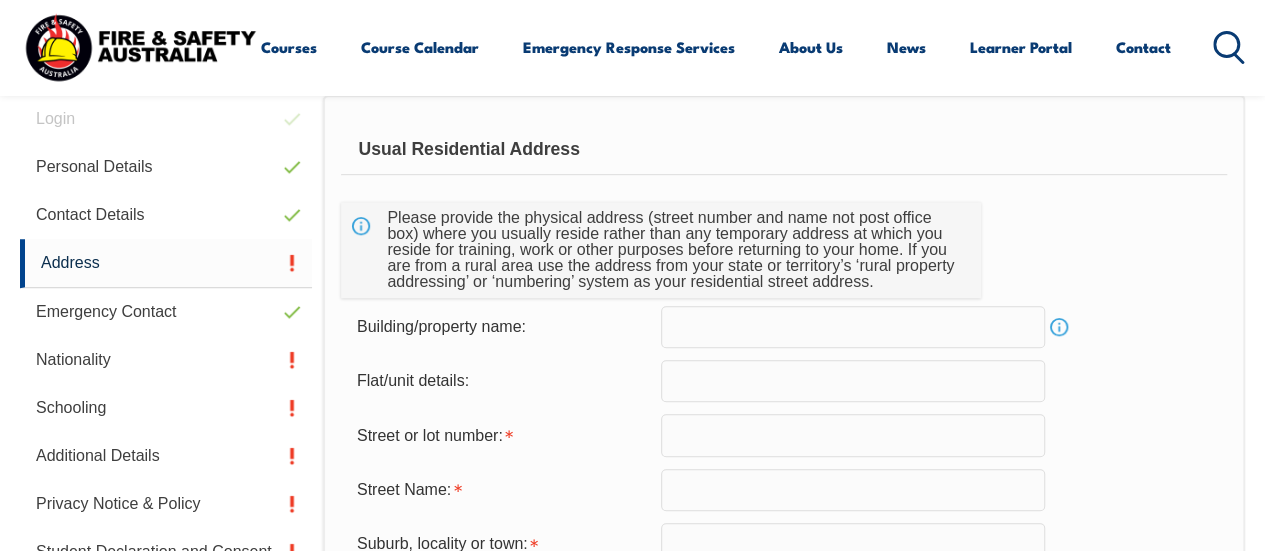 scroll, scrollTop: 585, scrollLeft: 0, axis: vertical 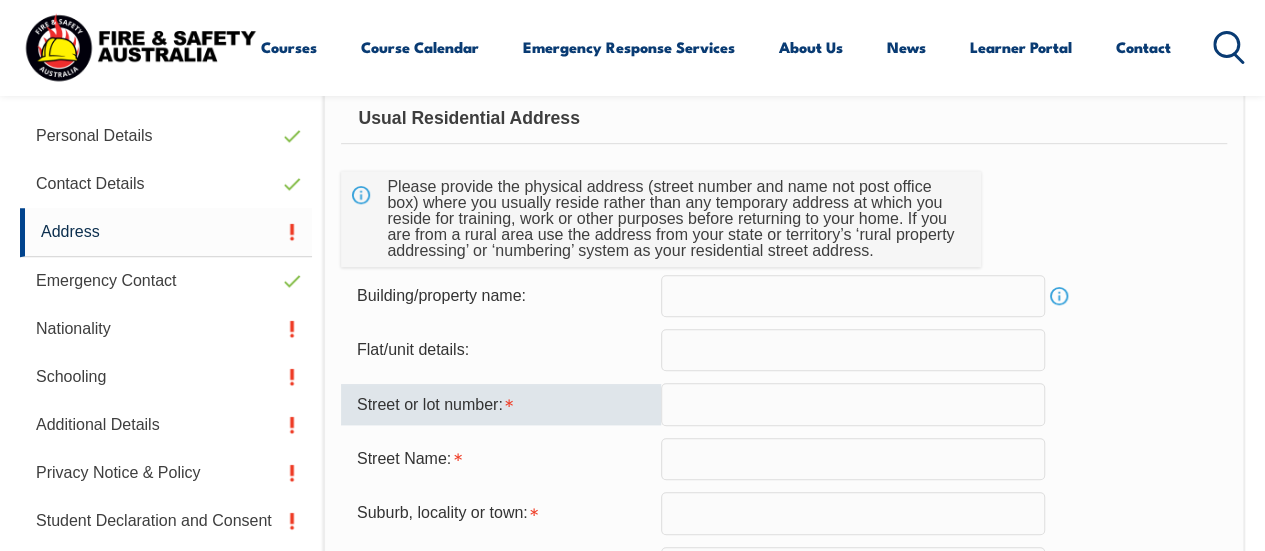 click at bounding box center (853, 404) 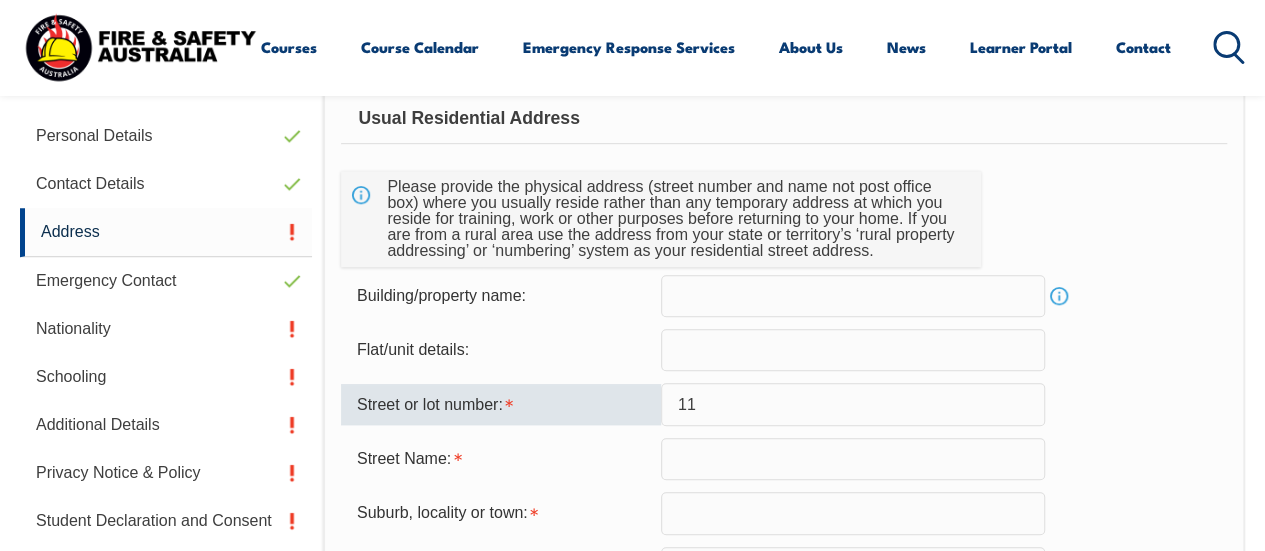 type on "11 hibiscus court" 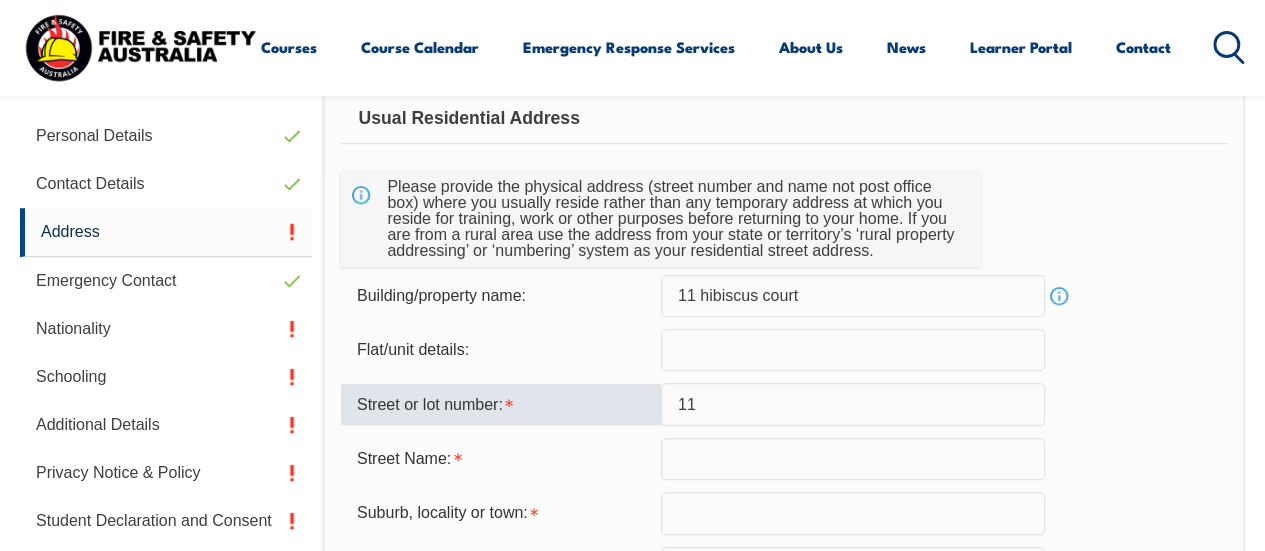 type on "hibiscus court" 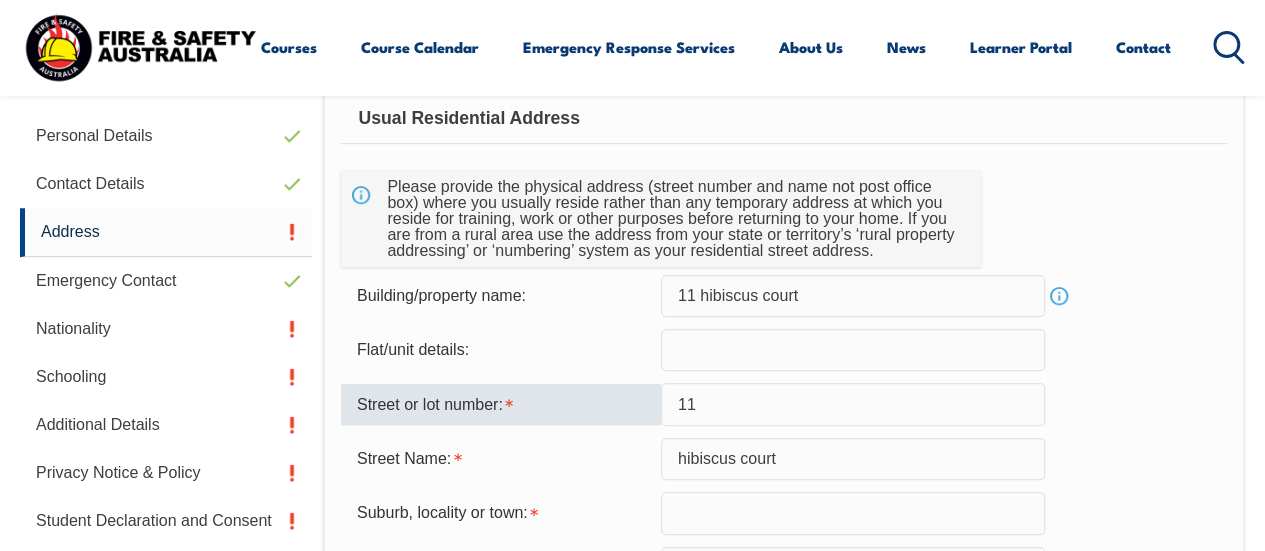 type on "ST CLAIR" 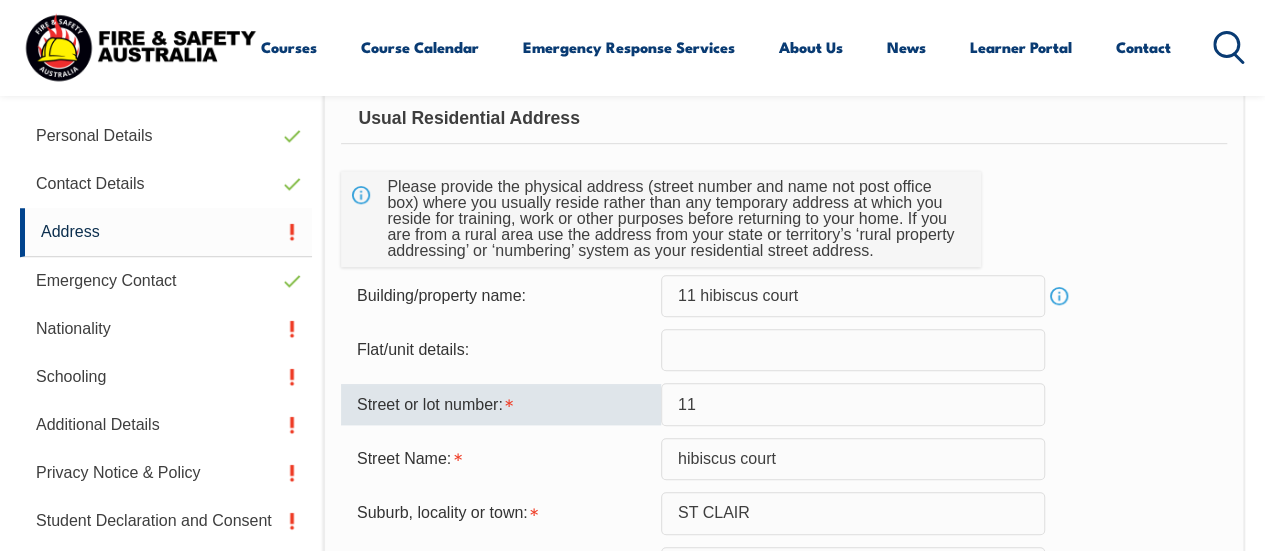 type on "2759" 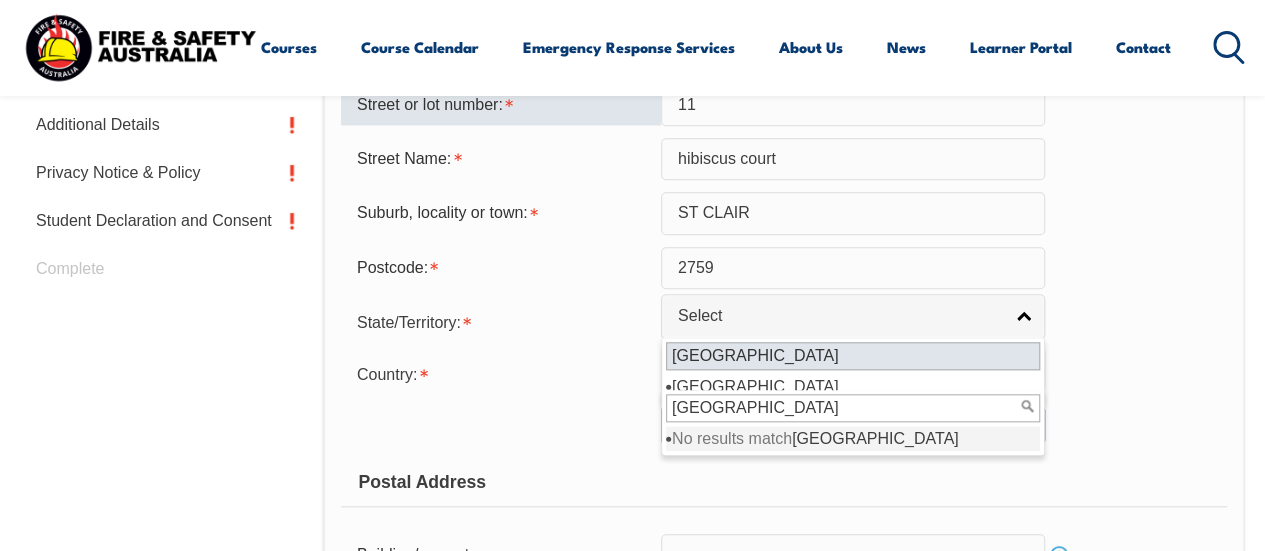 scroll, scrollTop: 916, scrollLeft: 0, axis: vertical 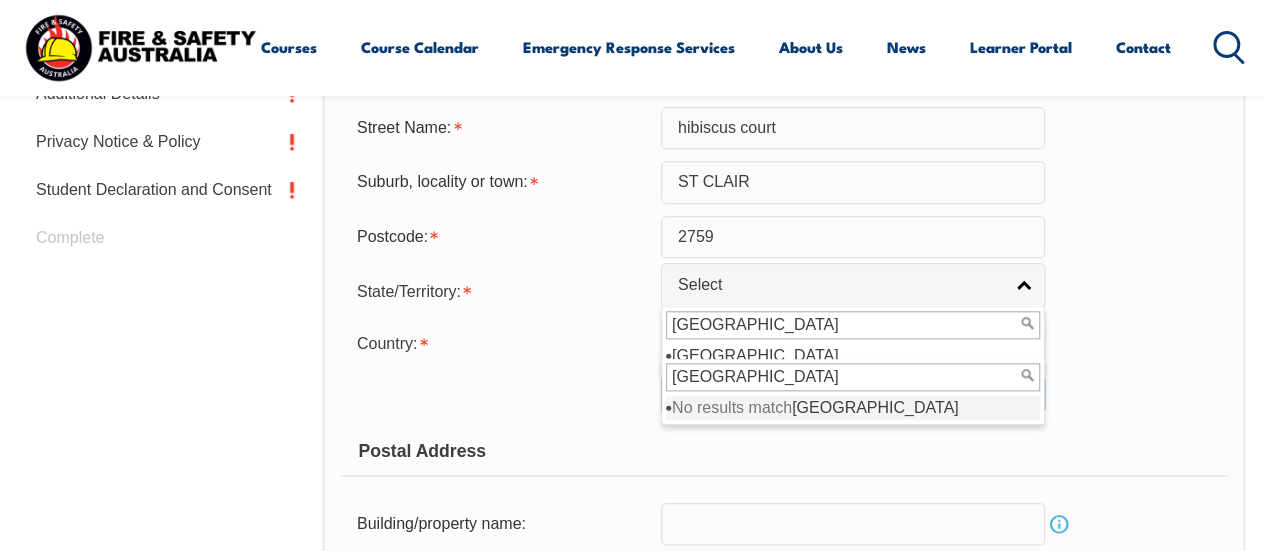 click on "[GEOGRAPHIC_DATA]" at bounding box center (853, 325) 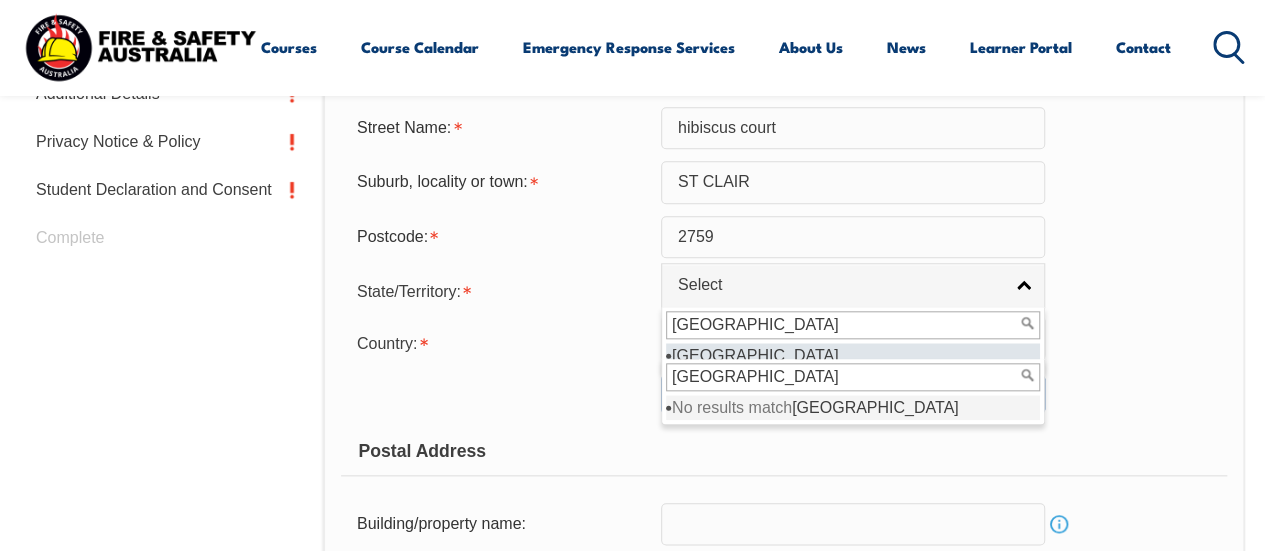type on "[GEOGRAPHIC_DATA]" 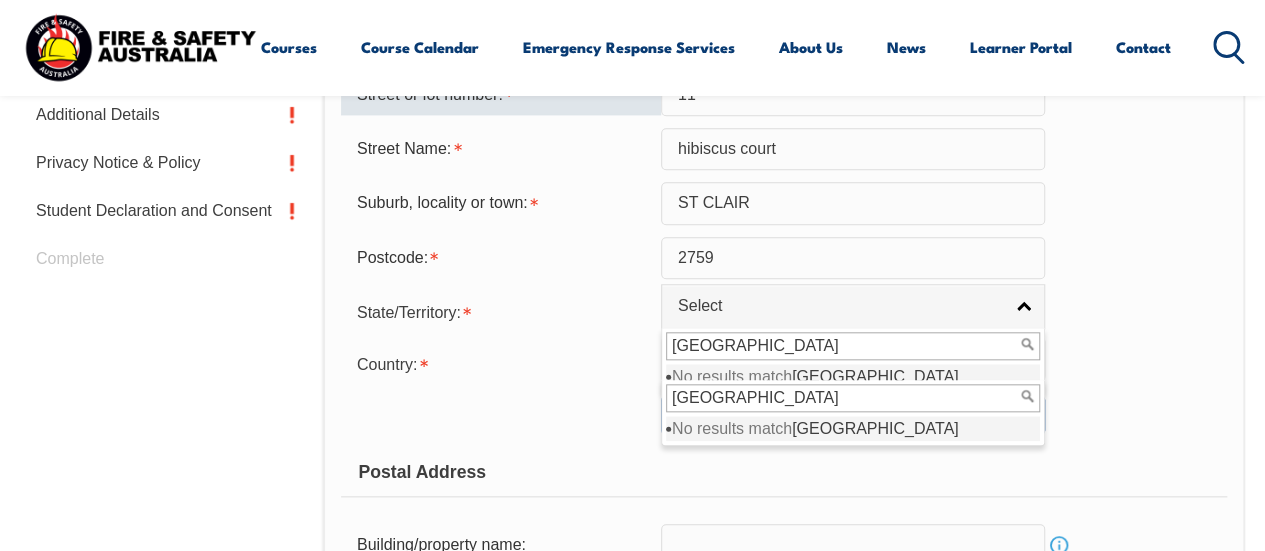 scroll, scrollTop: 816, scrollLeft: 0, axis: vertical 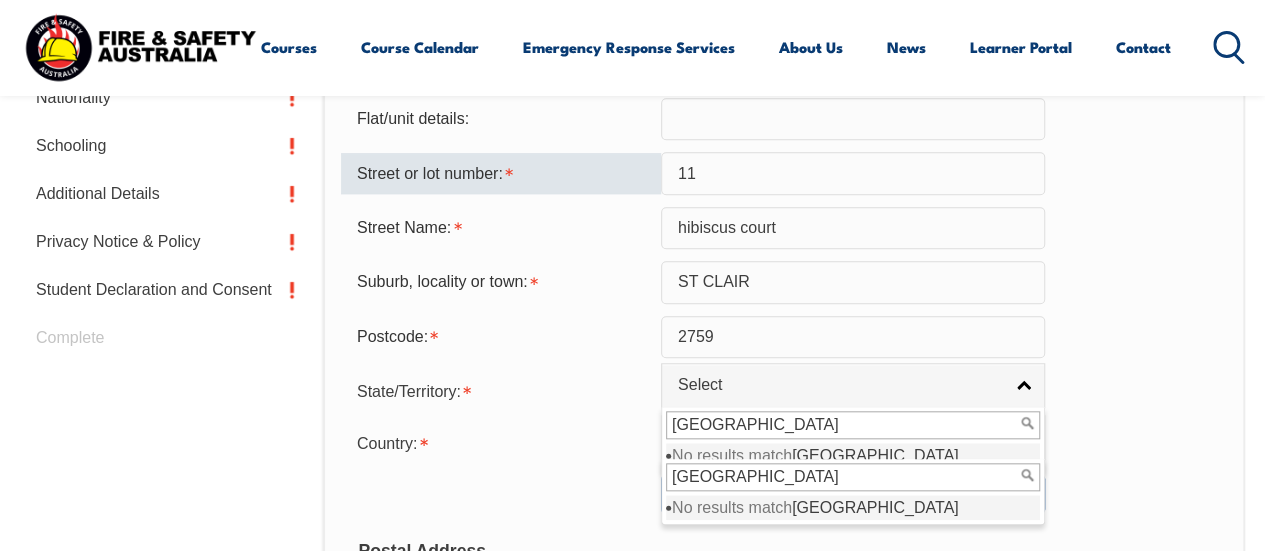 click on "[GEOGRAPHIC_DATA]" at bounding box center [853, 477] 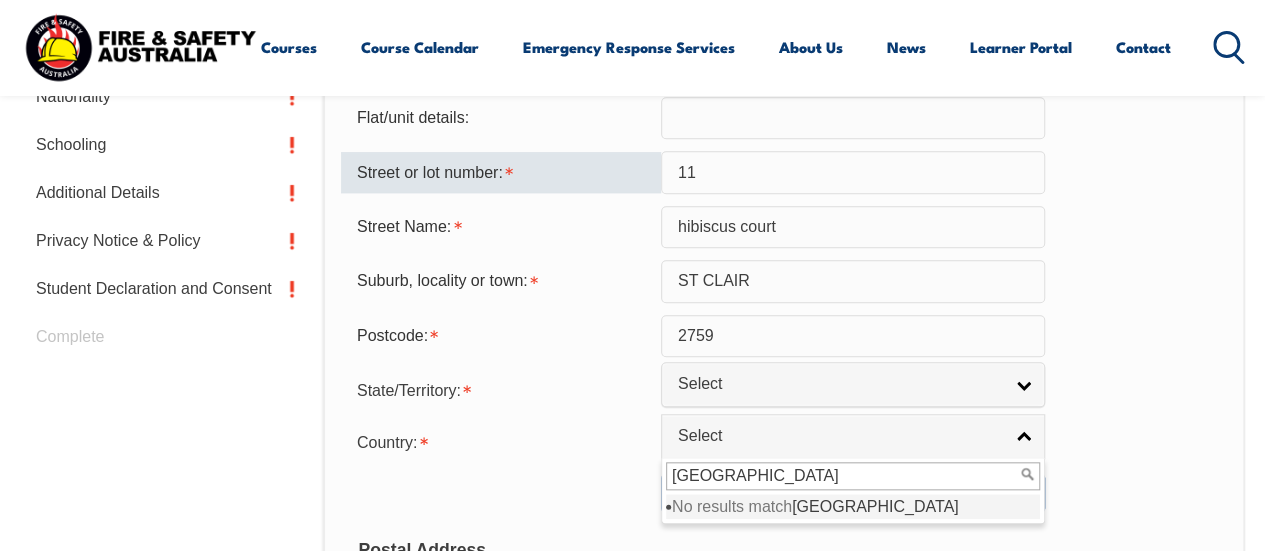 scroll, scrollTop: 816, scrollLeft: 0, axis: vertical 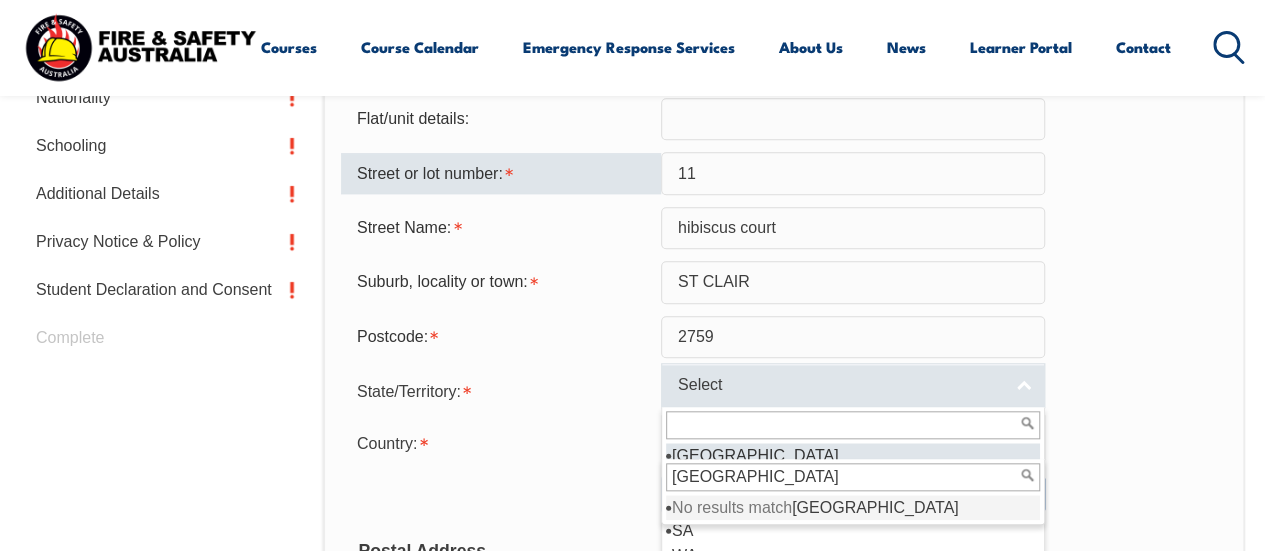 type 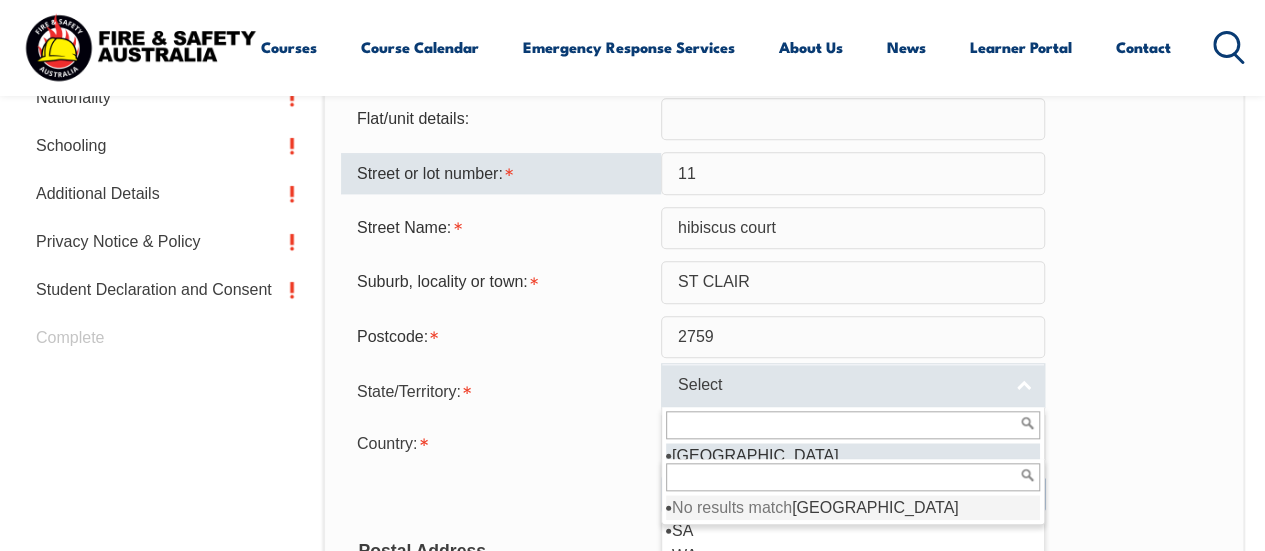 click on "Select" at bounding box center [853, 385] 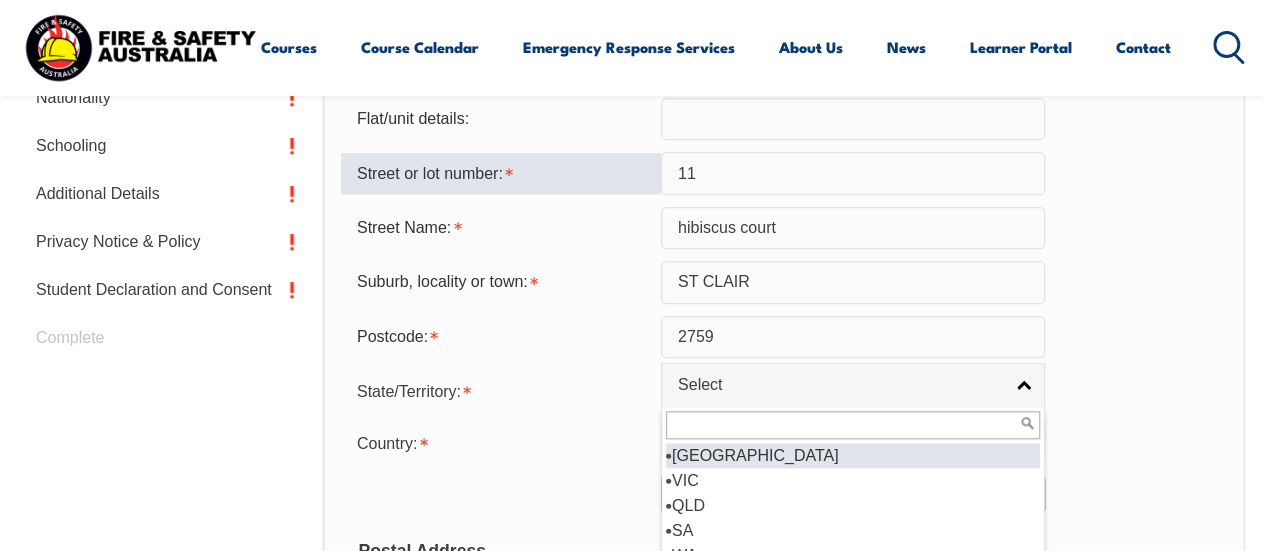 click on "[GEOGRAPHIC_DATA]" at bounding box center [853, 455] 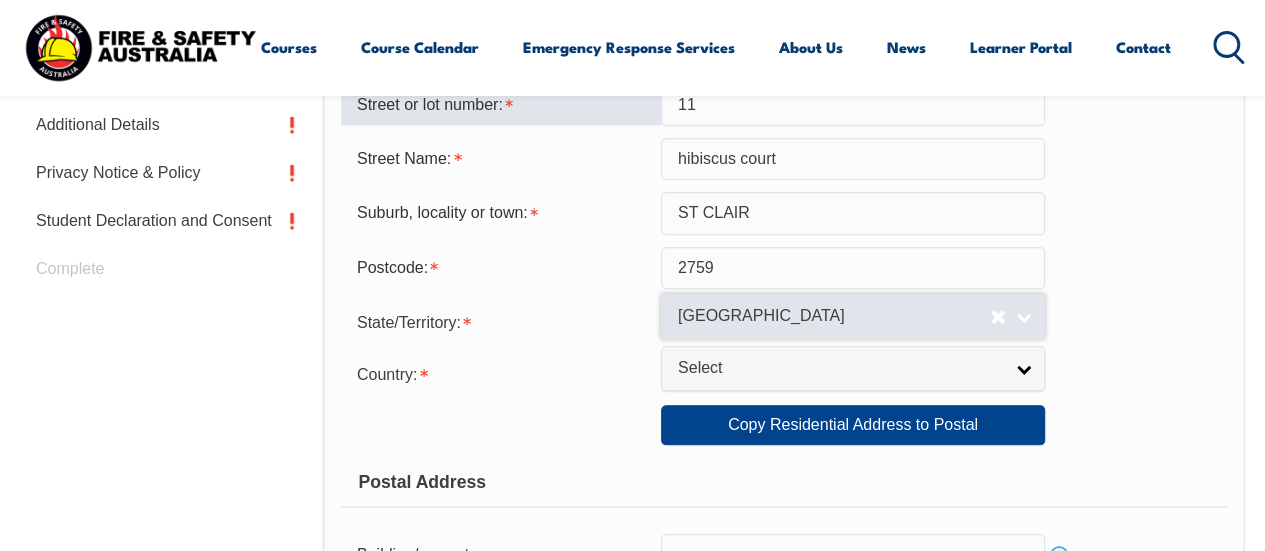 scroll, scrollTop: 916, scrollLeft: 0, axis: vertical 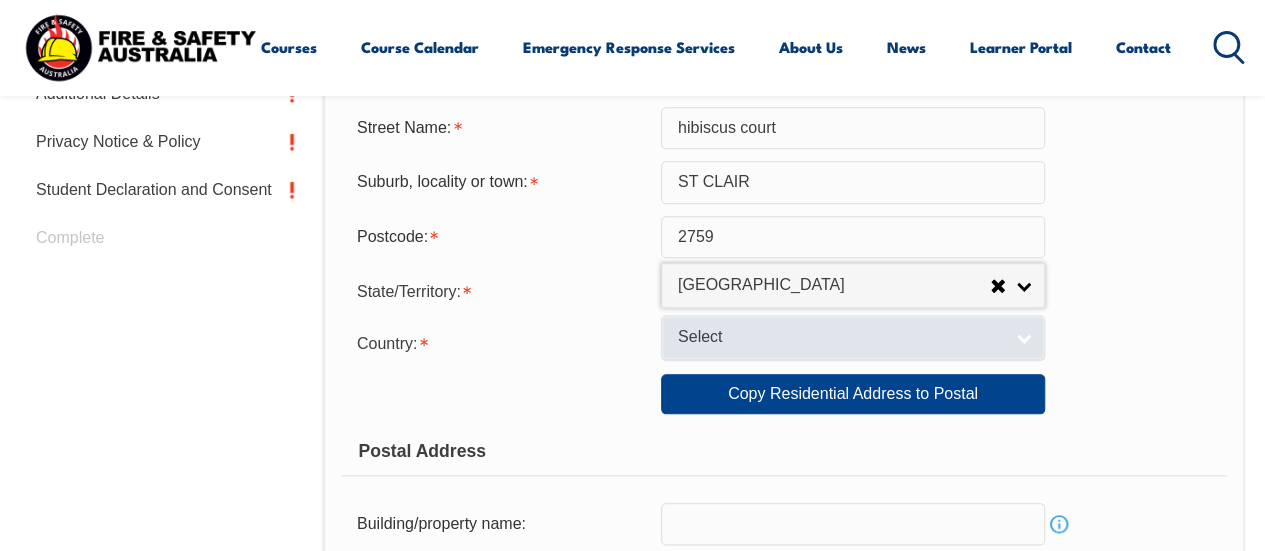 click on "Select" at bounding box center [853, 337] 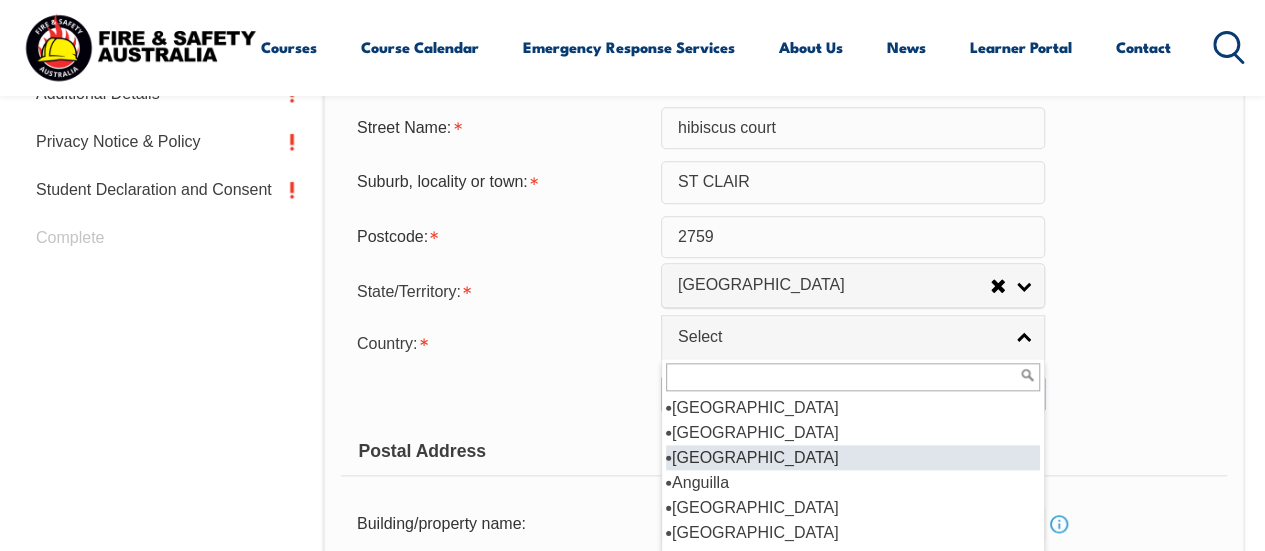 scroll, scrollTop: 200, scrollLeft: 0, axis: vertical 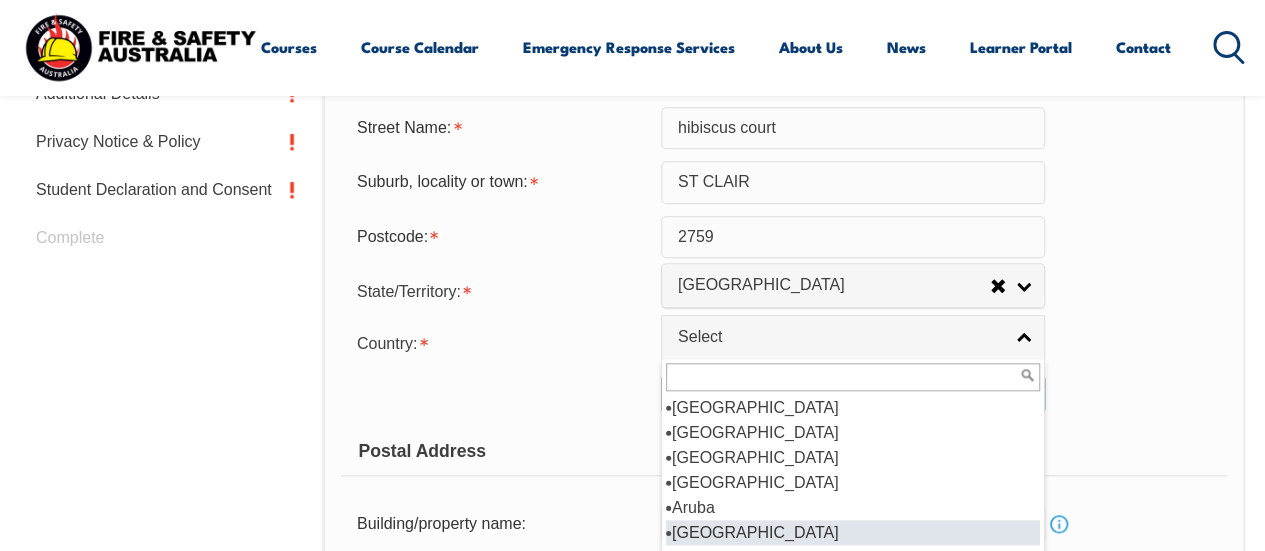 click on "[GEOGRAPHIC_DATA]" at bounding box center [853, 532] 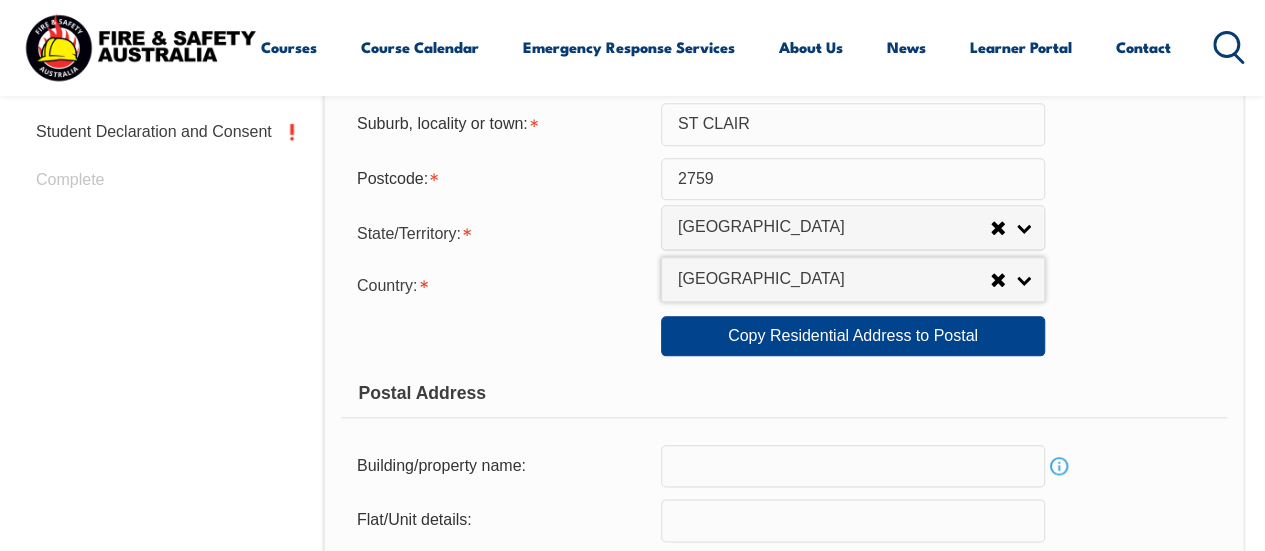 scroll, scrollTop: 1016, scrollLeft: 0, axis: vertical 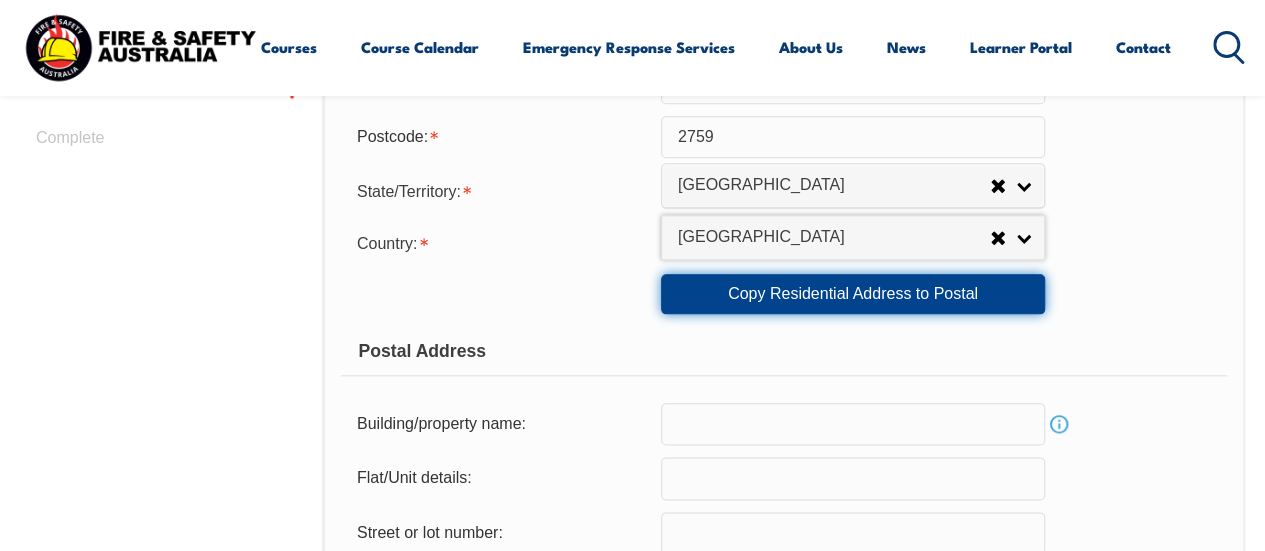click on "Copy Residential Address to Postal" at bounding box center (853, 294) 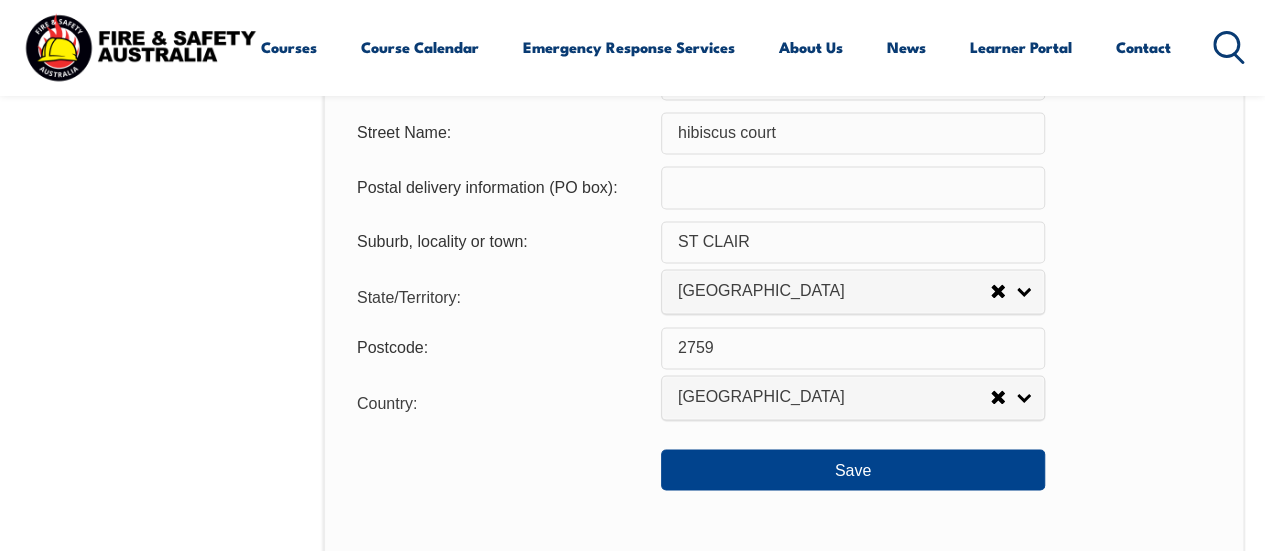 scroll, scrollTop: 1516, scrollLeft: 0, axis: vertical 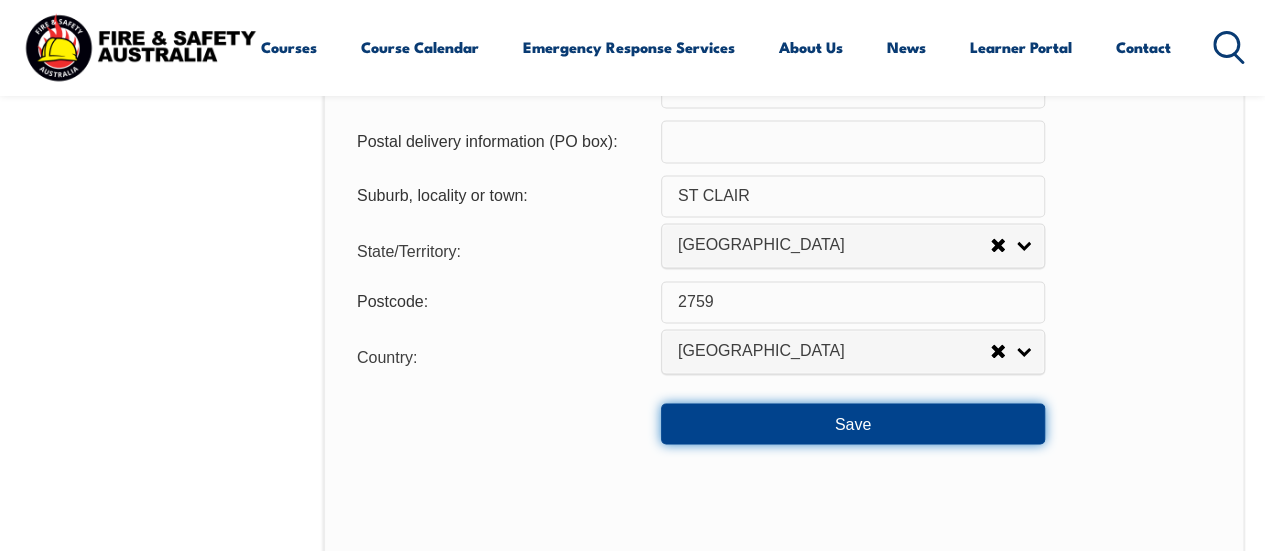 click on "Save" at bounding box center (853, 423) 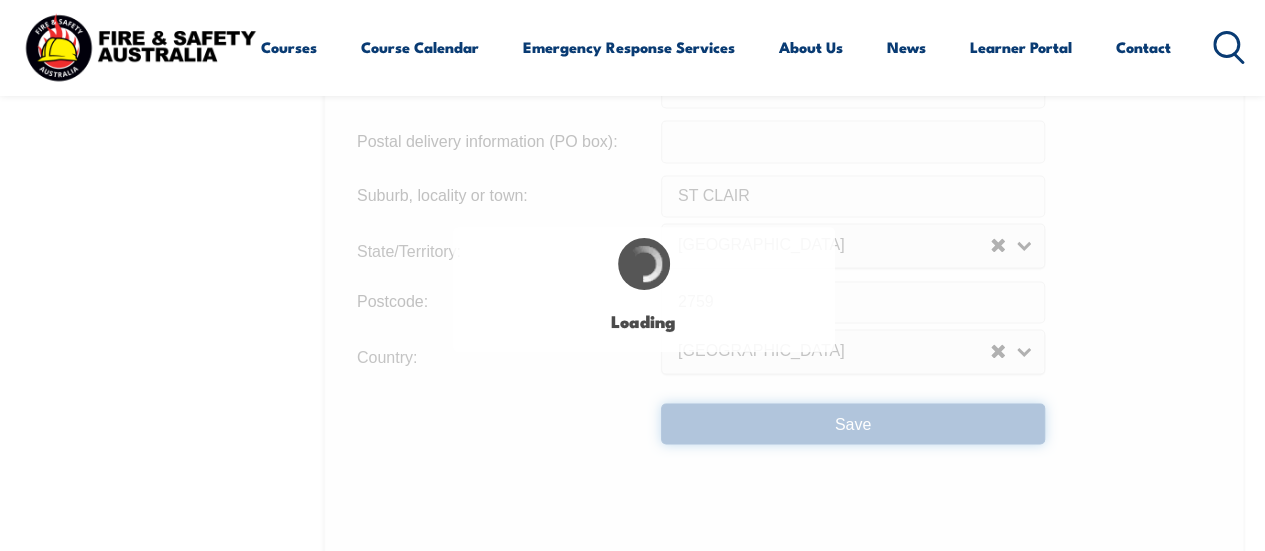 scroll, scrollTop: 0, scrollLeft: 0, axis: both 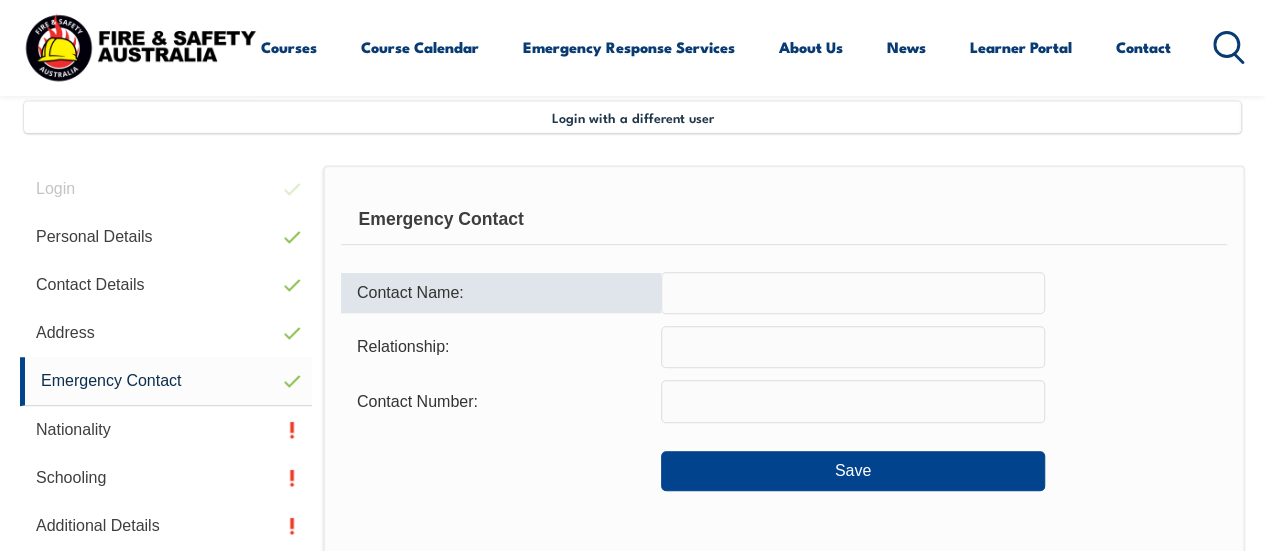 click at bounding box center [853, 293] 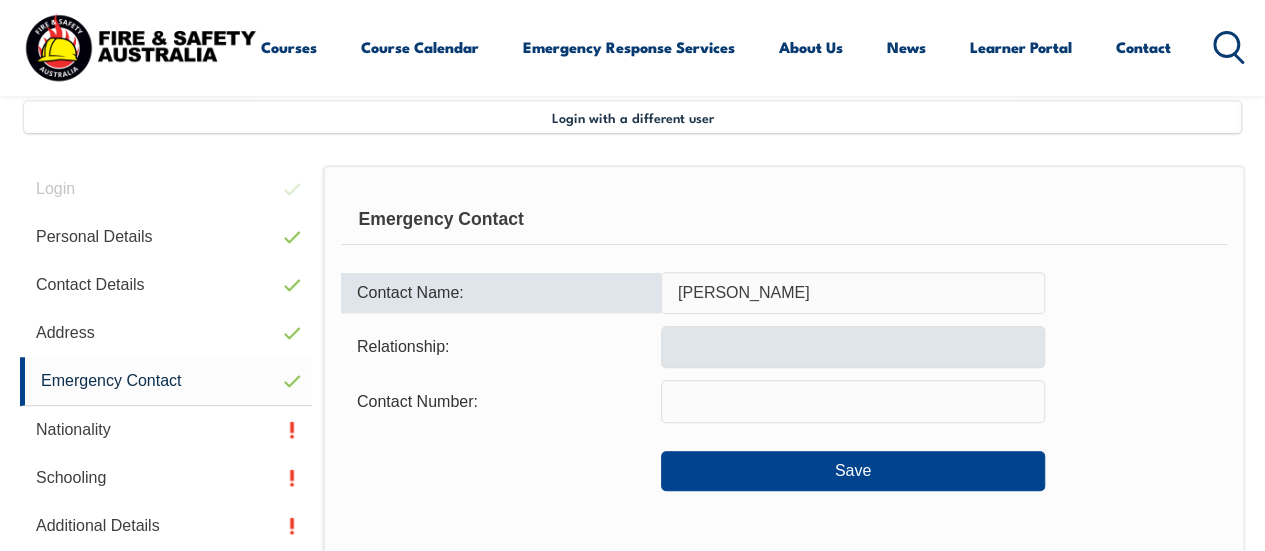 type on "[PERSON_NAME]" 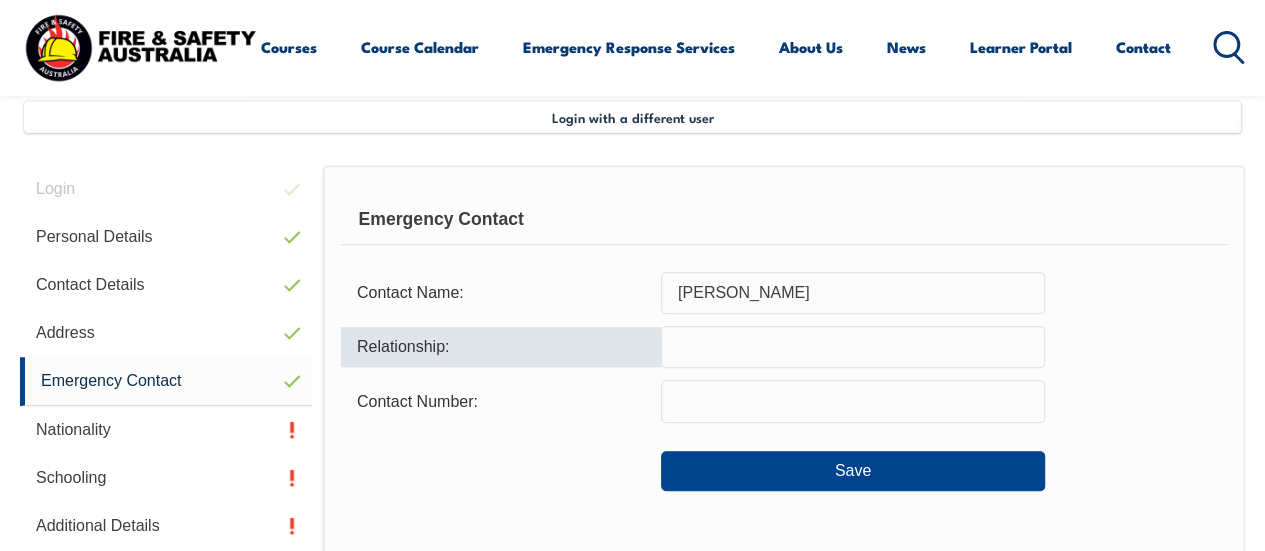 click at bounding box center (853, 347) 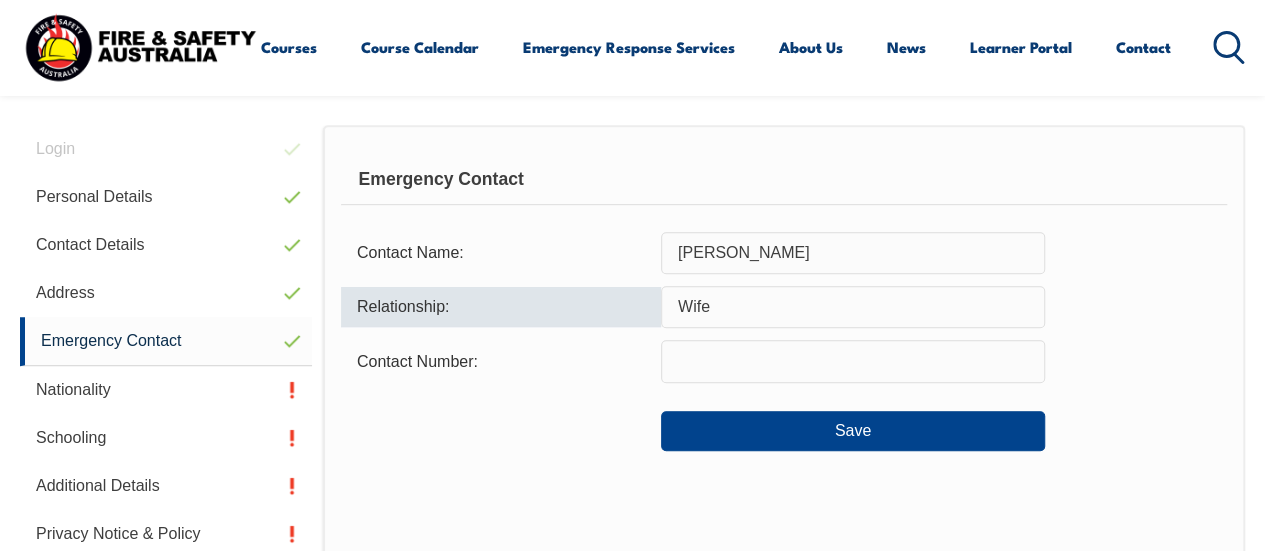 scroll, scrollTop: 584, scrollLeft: 0, axis: vertical 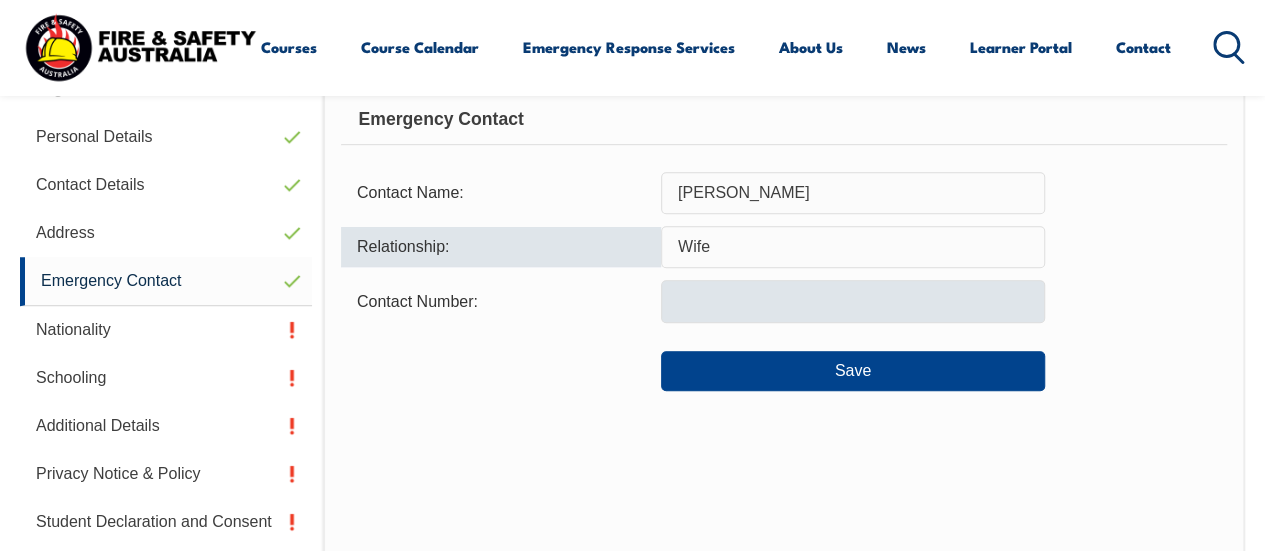 type on "Wife" 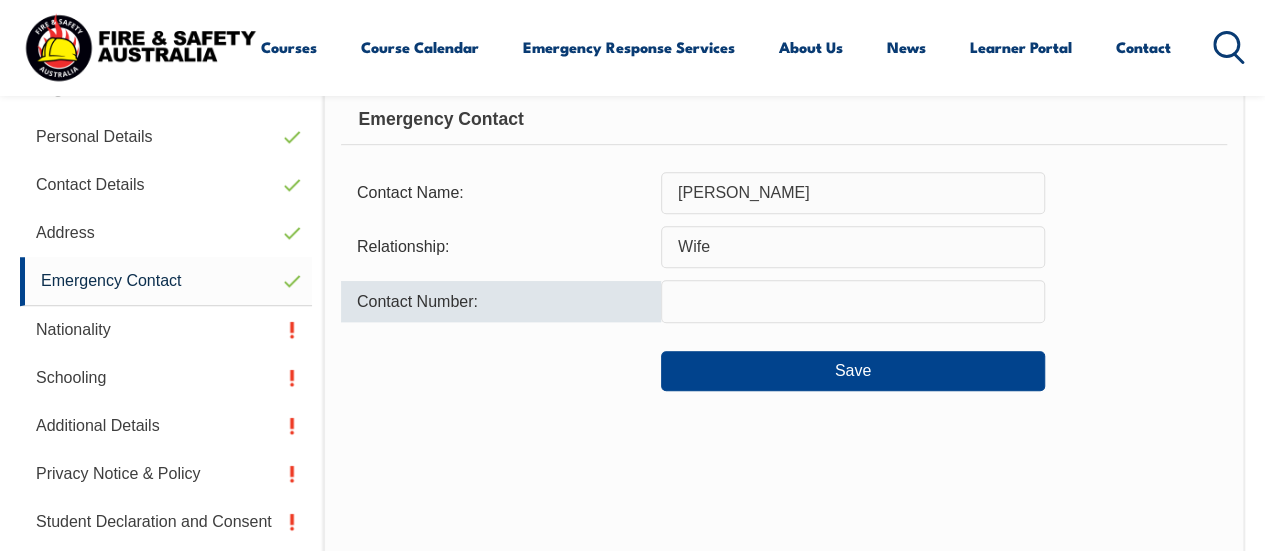 click at bounding box center [853, 301] 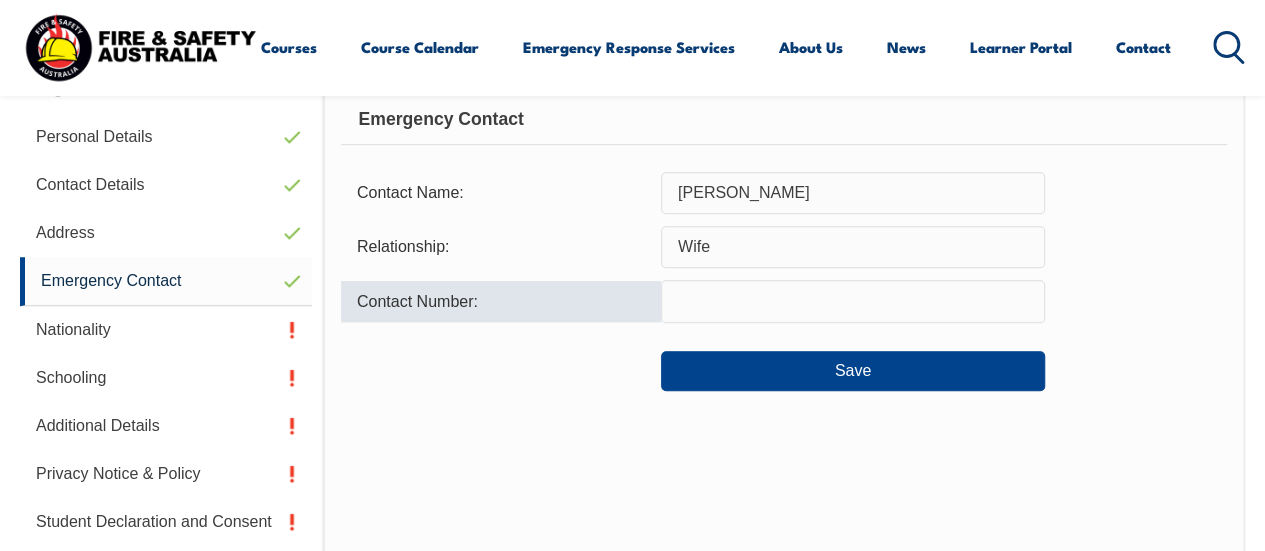type on "0" 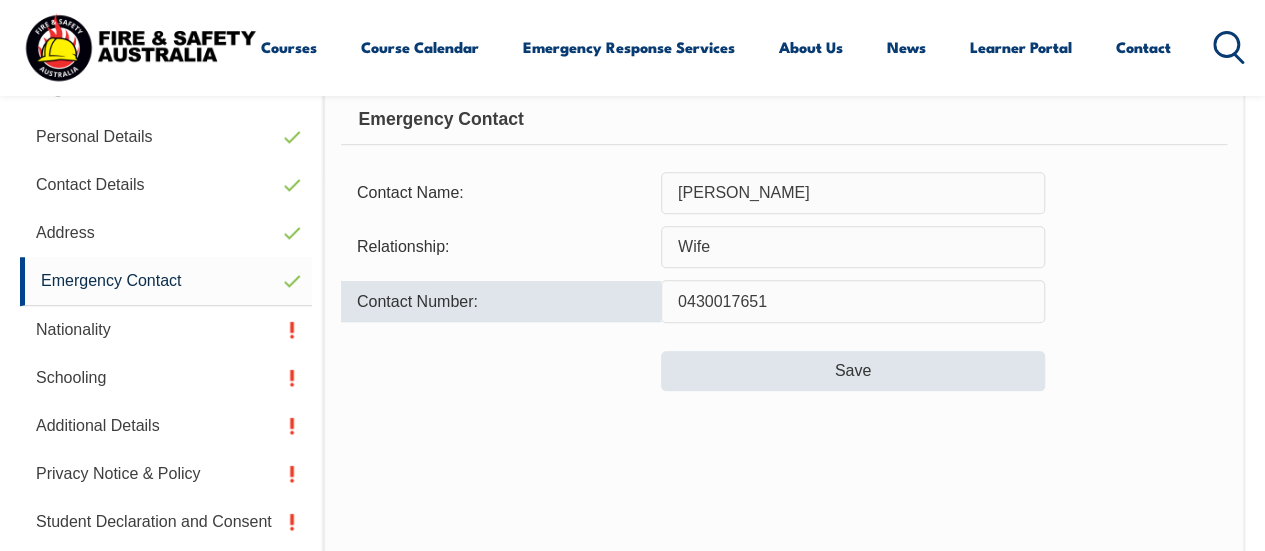 type on "0430017651" 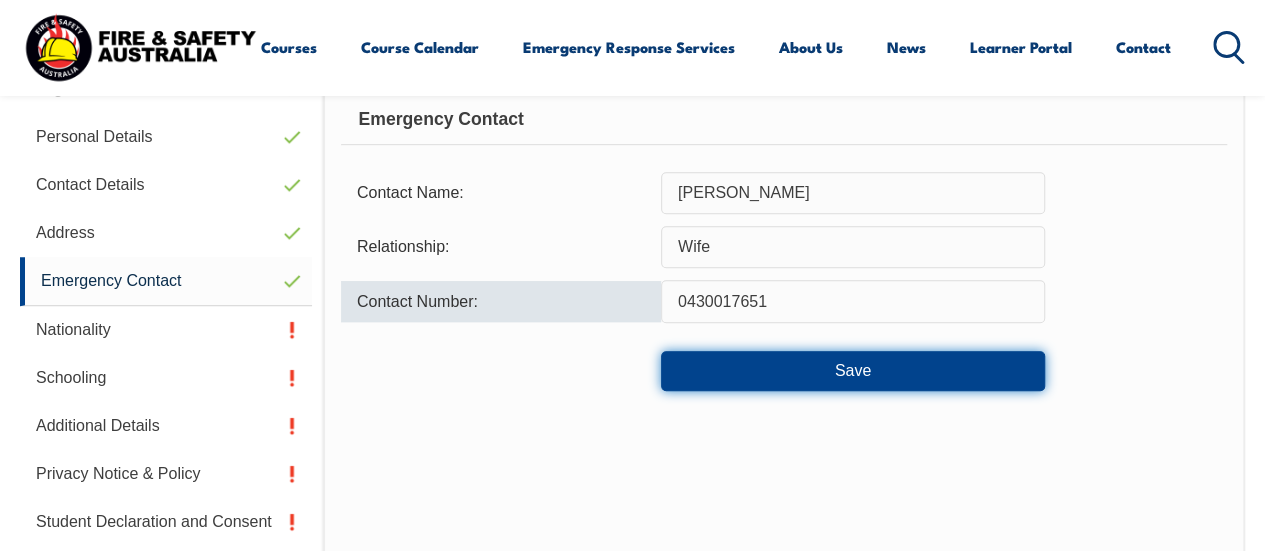 click on "Save" at bounding box center [853, 371] 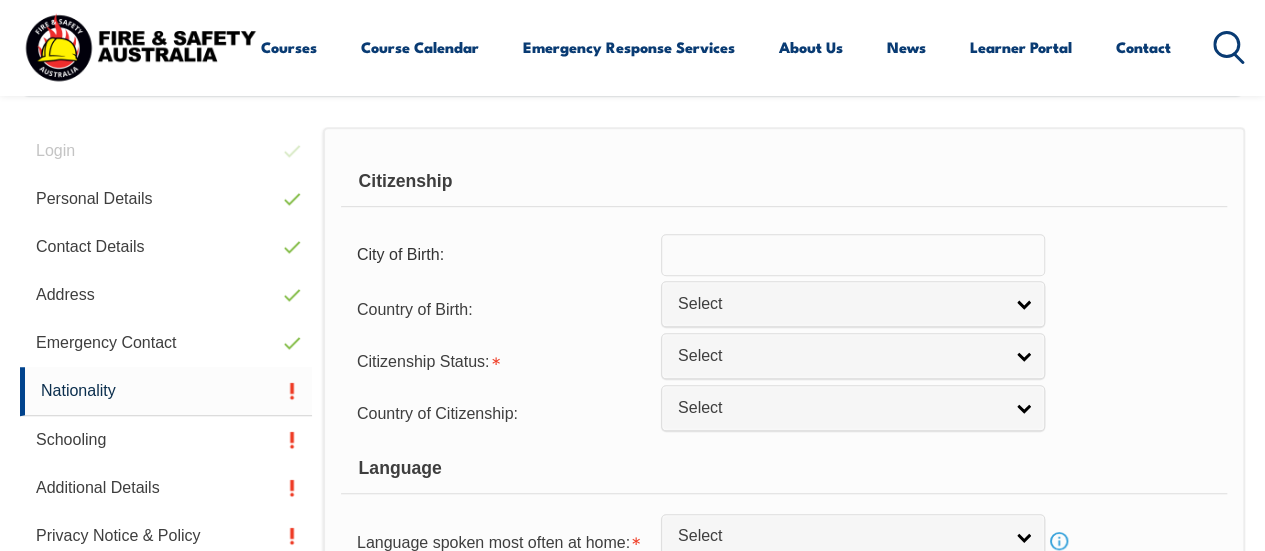 scroll, scrollTop: 485, scrollLeft: 0, axis: vertical 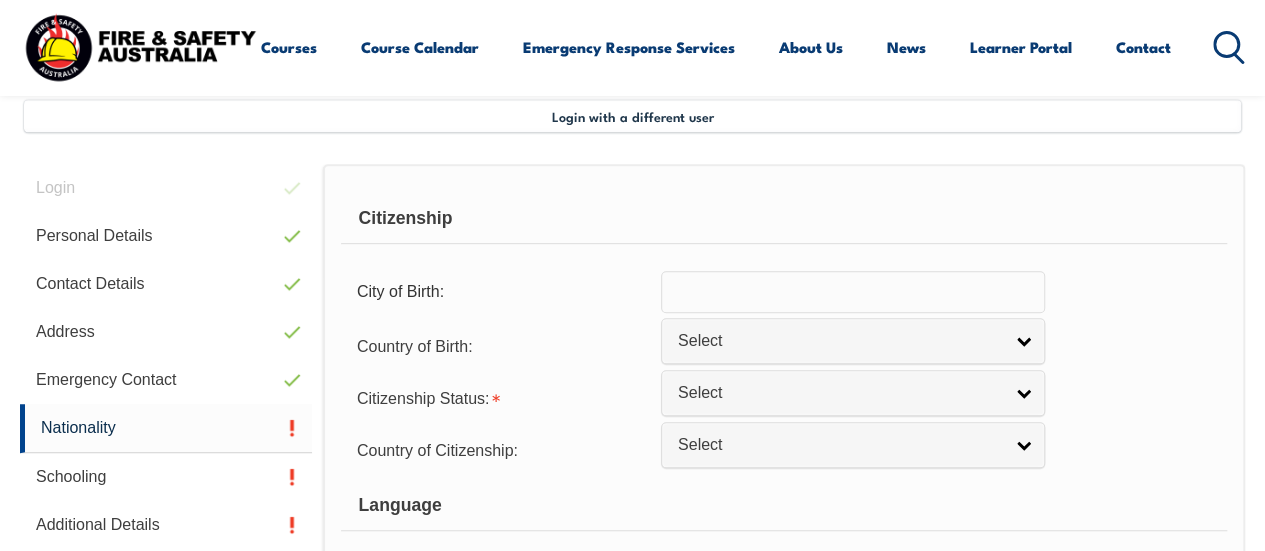 click at bounding box center [853, 292] 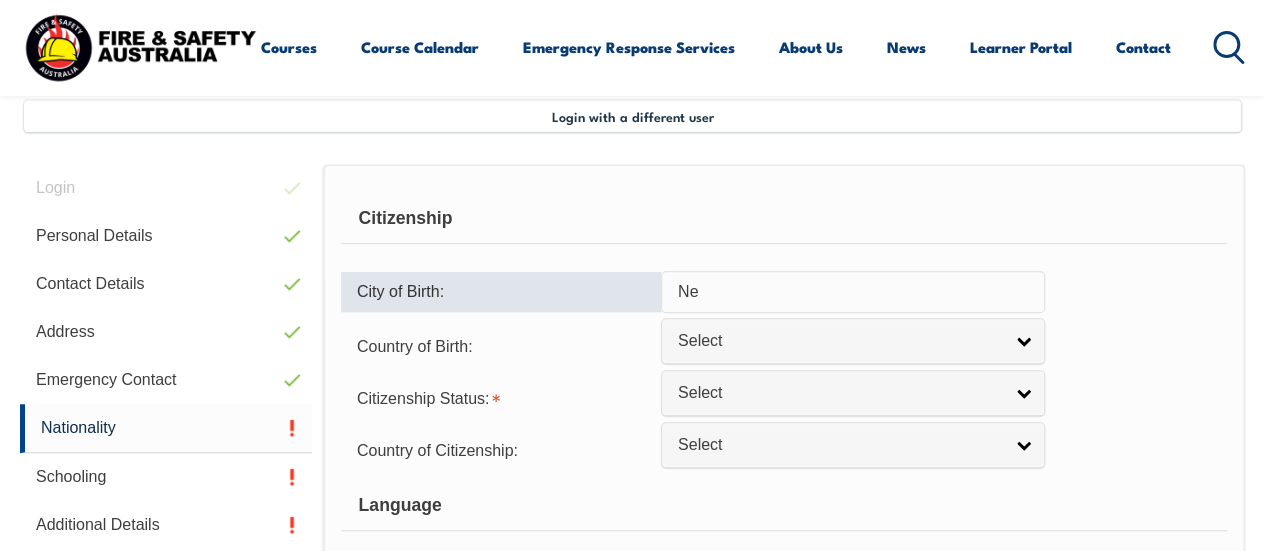 type on "N" 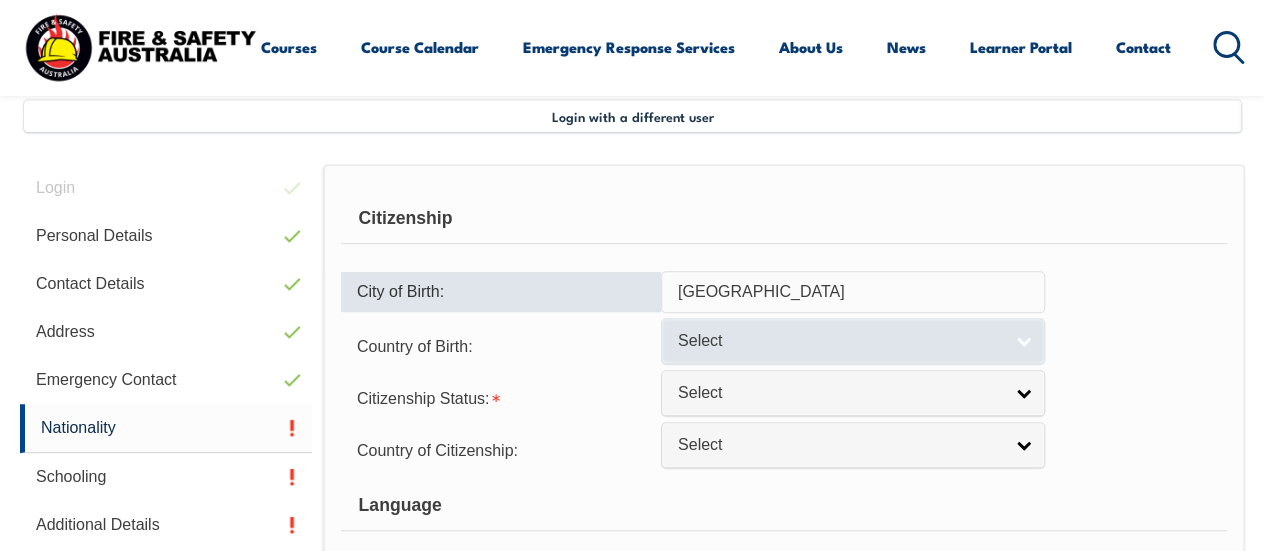 type on "[GEOGRAPHIC_DATA]" 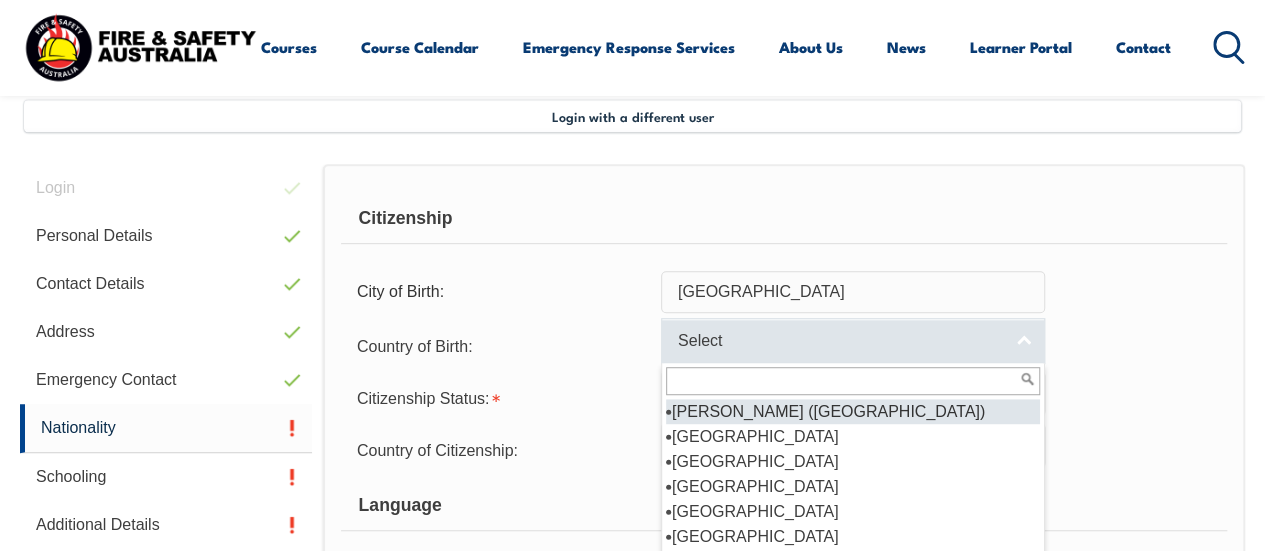 click on "Select" at bounding box center (853, 340) 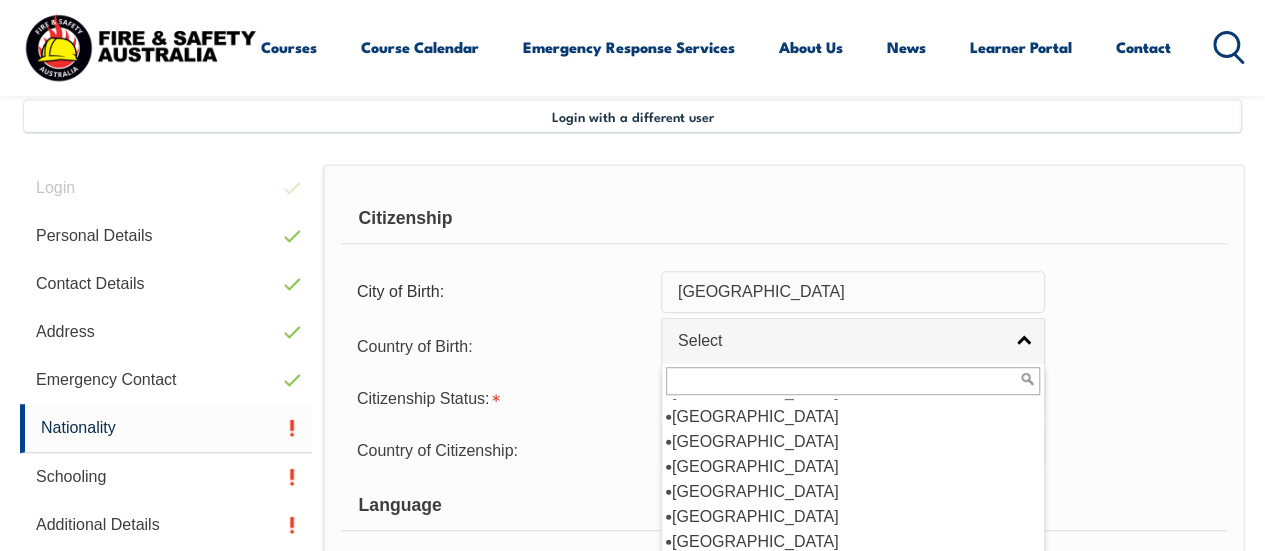 scroll, scrollTop: 3900, scrollLeft: 0, axis: vertical 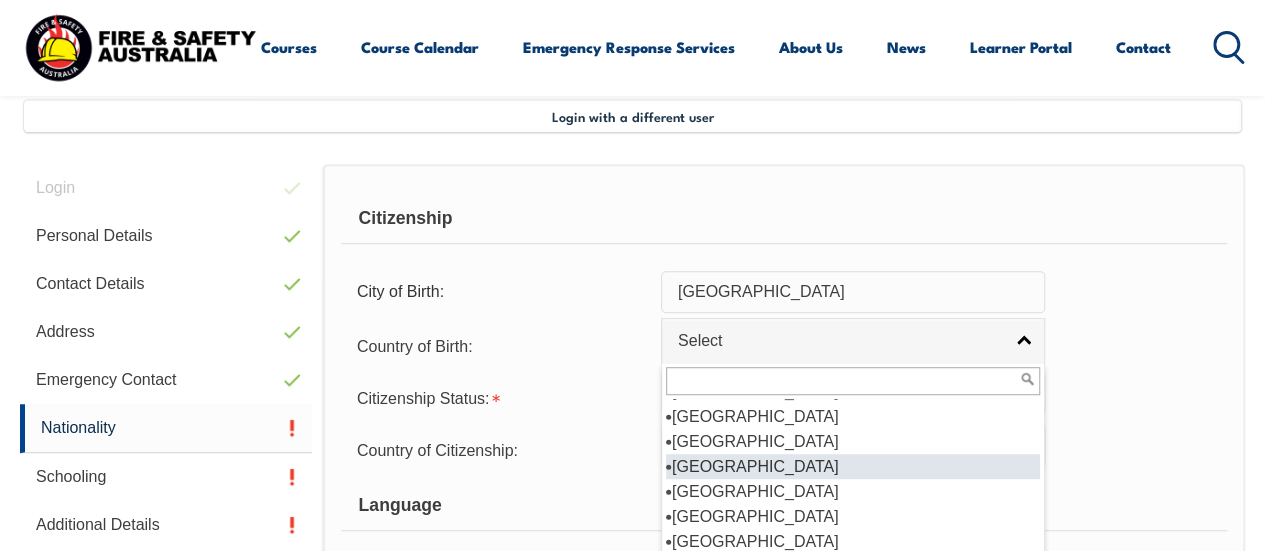 click on "[GEOGRAPHIC_DATA]" at bounding box center [853, 466] 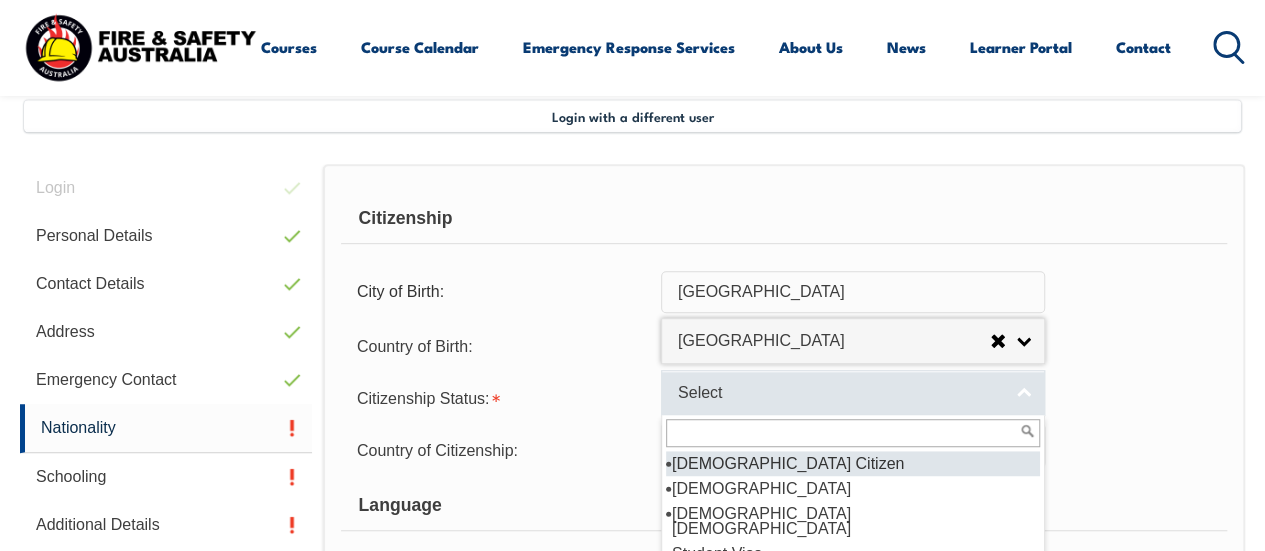 click on "Select" at bounding box center [853, 392] 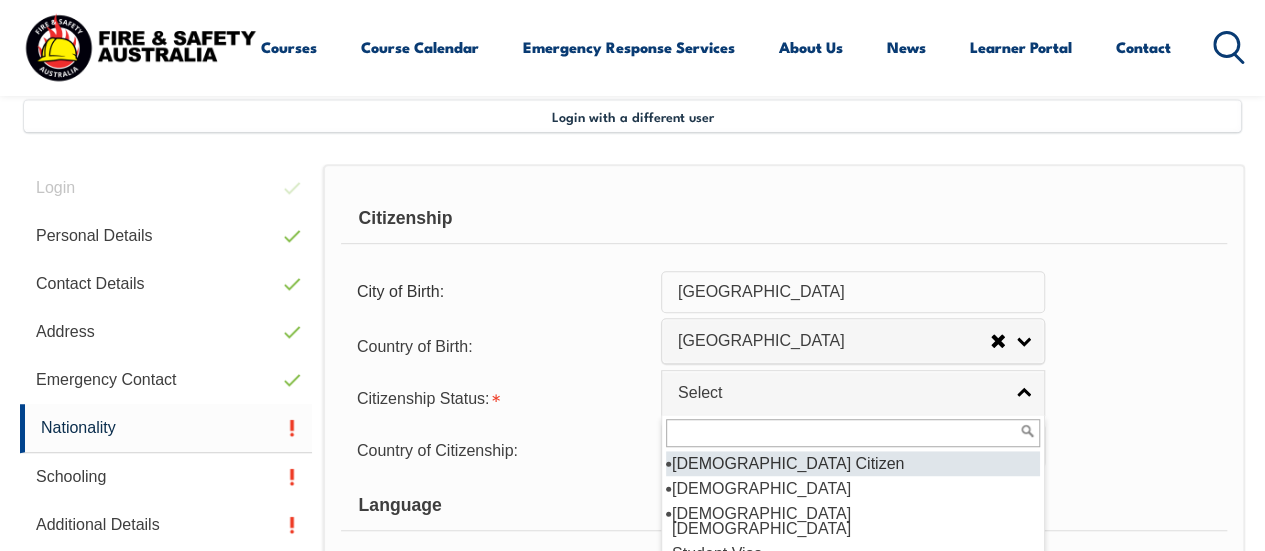 click on "[DEMOGRAPHIC_DATA] Citizen" at bounding box center [853, 463] 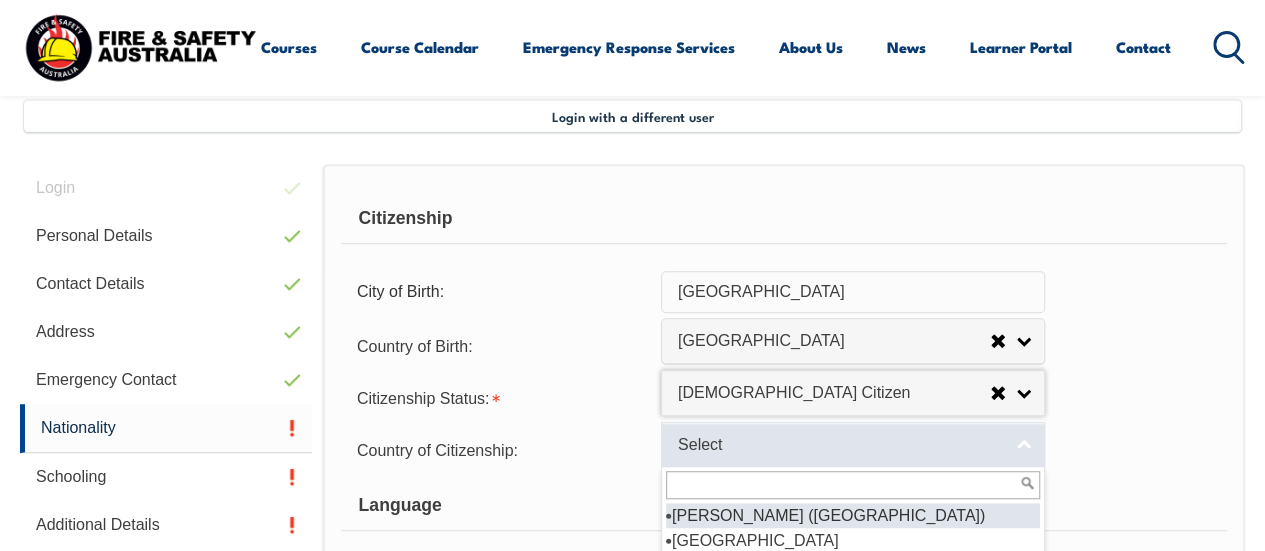 click on "Select" at bounding box center (853, 444) 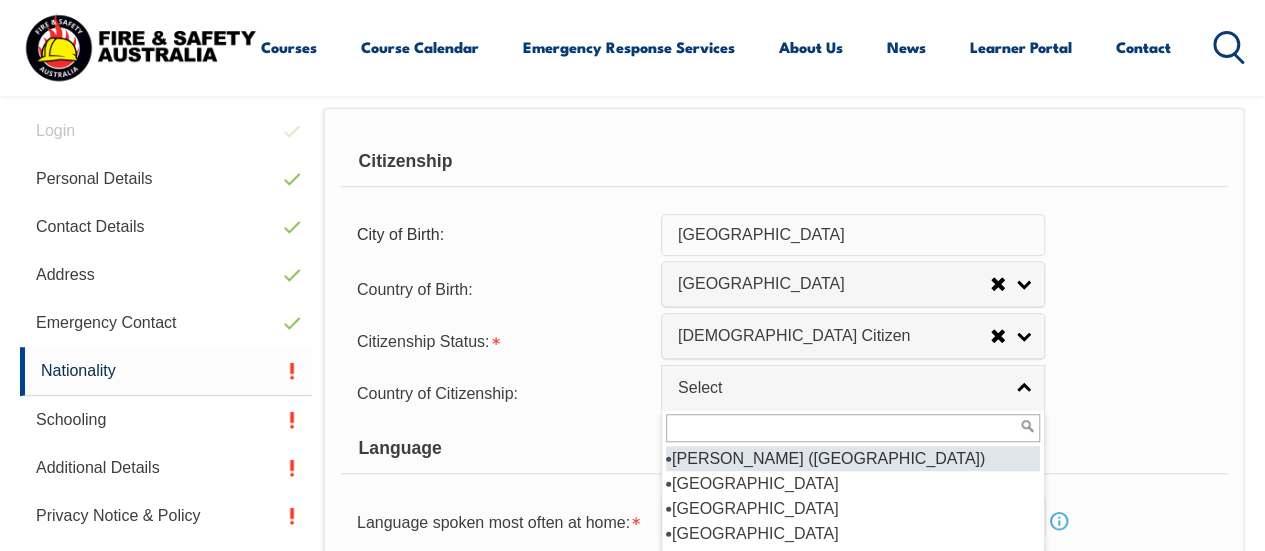 scroll, scrollTop: 742, scrollLeft: 0, axis: vertical 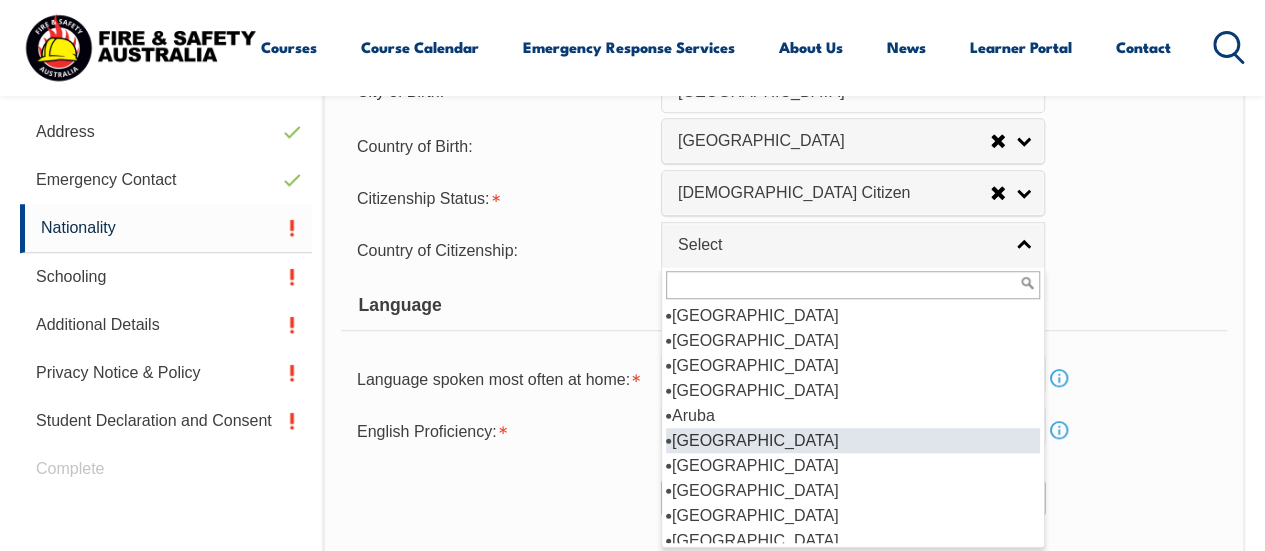 click on "[GEOGRAPHIC_DATA]" at bounding box center (853, 440) 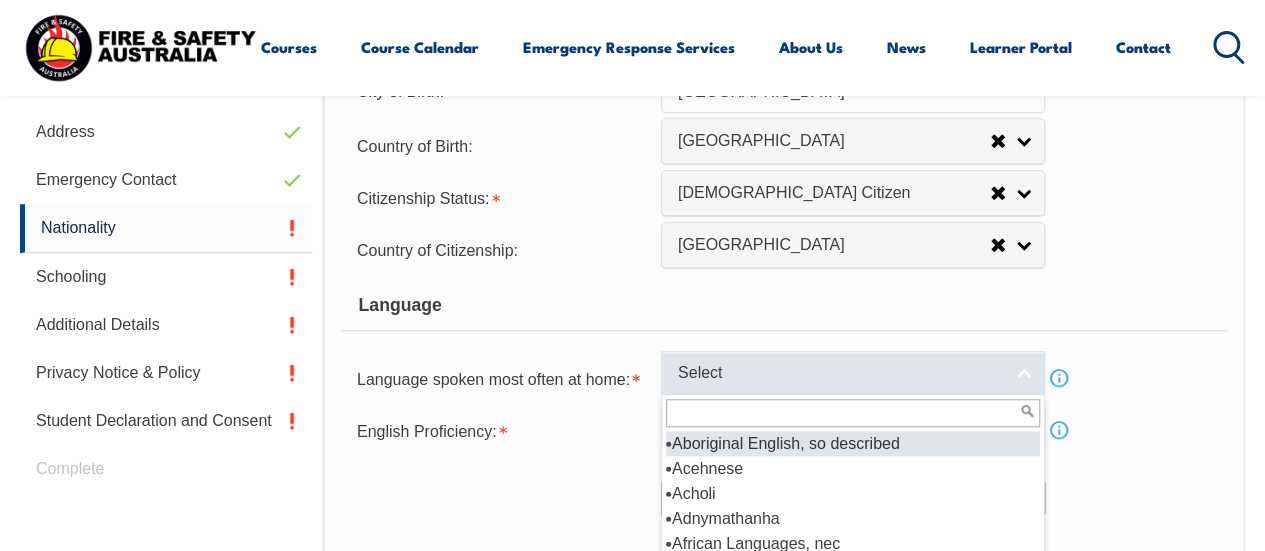 click on "Select" at bounding box center (853, 373) 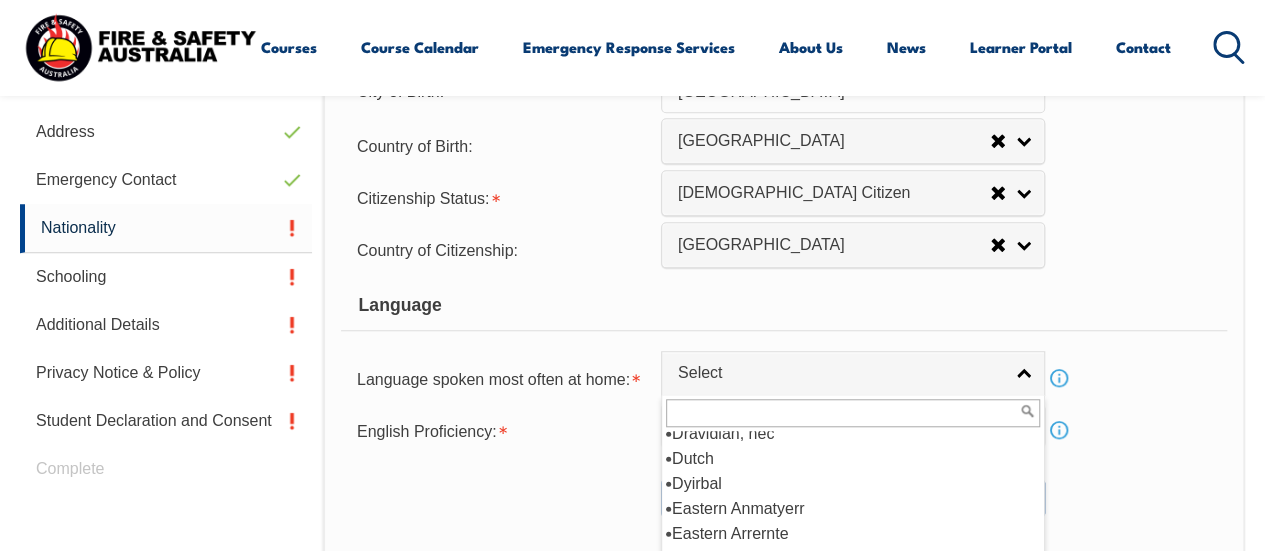 scroll, scrollTop: 2500, scrollLeft: 0, axis: vertical 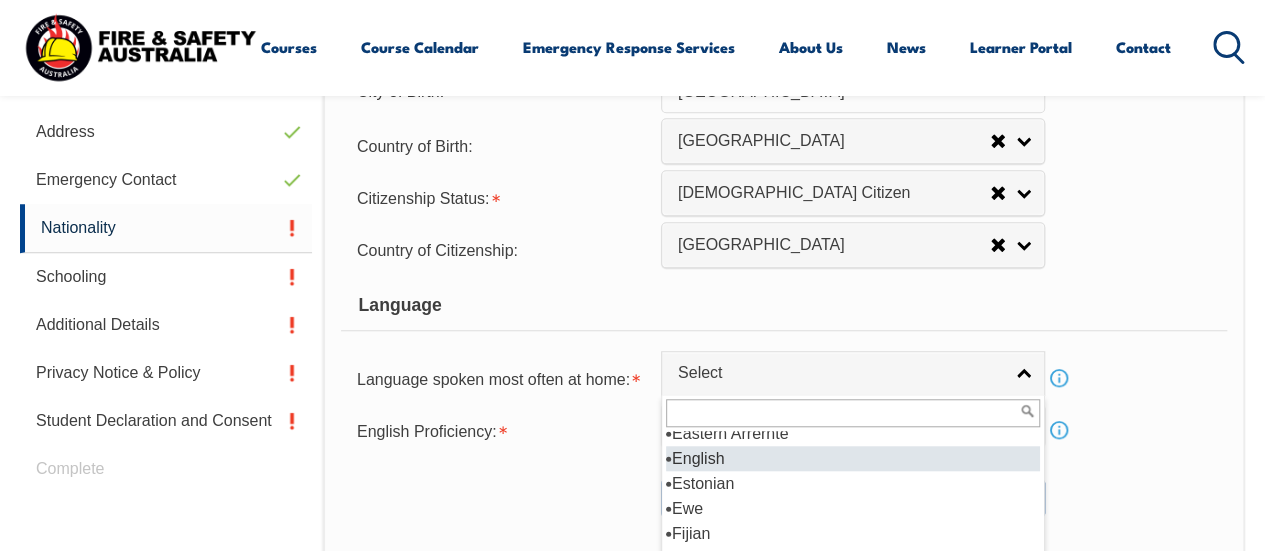 click on "English" at bounding box center (853, 458) 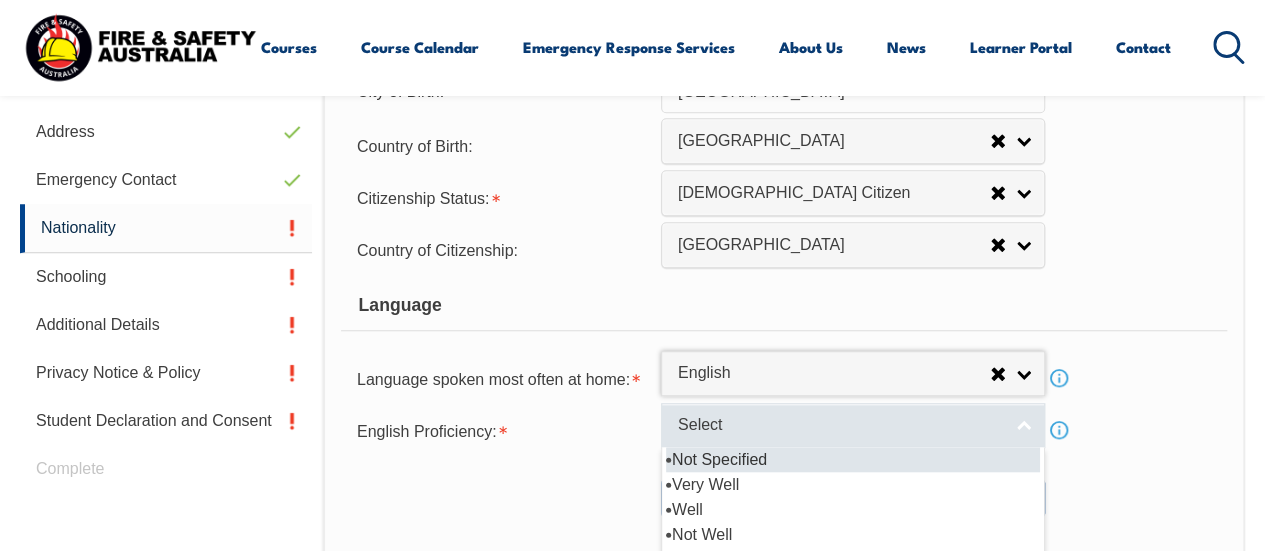 click on "Select" at bounding box center [853, 425] 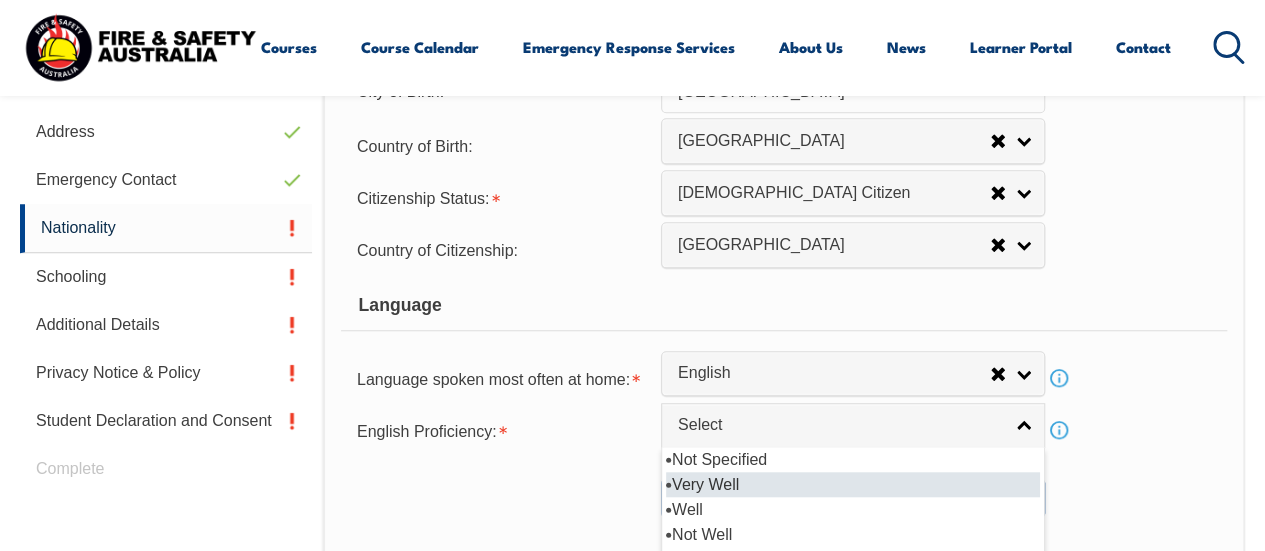 click on "Very Well" at bounding box center (853, 484) 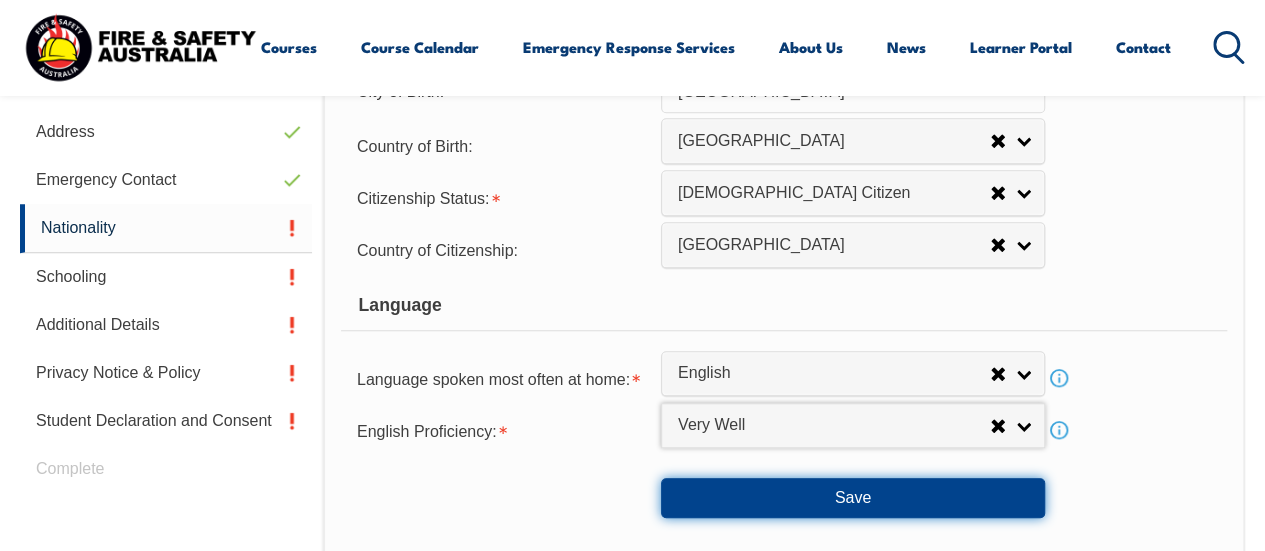 click on "Save" at bounding box center [853, 498] 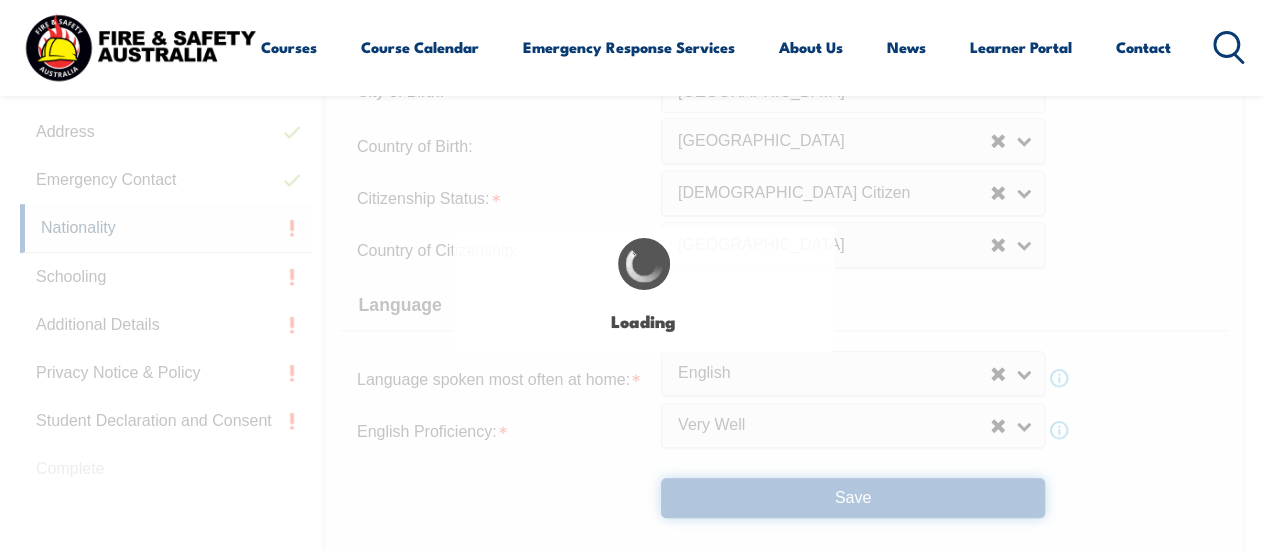 scroll, scrollTop: 0, scrollLeft: 0, axis: both 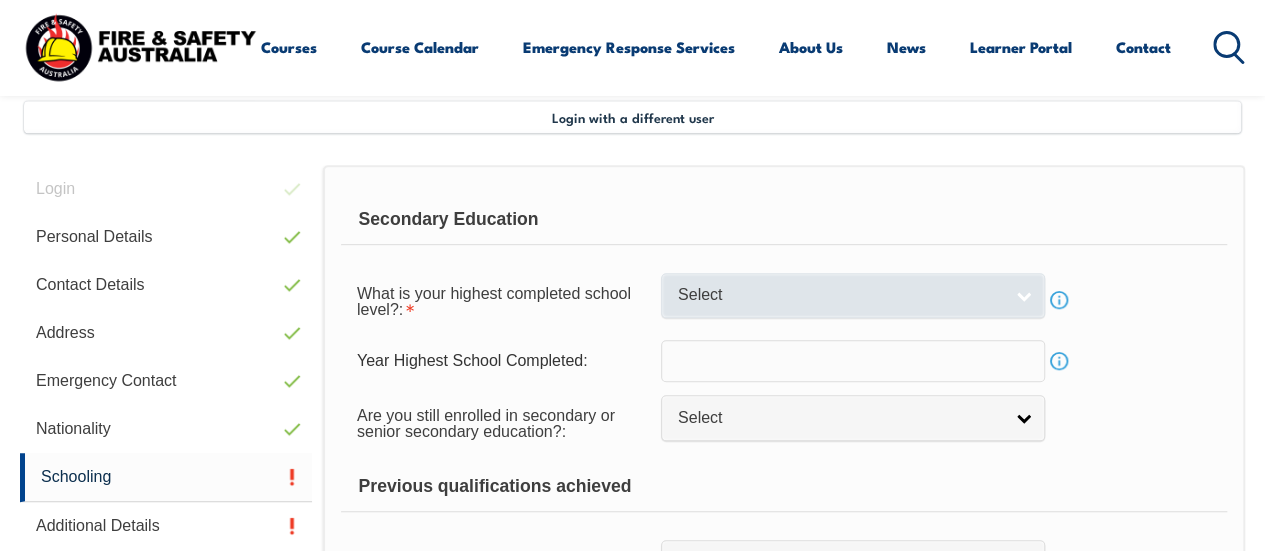 click on "Select" at bounding box center (853, 295) 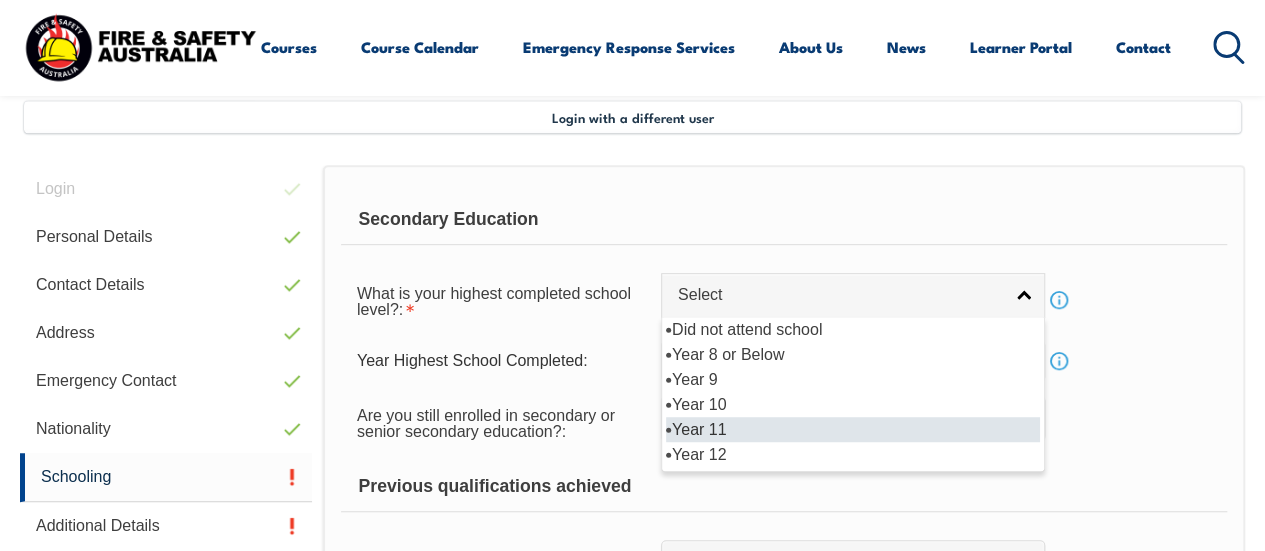 click on "Year 11" at bounding box center (853, 429) 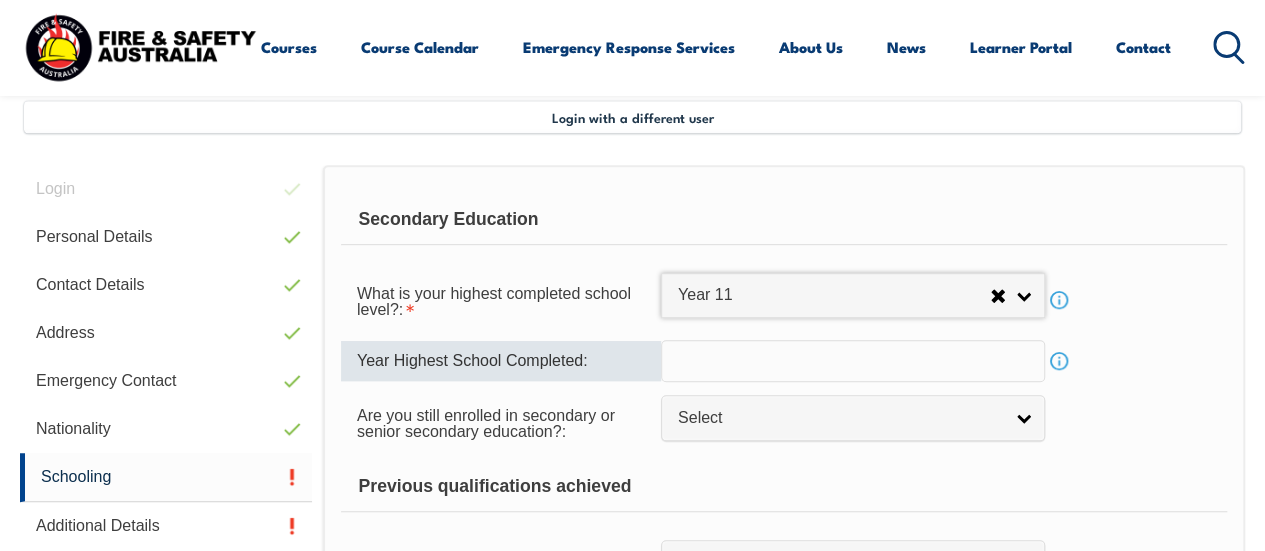 click at bounding box center (853, 361) 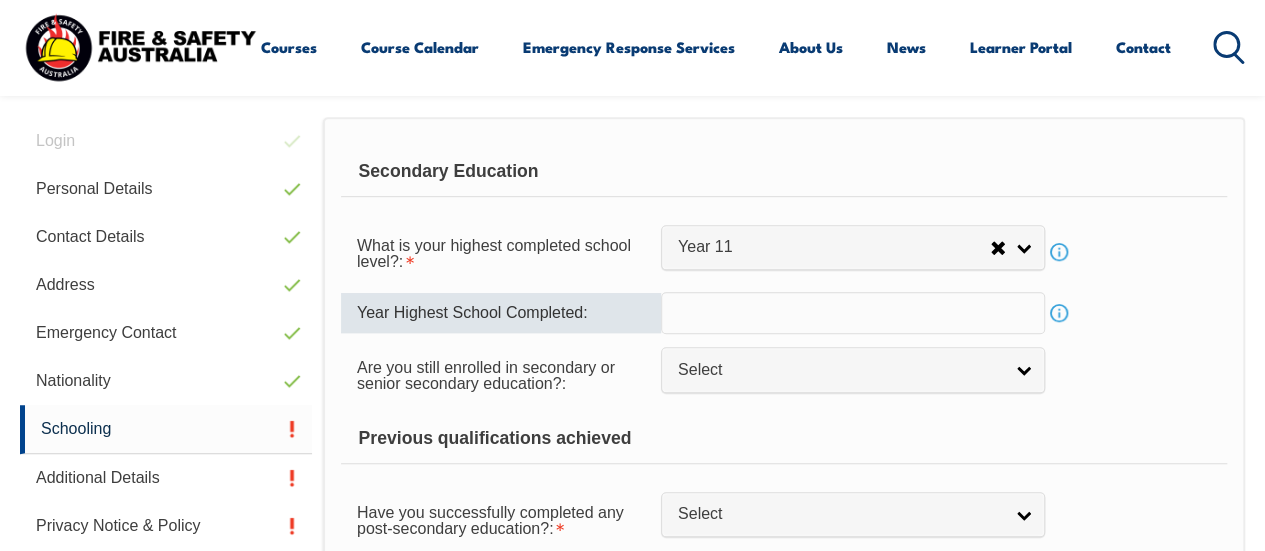 scroll, scrollTop: 484, scrollLeft: 0, axis: vertical 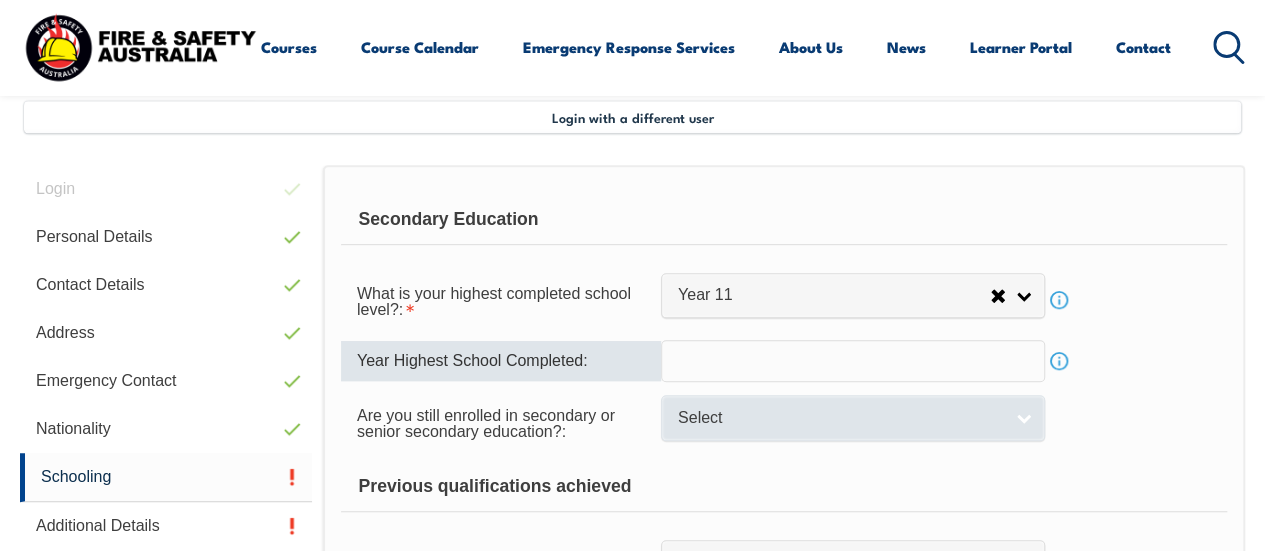 click on "Select" at bounding box center [853, 417] 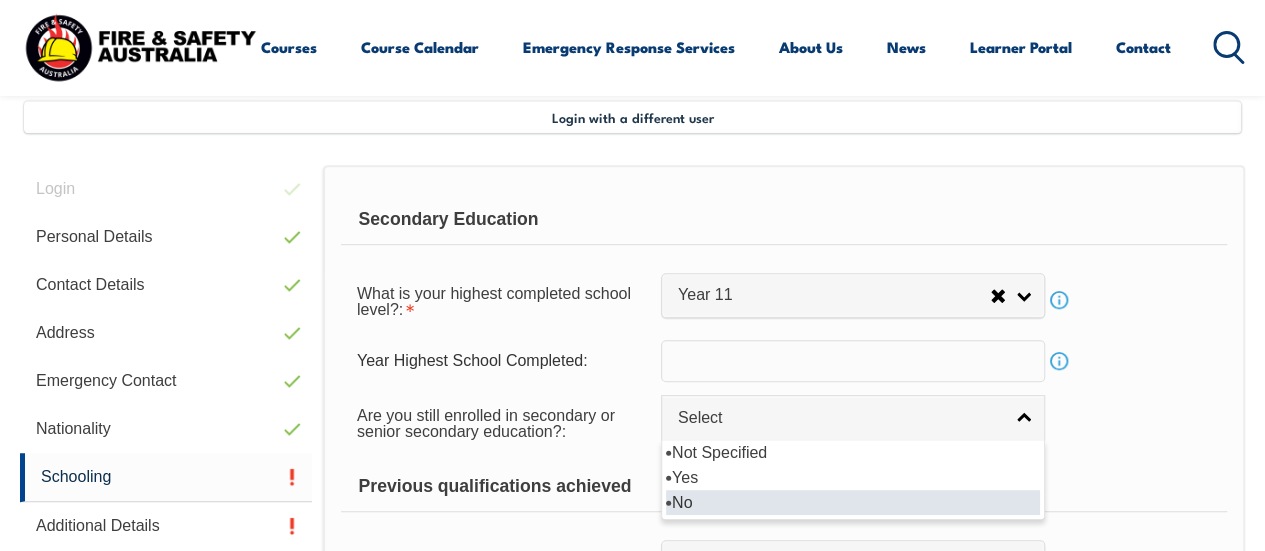 click on "No" at bounding box center (853, 502) 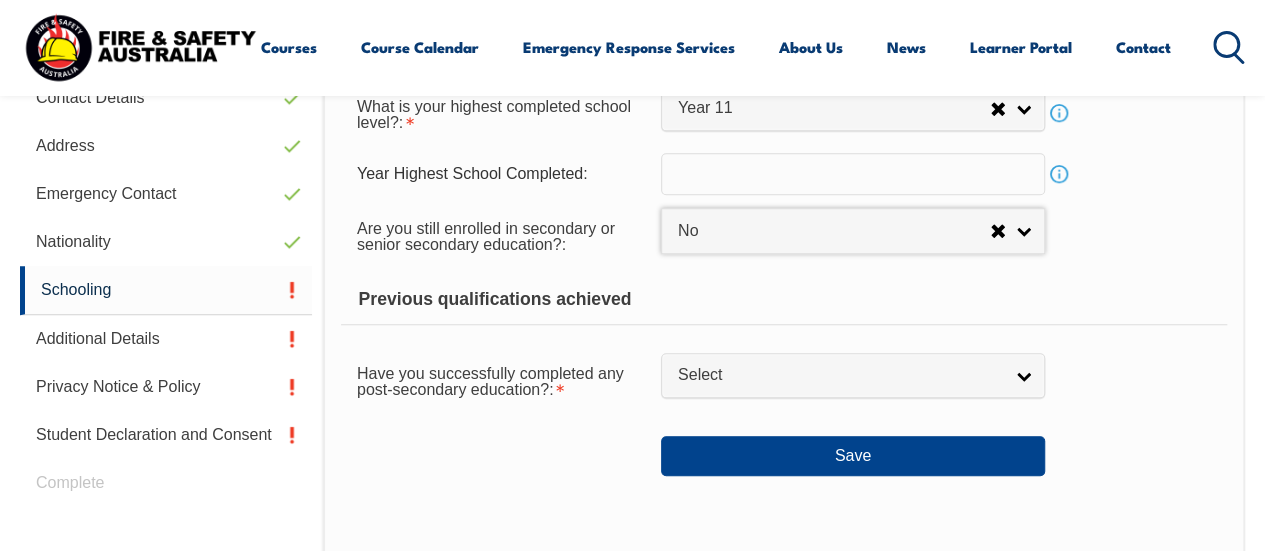 scroll, scrollTop: 684, scrollLeft: 0, axis: vertical 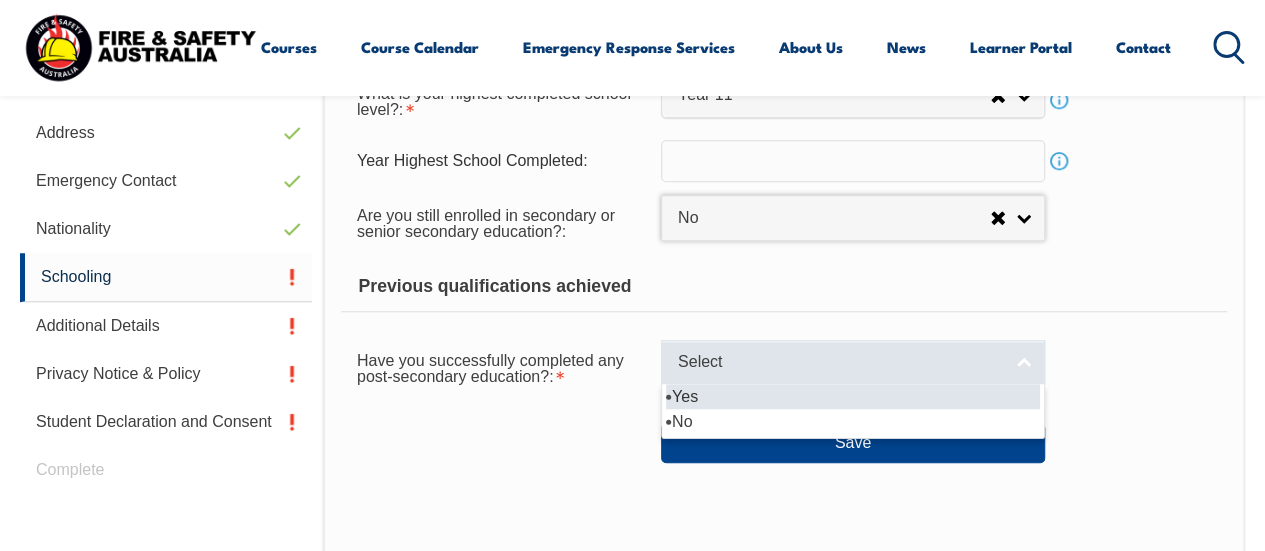 click on "Select" at bounding box center (853, 362) 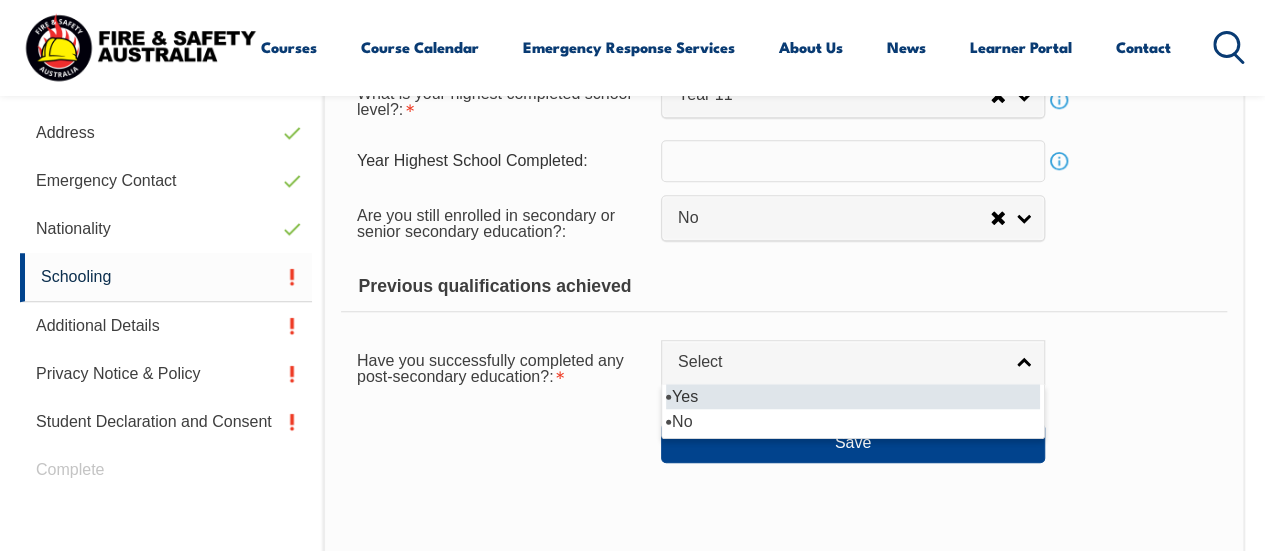 click on "Yes" at bounding box center (853, 396) 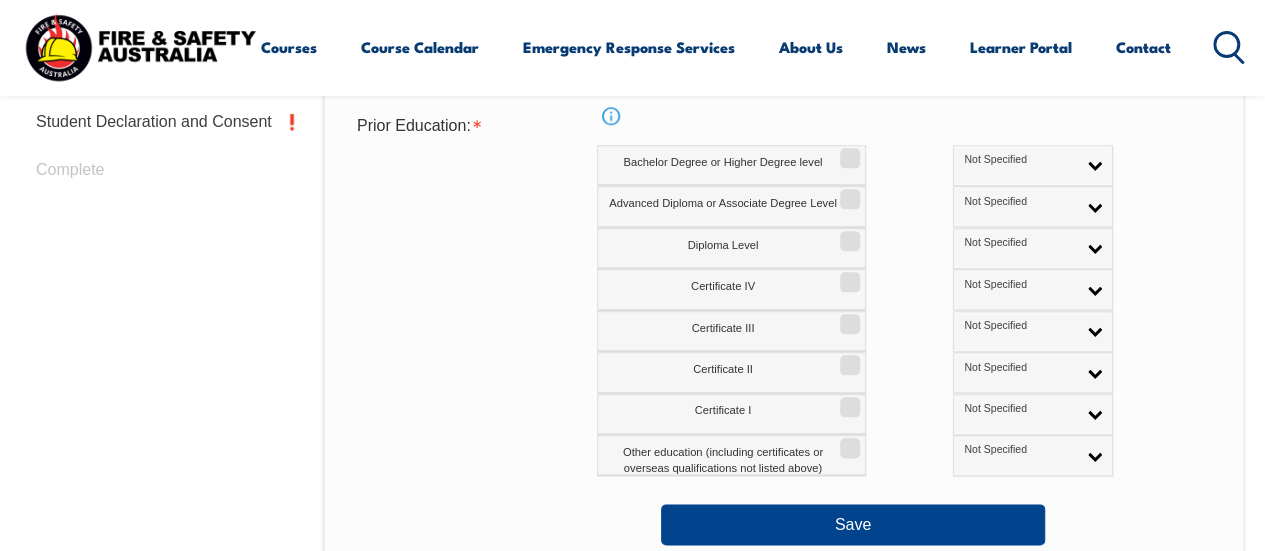scroll, scrollTop: 884, scrollLeft: 0, axis: vertical 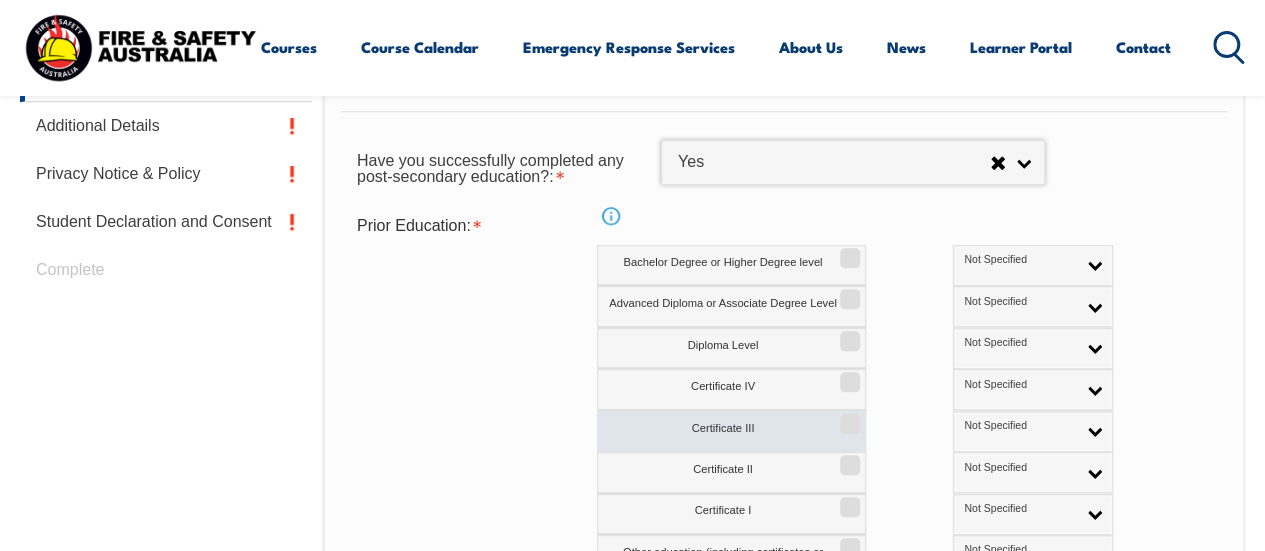 click on "Certificate III" at bounding box center (731, 431) 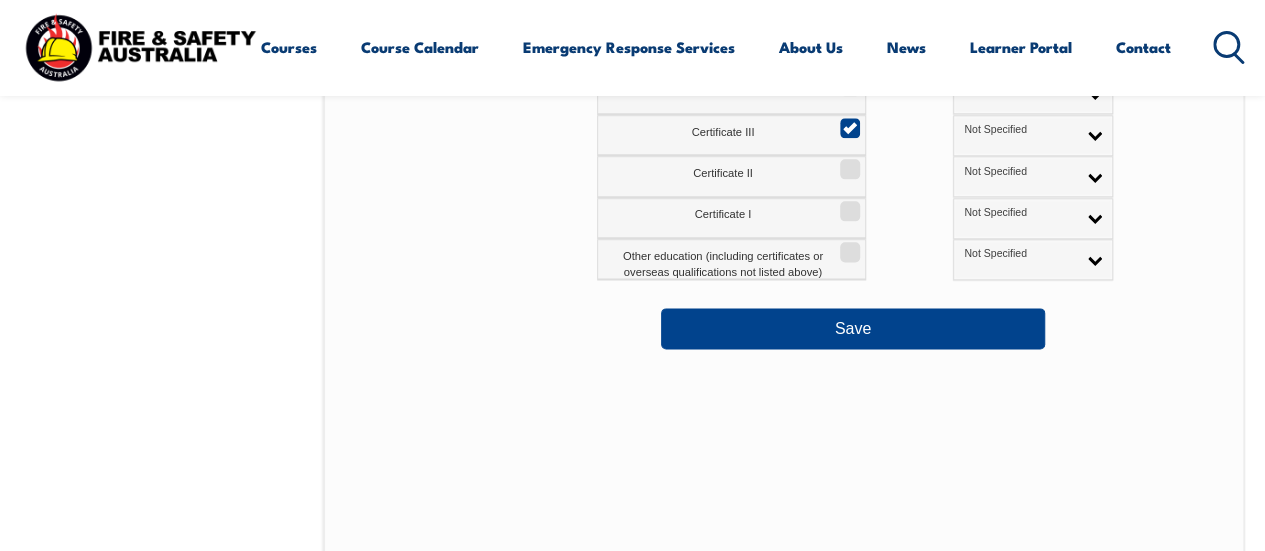 scroll, scrollTop: 1184, scrollLeft: 0, axis: vertical 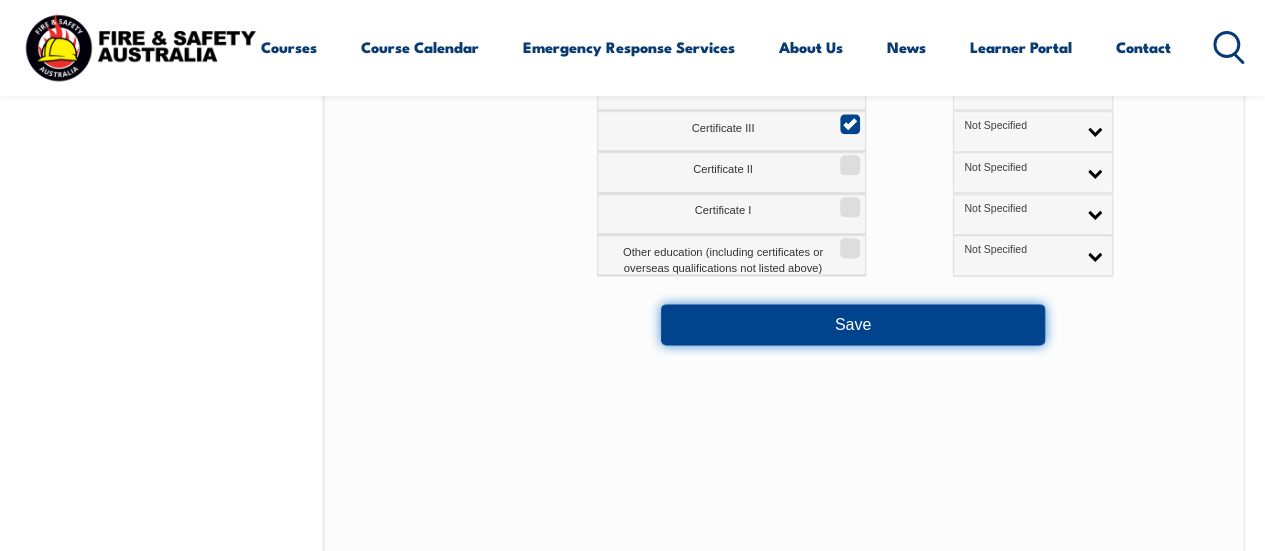 click on "Save" at bounding box center [853, 324] 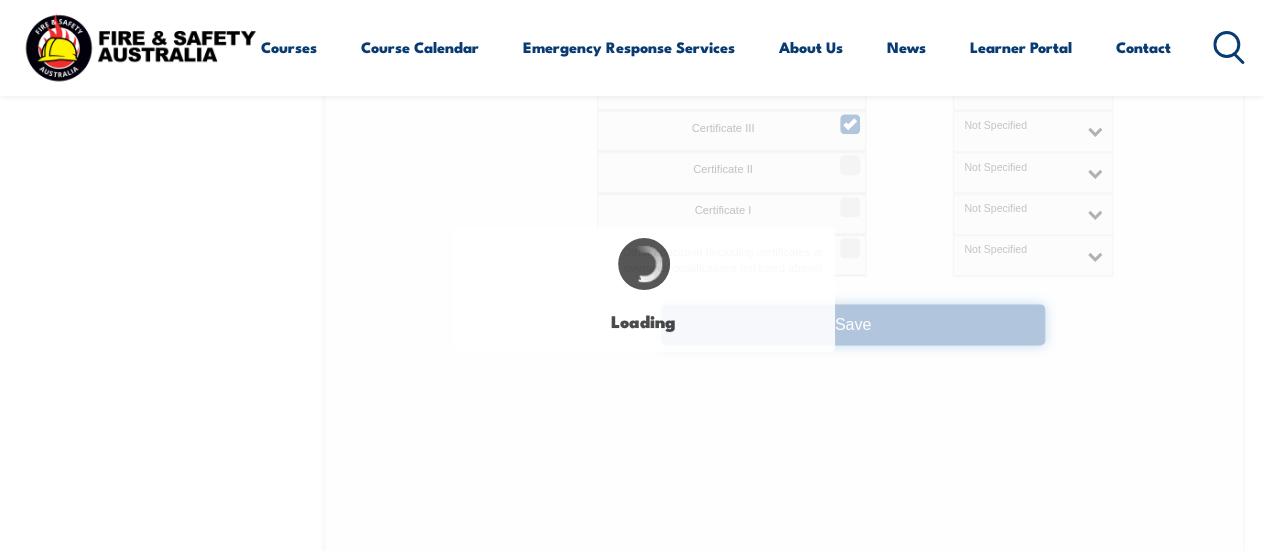 select on "false" 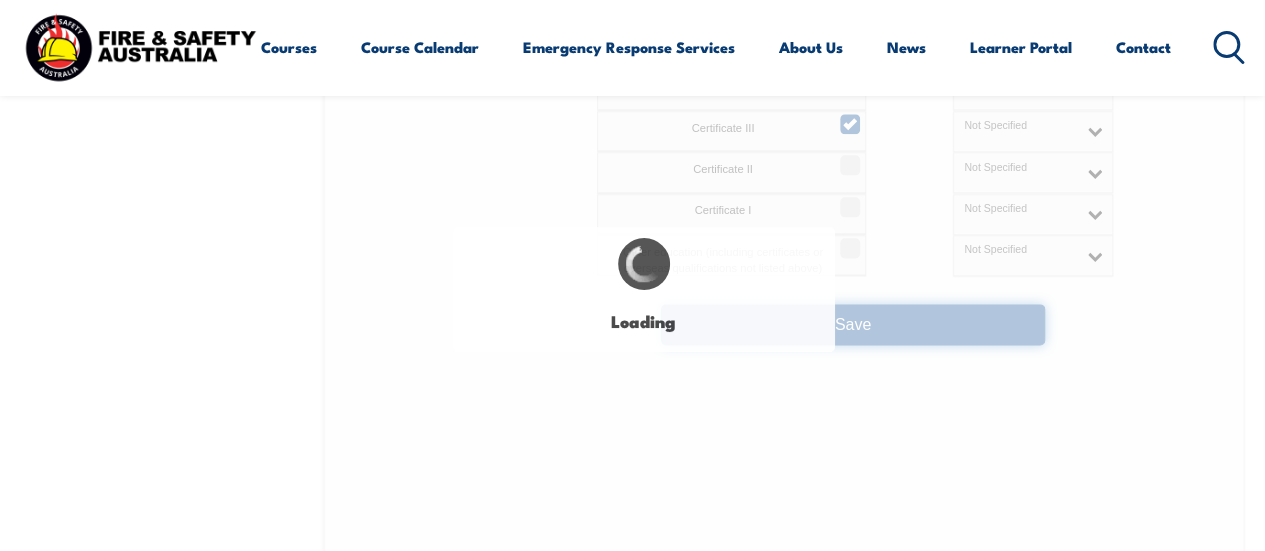select on "true" 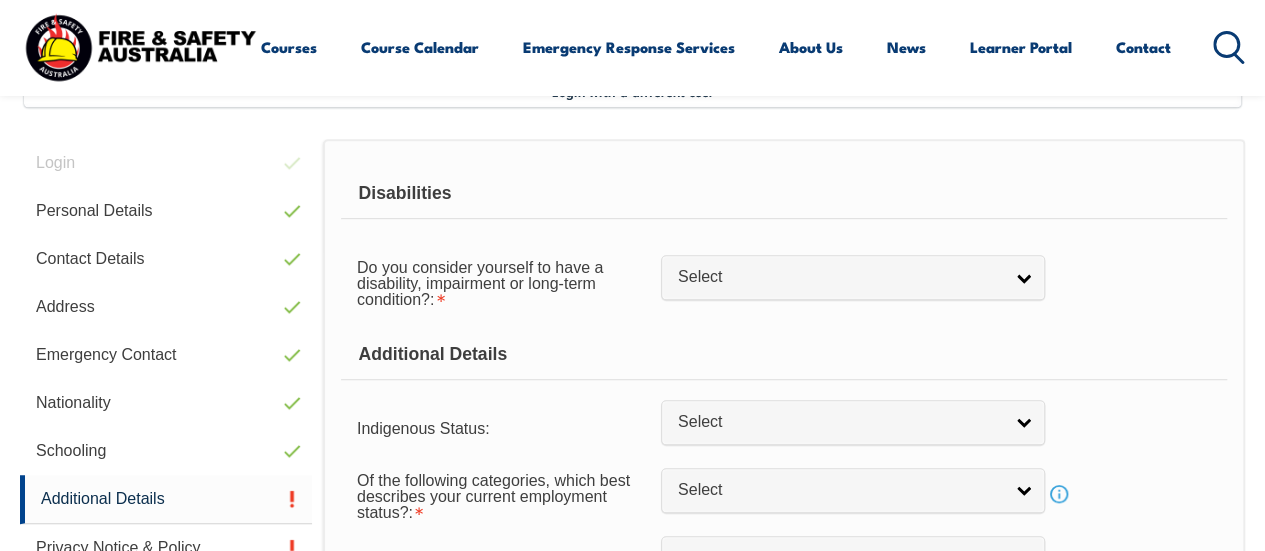 scroll, scrollTop: 484, scrollLeft: 0, axis: vertical 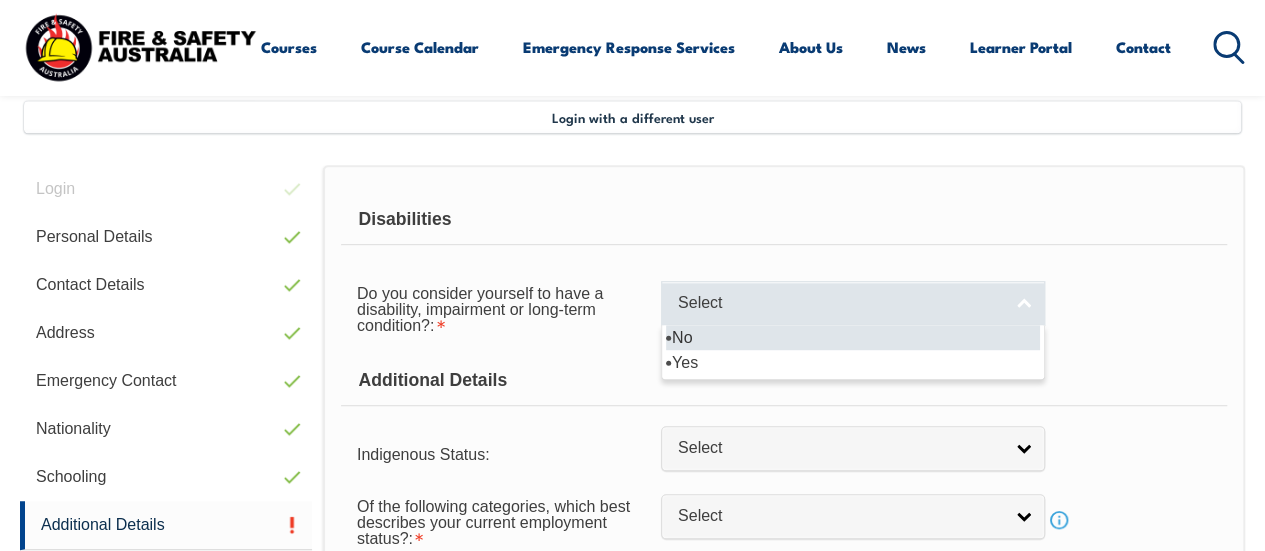 click on "Select" at bounding box center (853, 303) 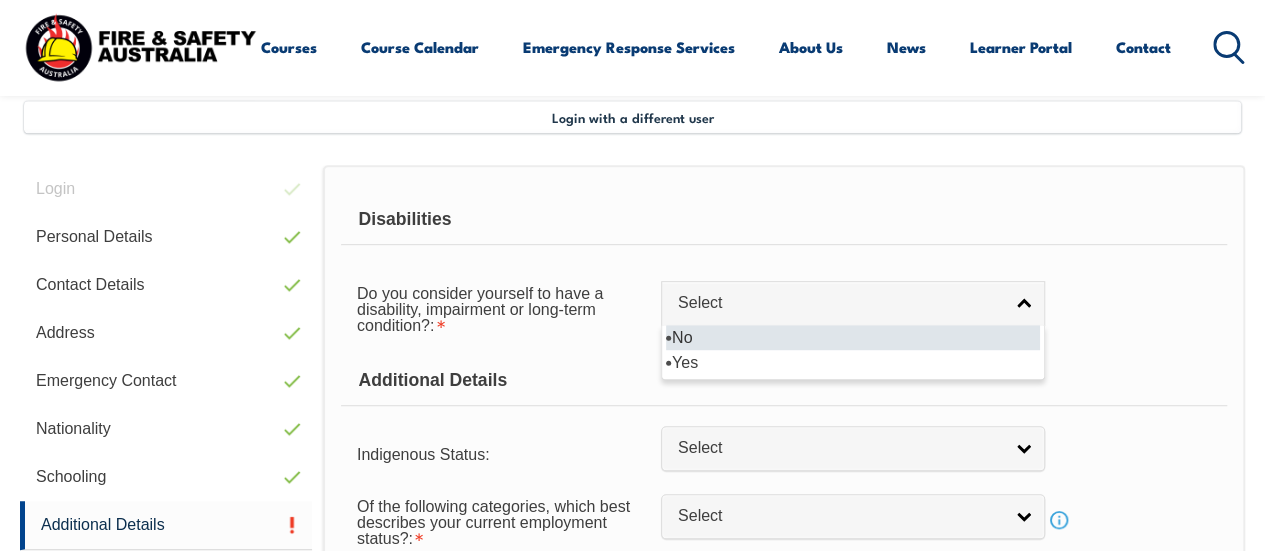 click on "No" at bounding box center (853, 337) 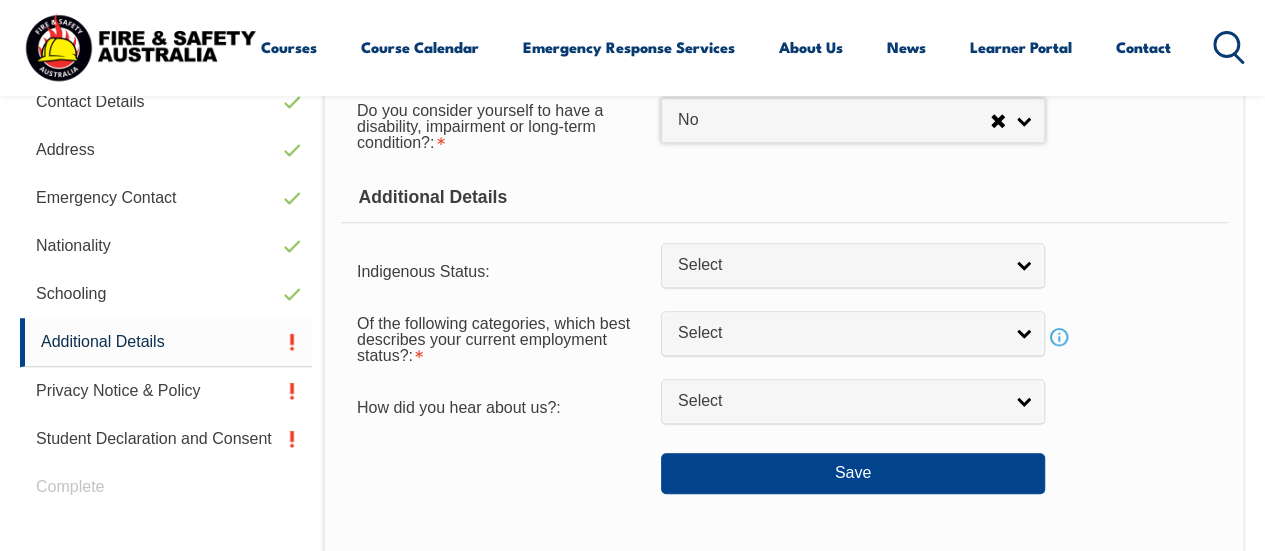 scroll, scrollTop: 684, scrollLeft: 0, axis: vertical 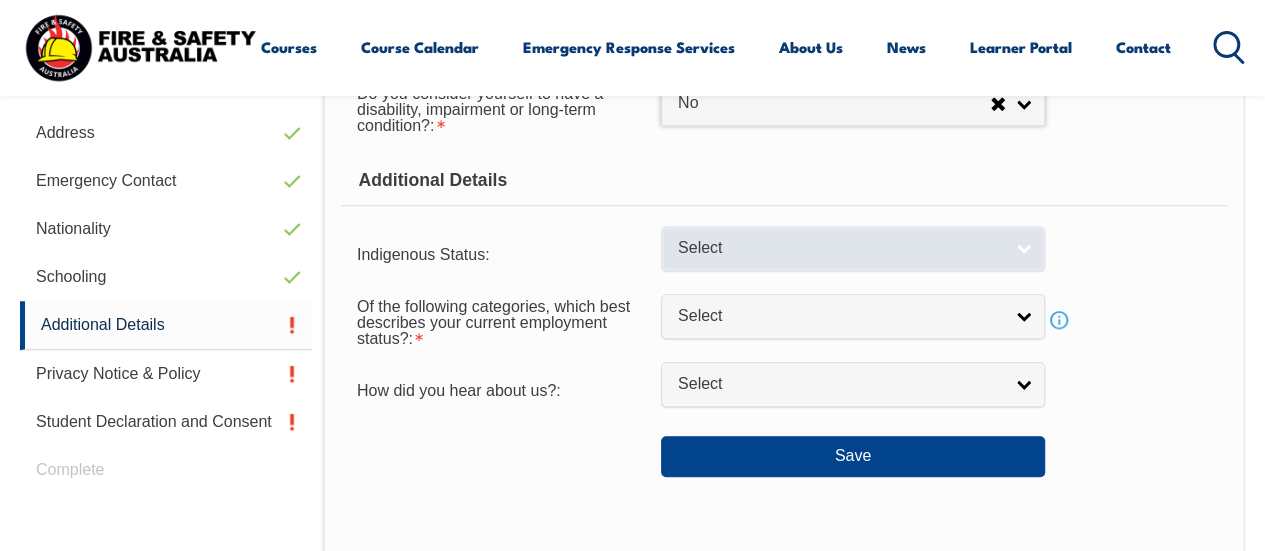 click on "Select" at bounding box center [853, 248] 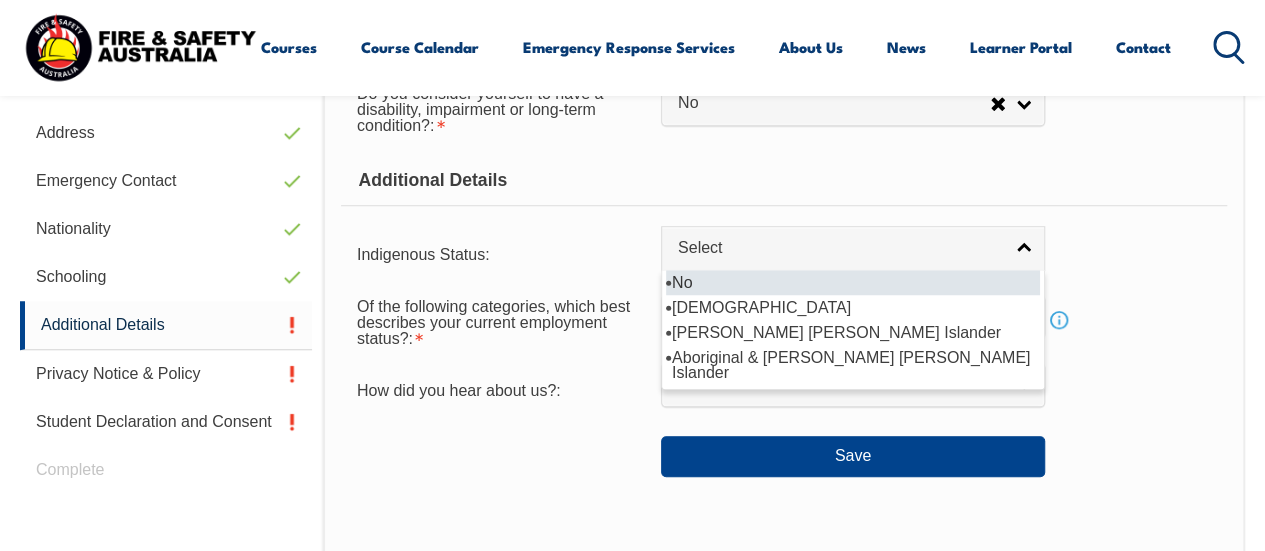click on "No" at bounding box center (853, 282) 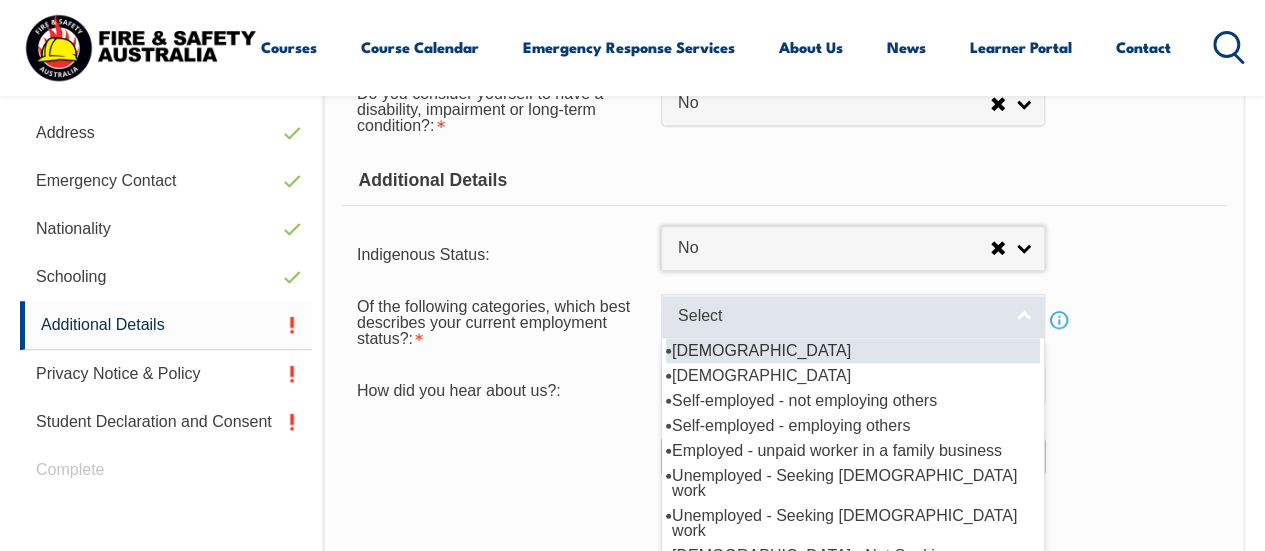 click on "Select" at bounding box center [853, 316] 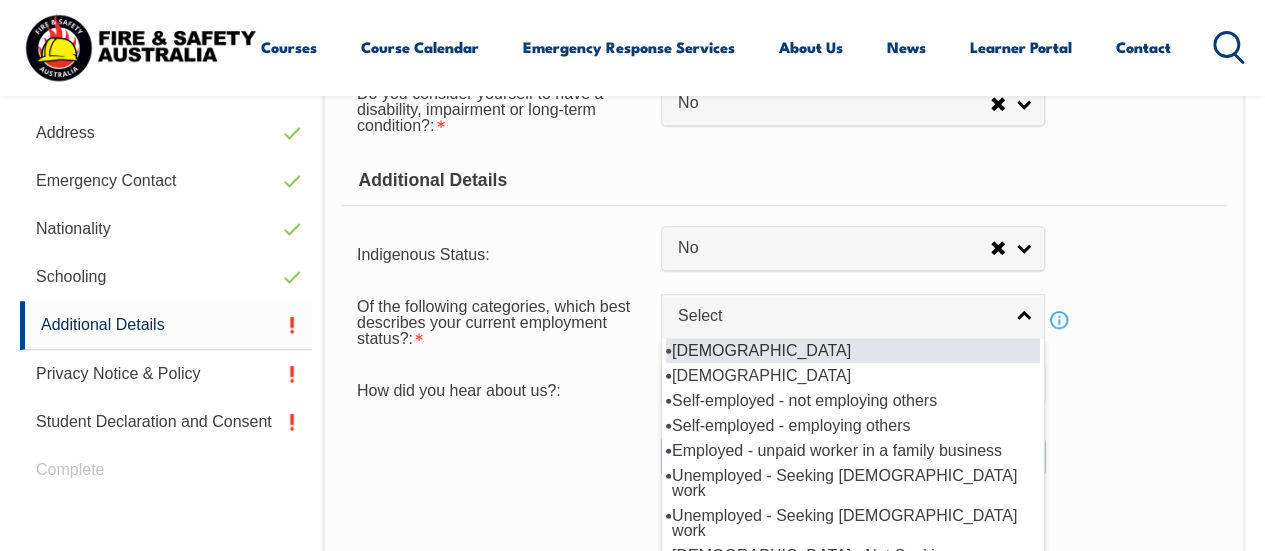 click on "[DEMOGRAPHIC_DATA]" at bounding box center (853, 350) 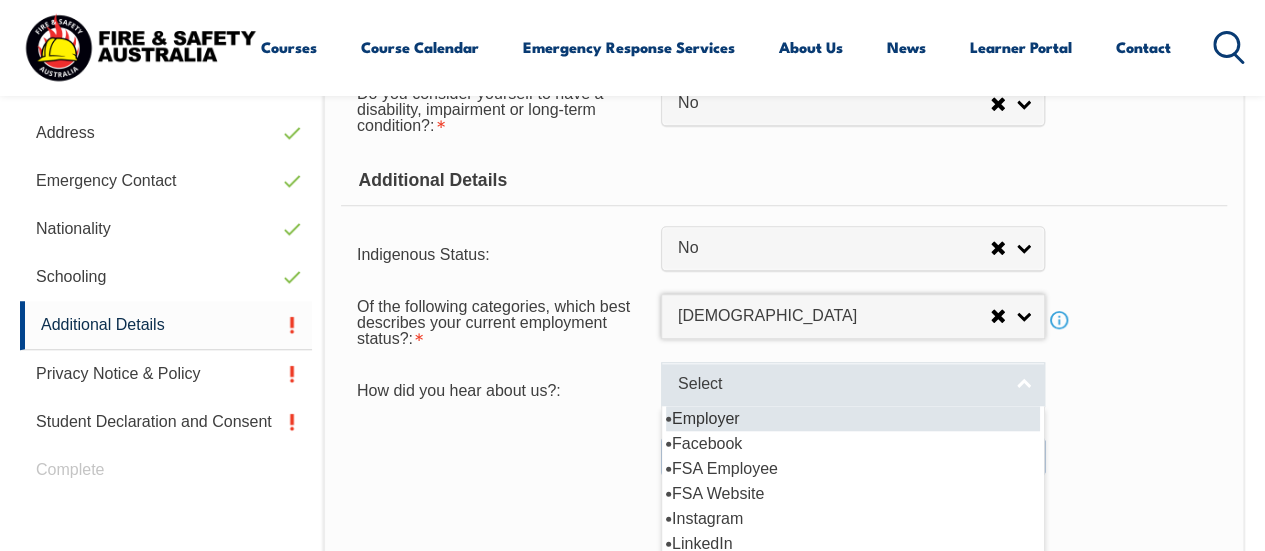 click on "Select" at bounding box center [853, 384] 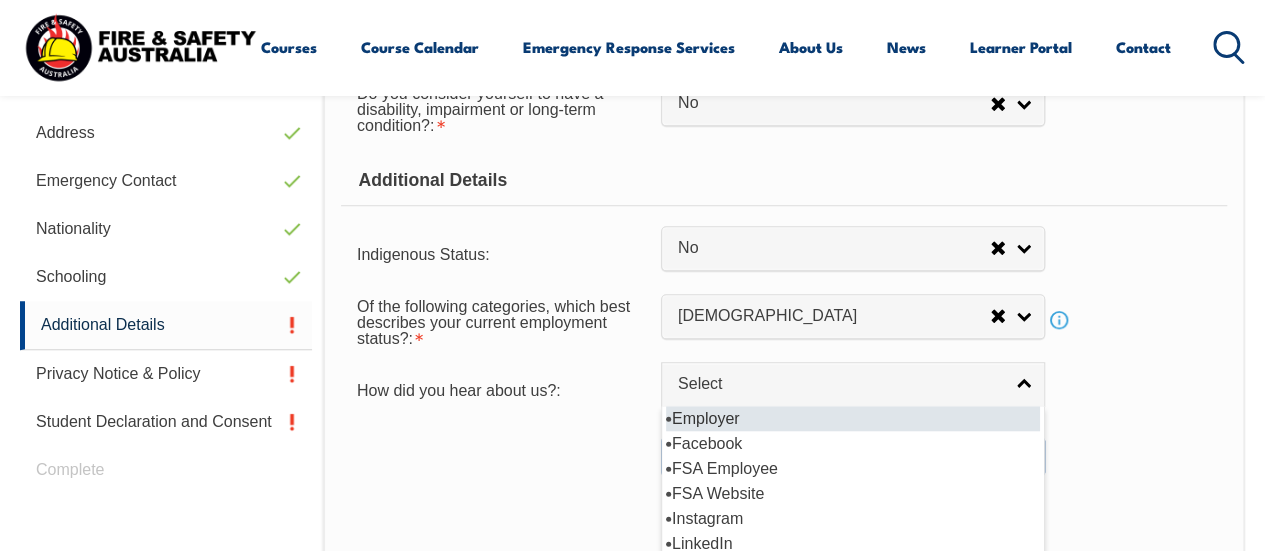 click on "Employer" at bounding box center (853, 418) 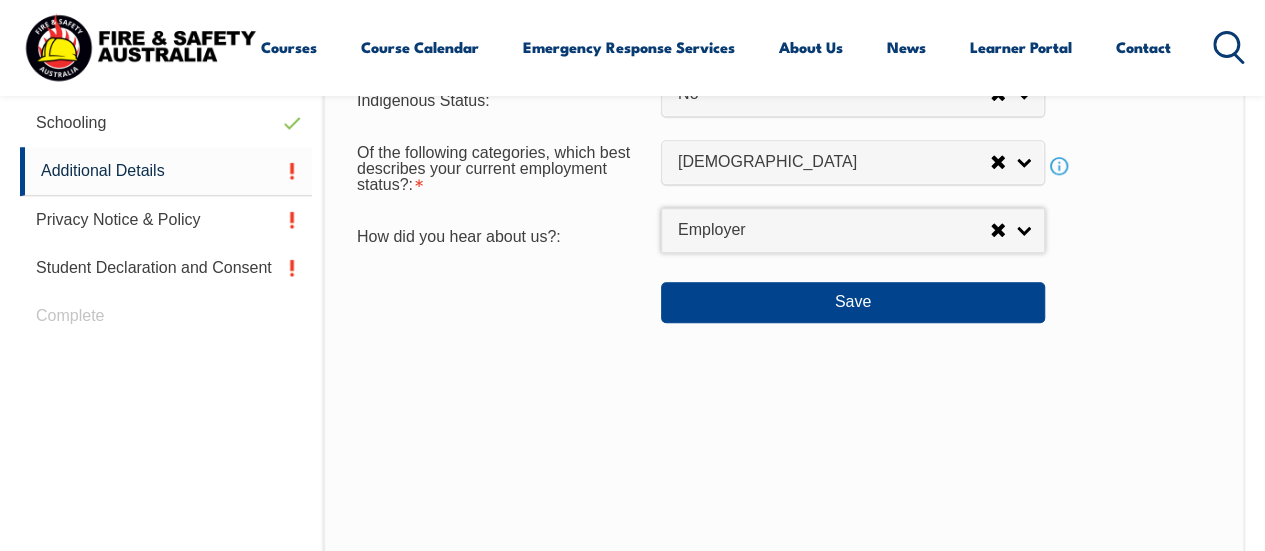 scroll, scrollTop: 884, scrollLeft: 0, axis: vertical 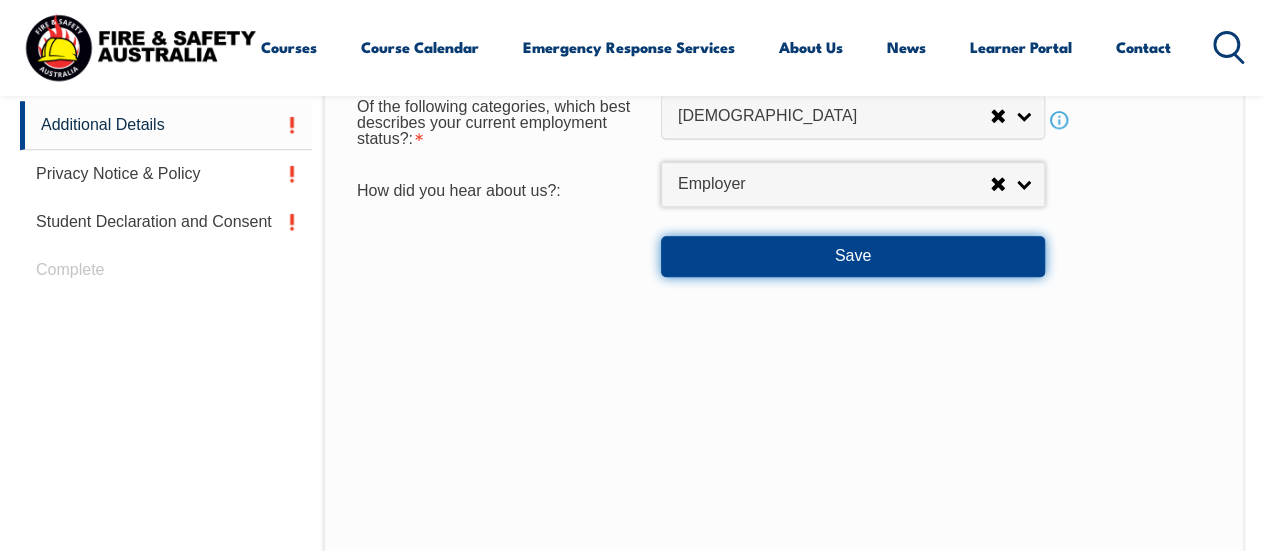 click on "Save" at bounding box center (853, 256) 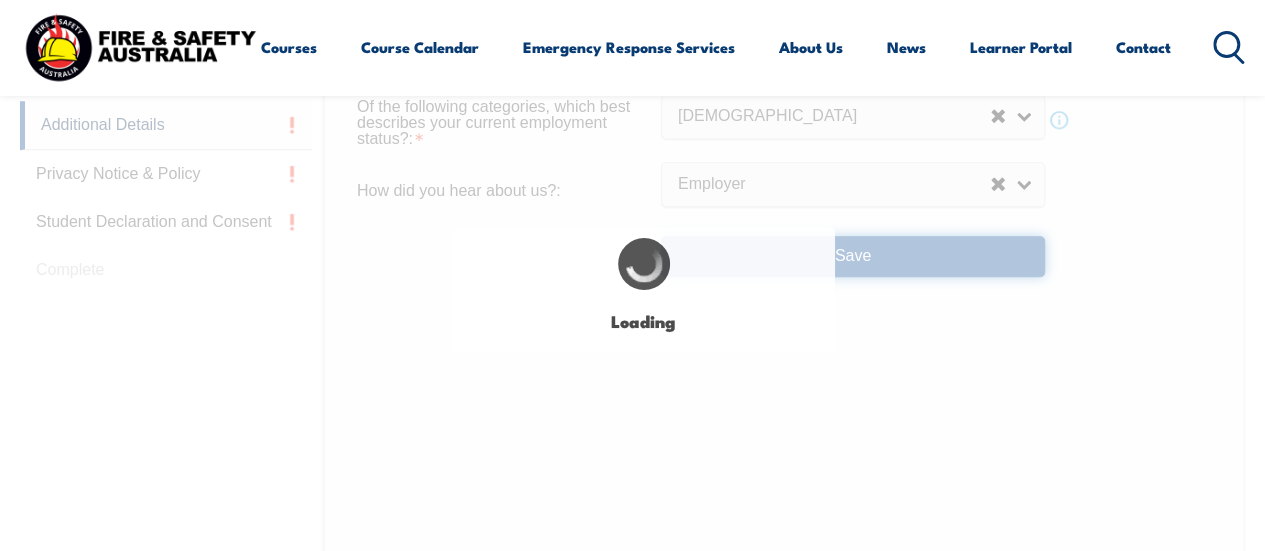 select on "false" 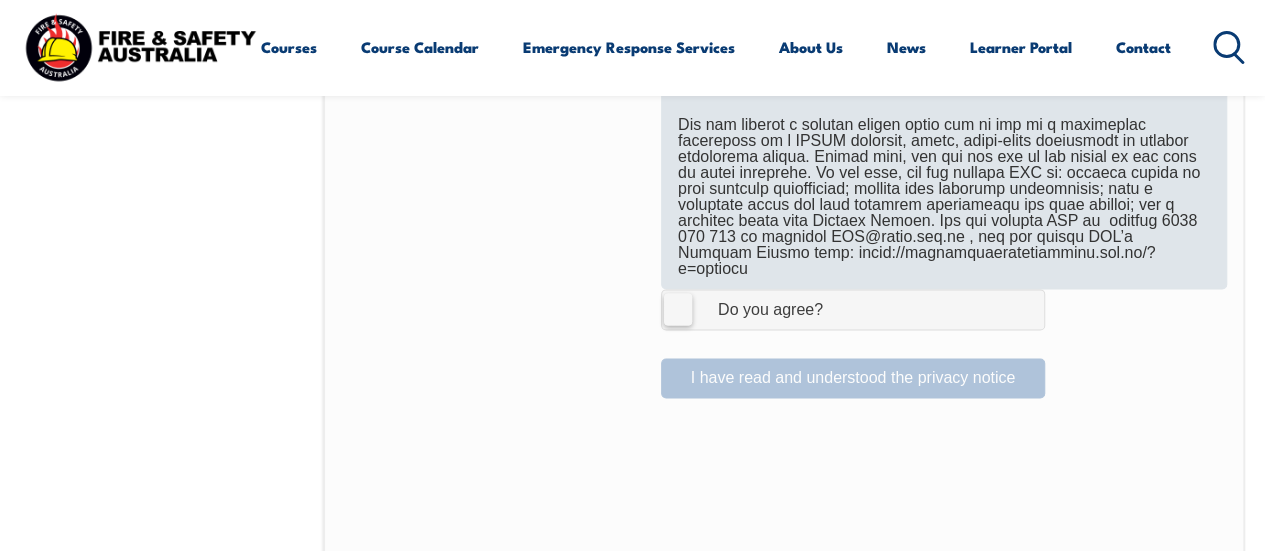 scroll, scrollTop: 1485, scrollLeft: 0, axis: vertical 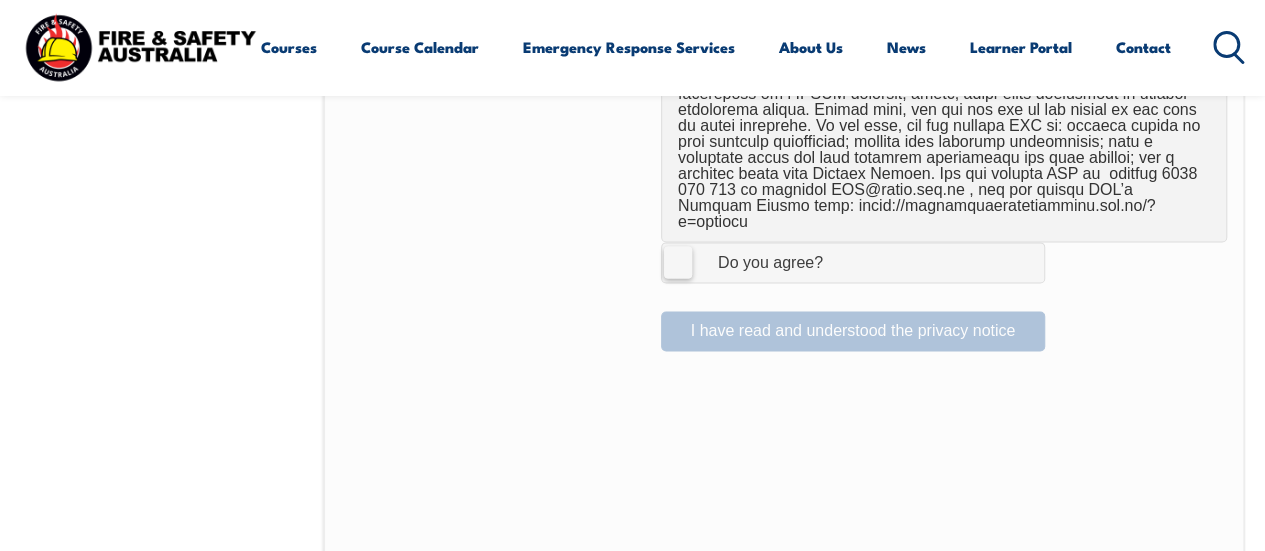 click on "I Agree Do you agree?" at bounding box center (853, 262) 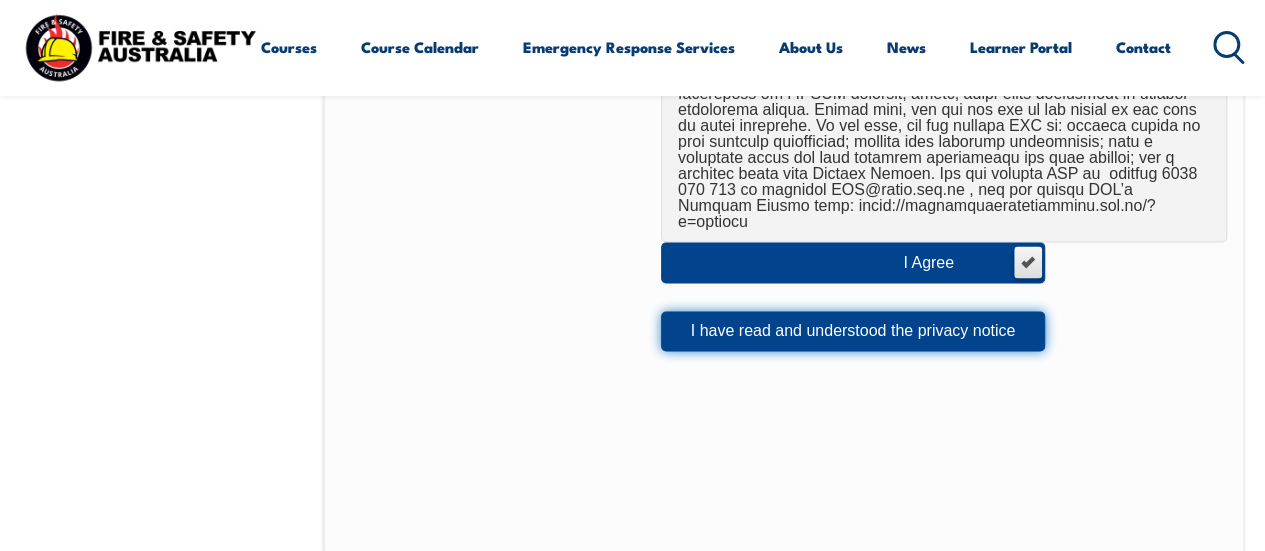 click on "I have read and understood the privacy notice" at bounding box center [853, 331] 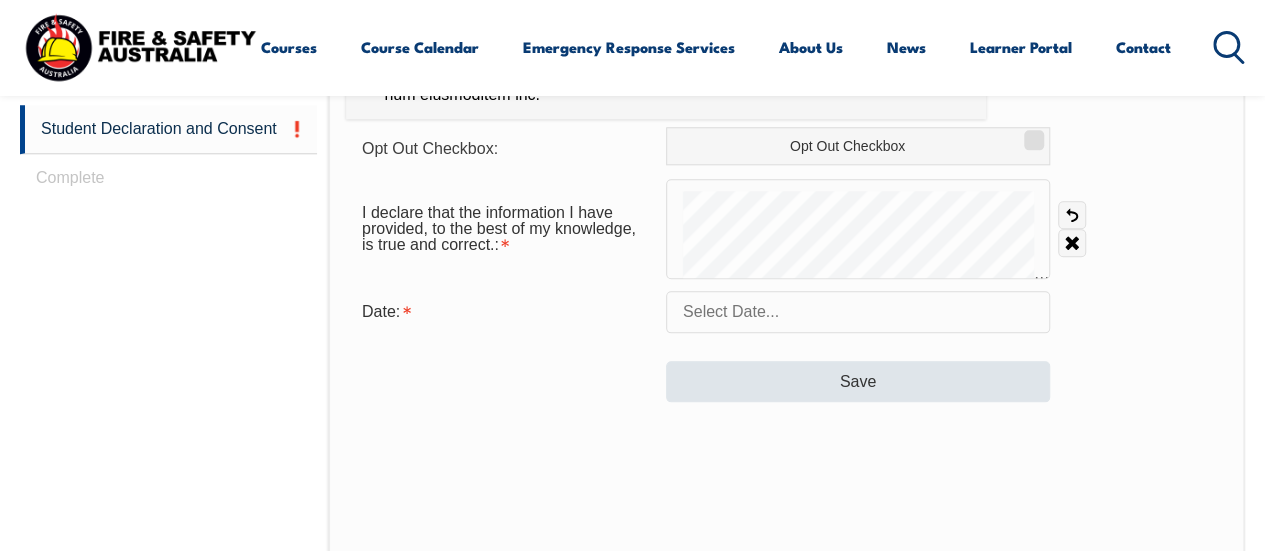 scroll, scrollTop: 985, scrollLeft: 0, axis: vertical 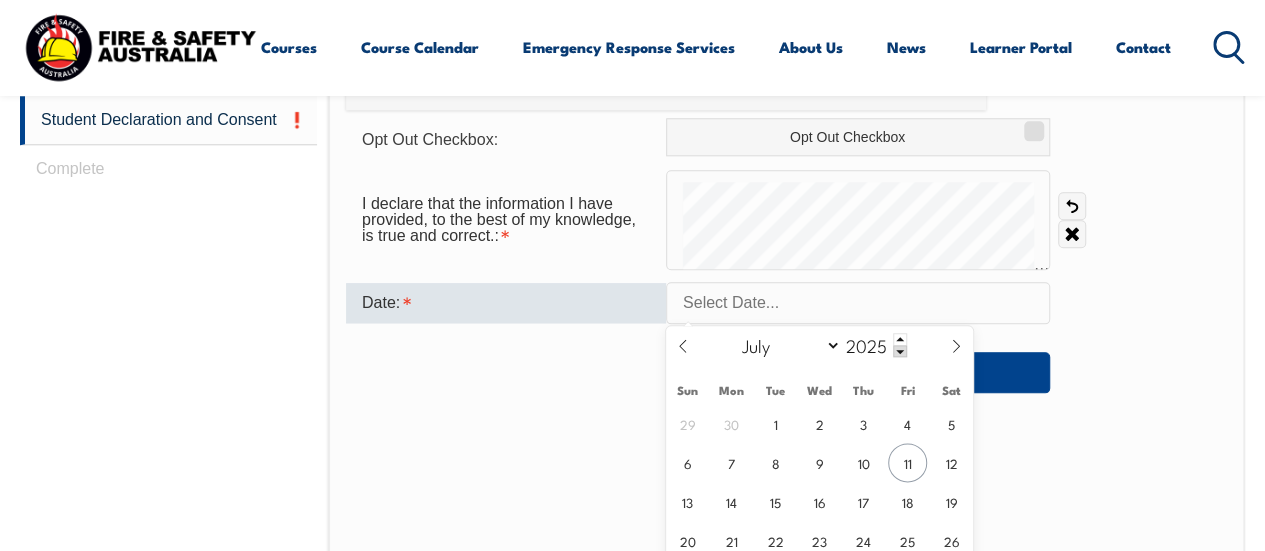click at bounding box center [858, 303] 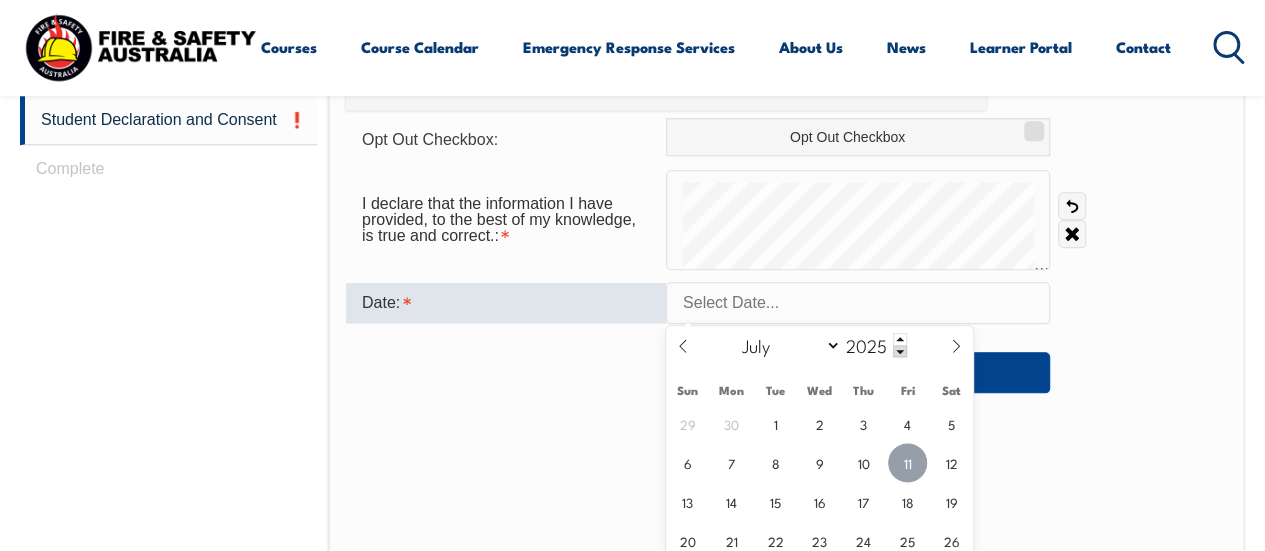 click on "11" at bounding box center [907, 462] 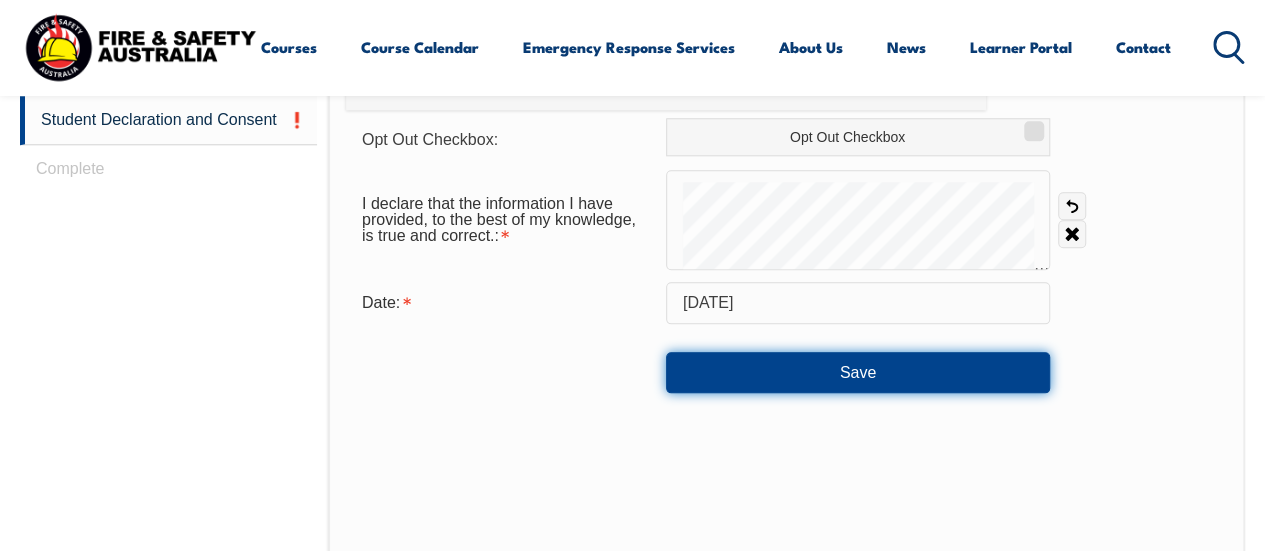click on "Save" at bounding box center [858, 372] 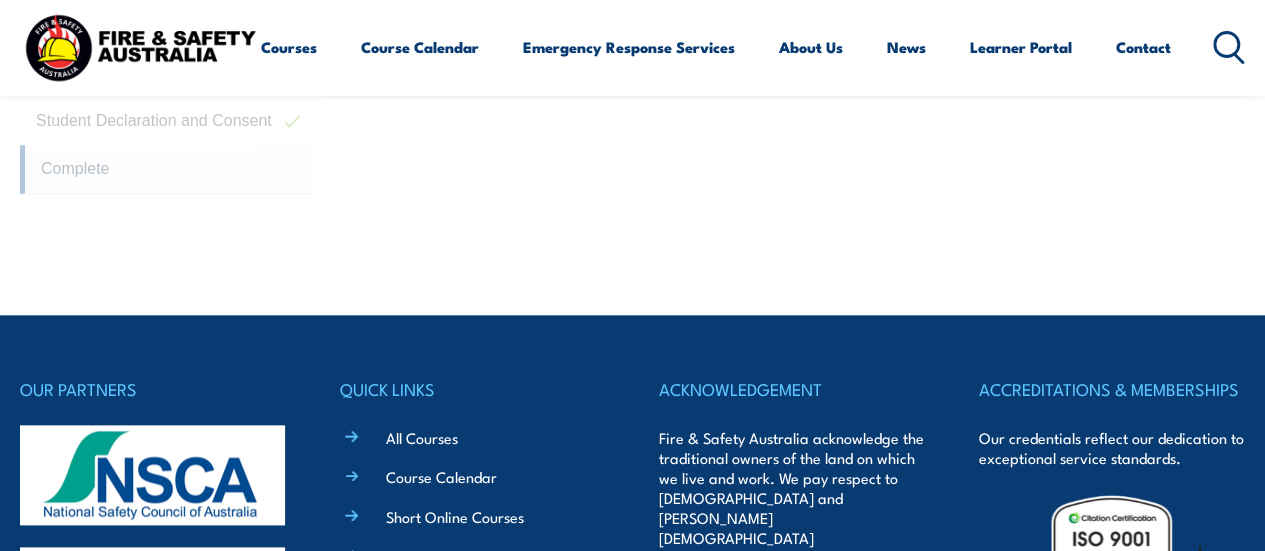 scroll, scrollTop: 724, scrollLeft: 0, axis: vertical 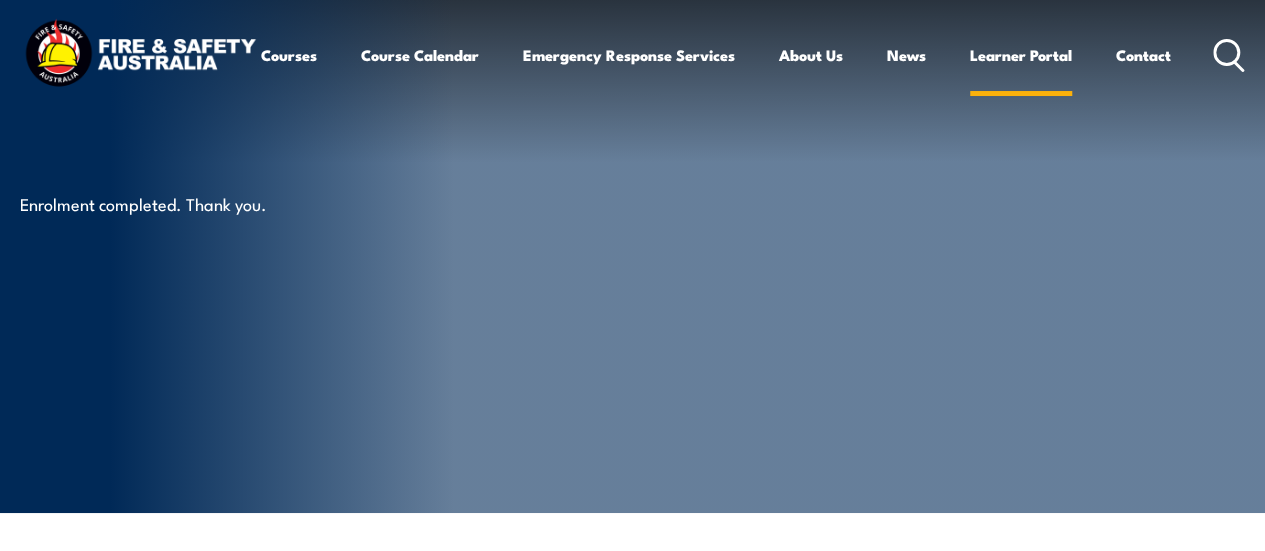 click on "Learner Portal" at bounding box center (1021, 55) 